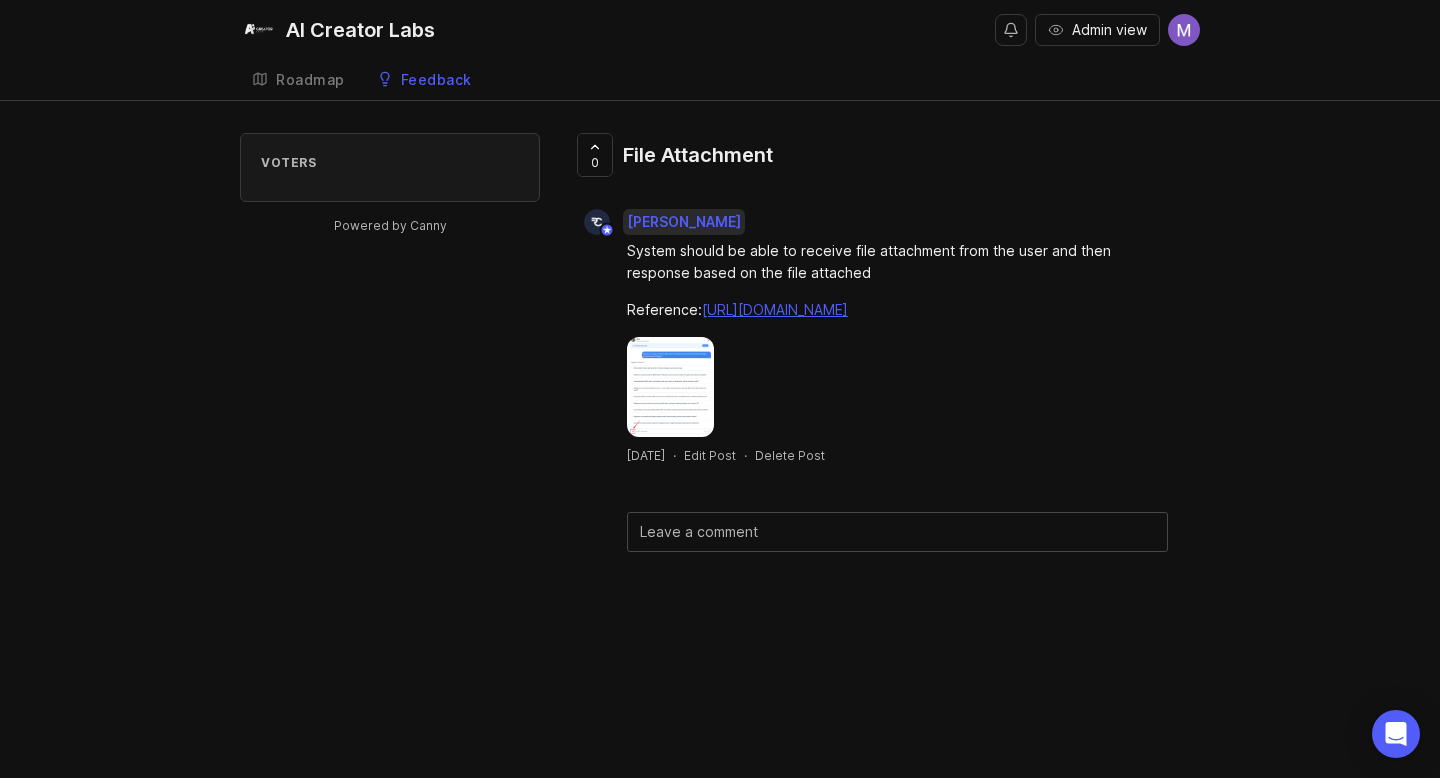 scroll, scrollTop: 0, scrollLeft: 0, axis: both 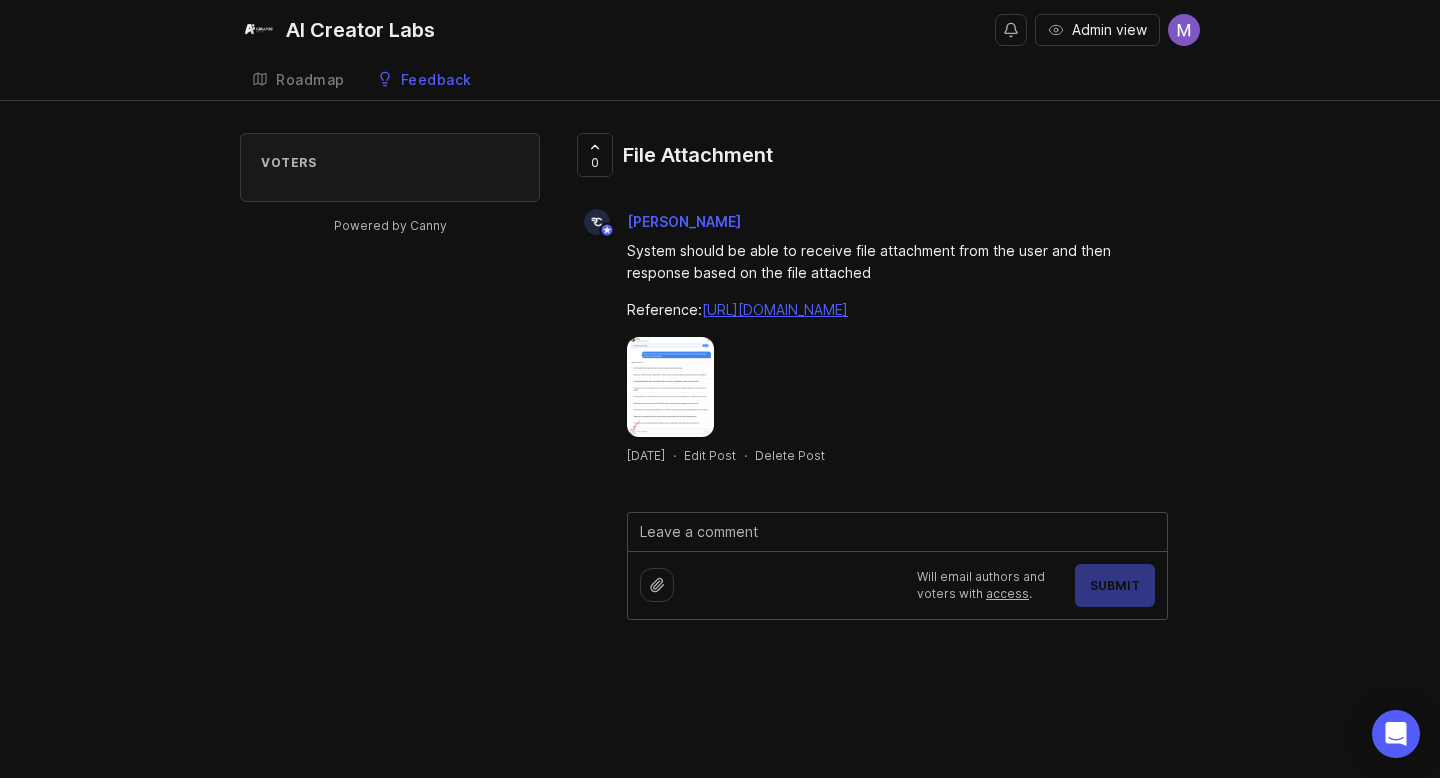 click at bounding box center [897, 532] 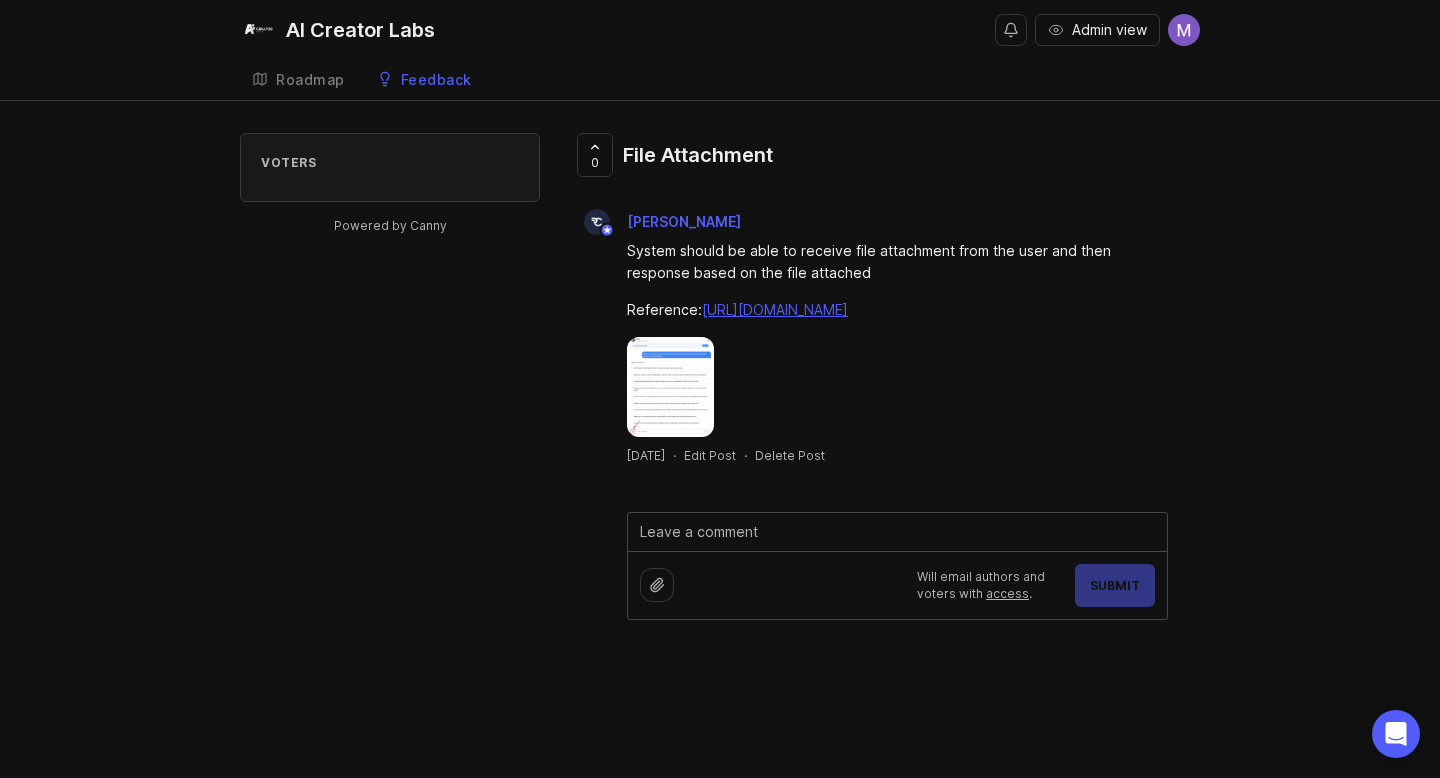 click 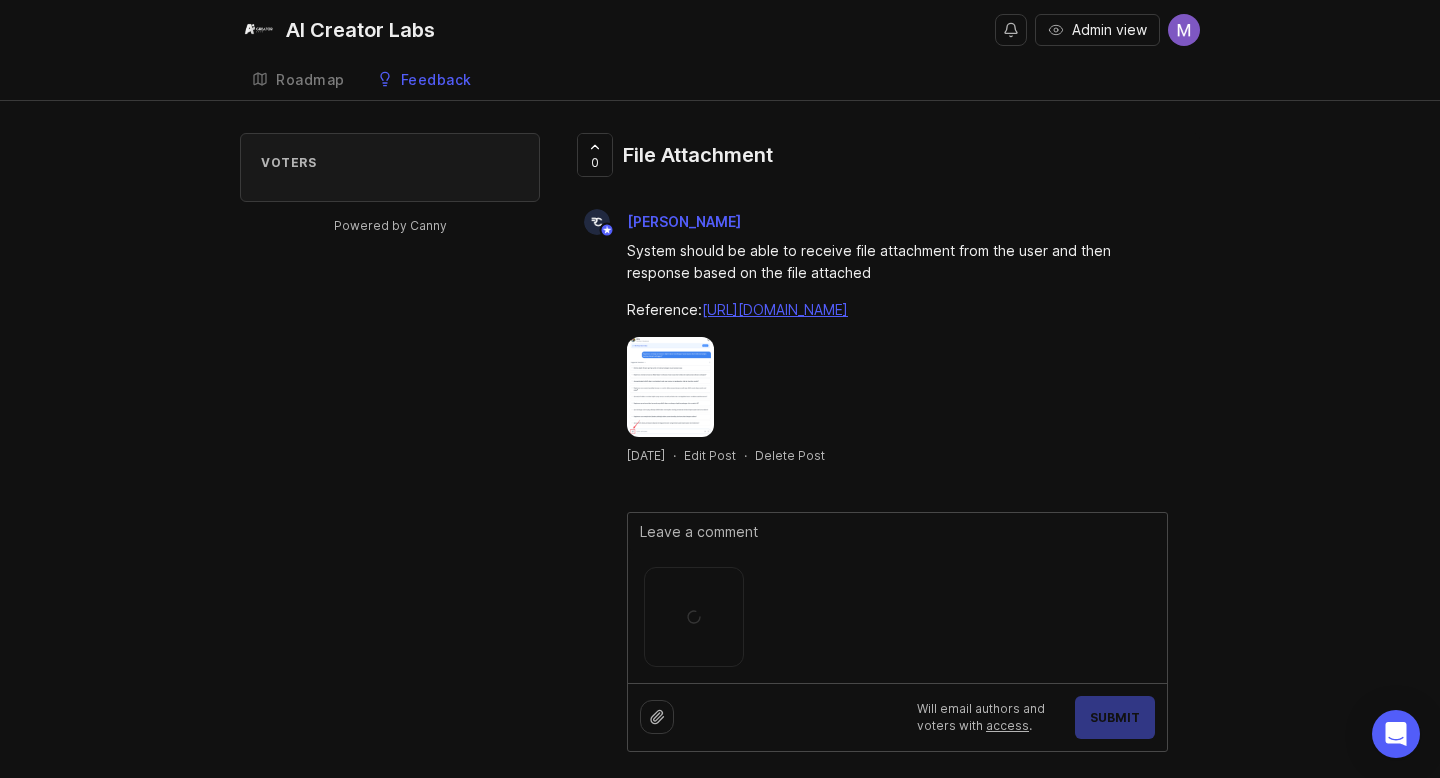 click at bounding box center [897, 617] 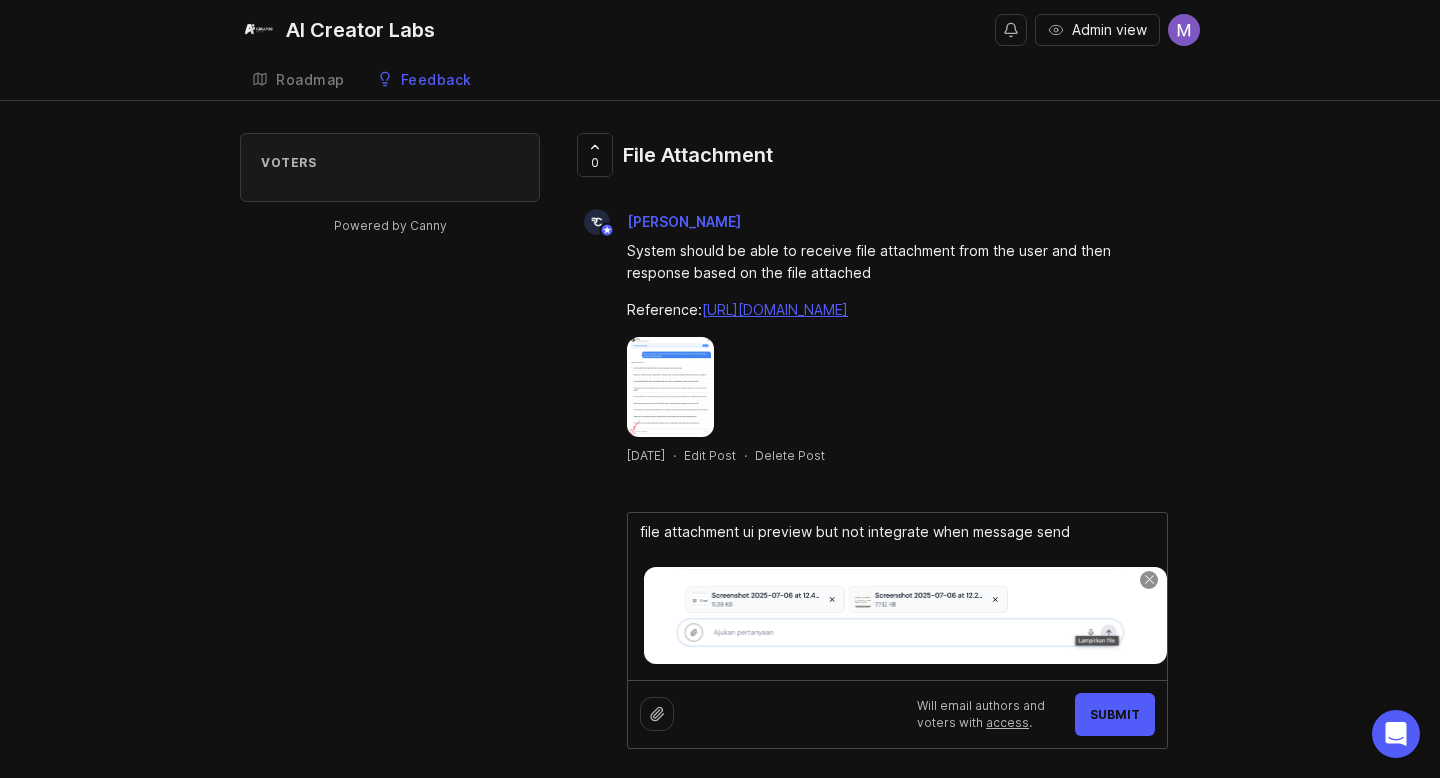 drag, startPoint x: 1078, startPoint y: 534, endPoint x: 624, endPoint y: 530, distance: 454.0176 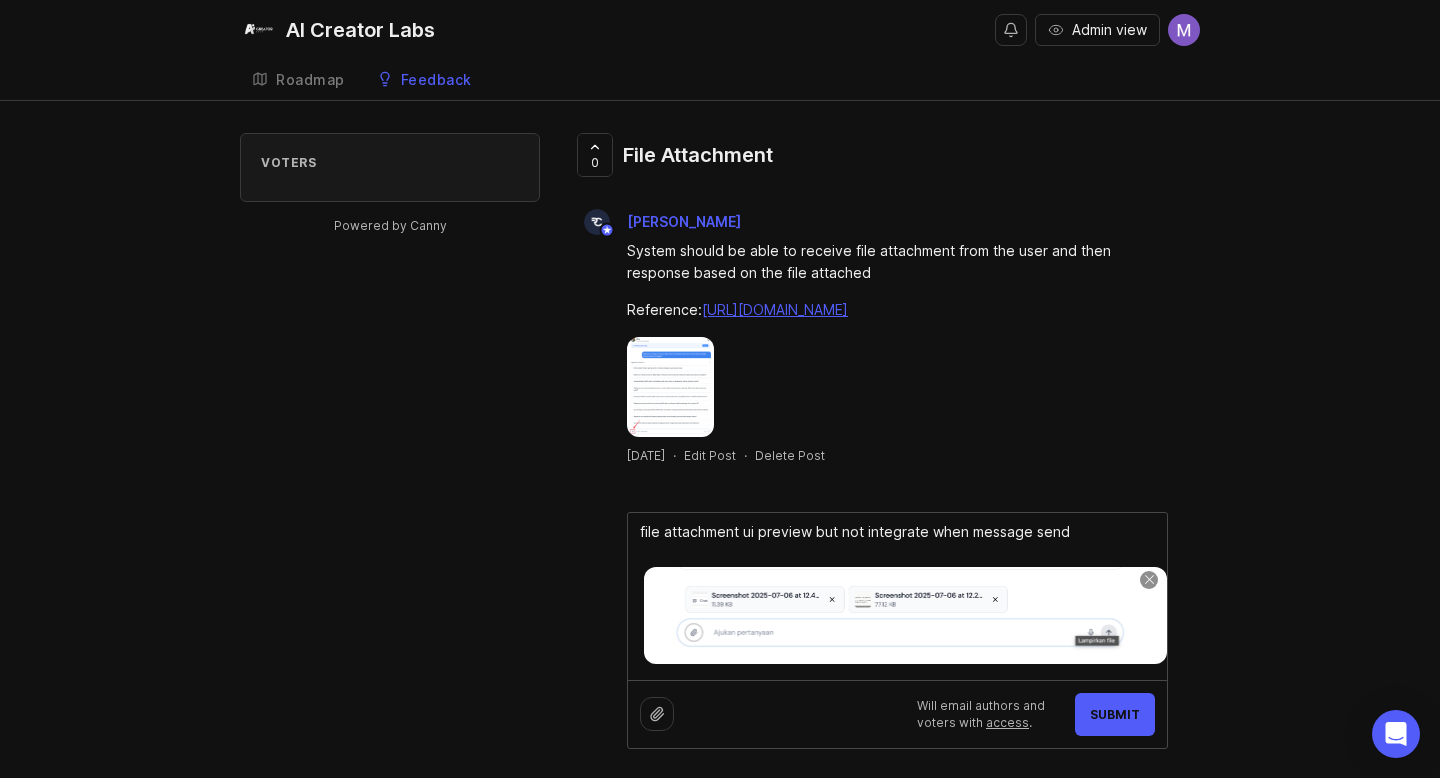 click on "file attachment ui preview but not integrate when message send" at bounding box center (897, 532) 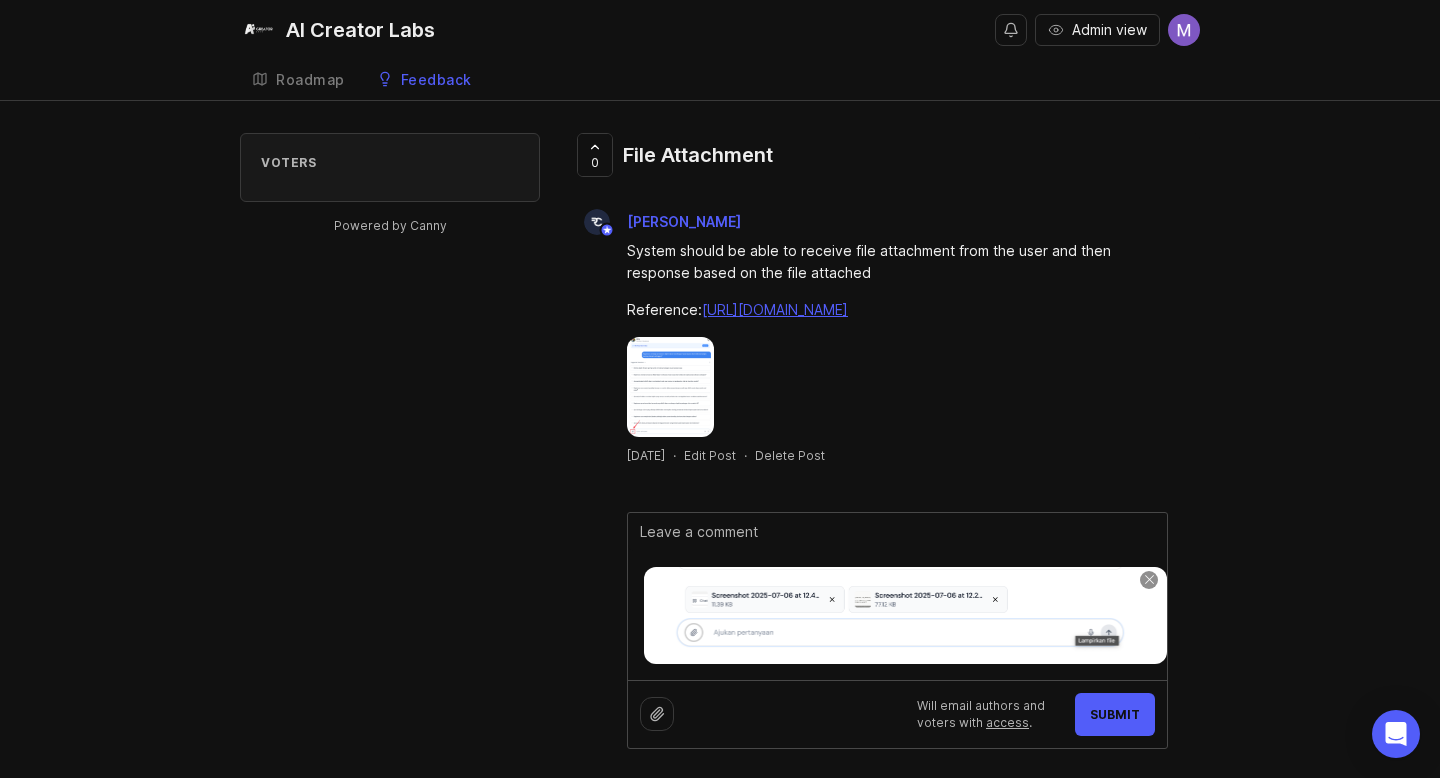 paste on "The file attachment is previewed in the UI but is not included when the message is sent." 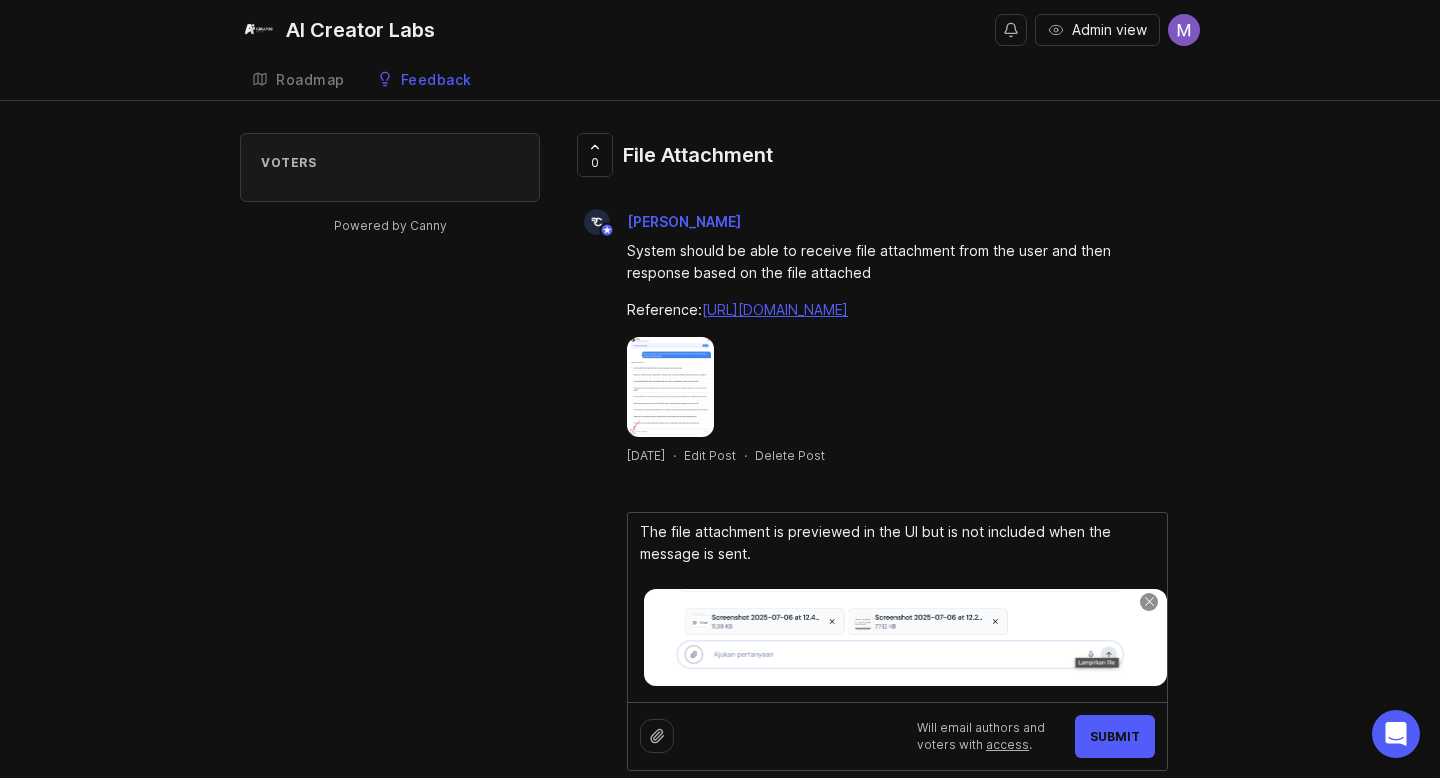 click on "The file attachment is previewed in the UI but is not included when the message is sent." at bounding box center (897, 543) 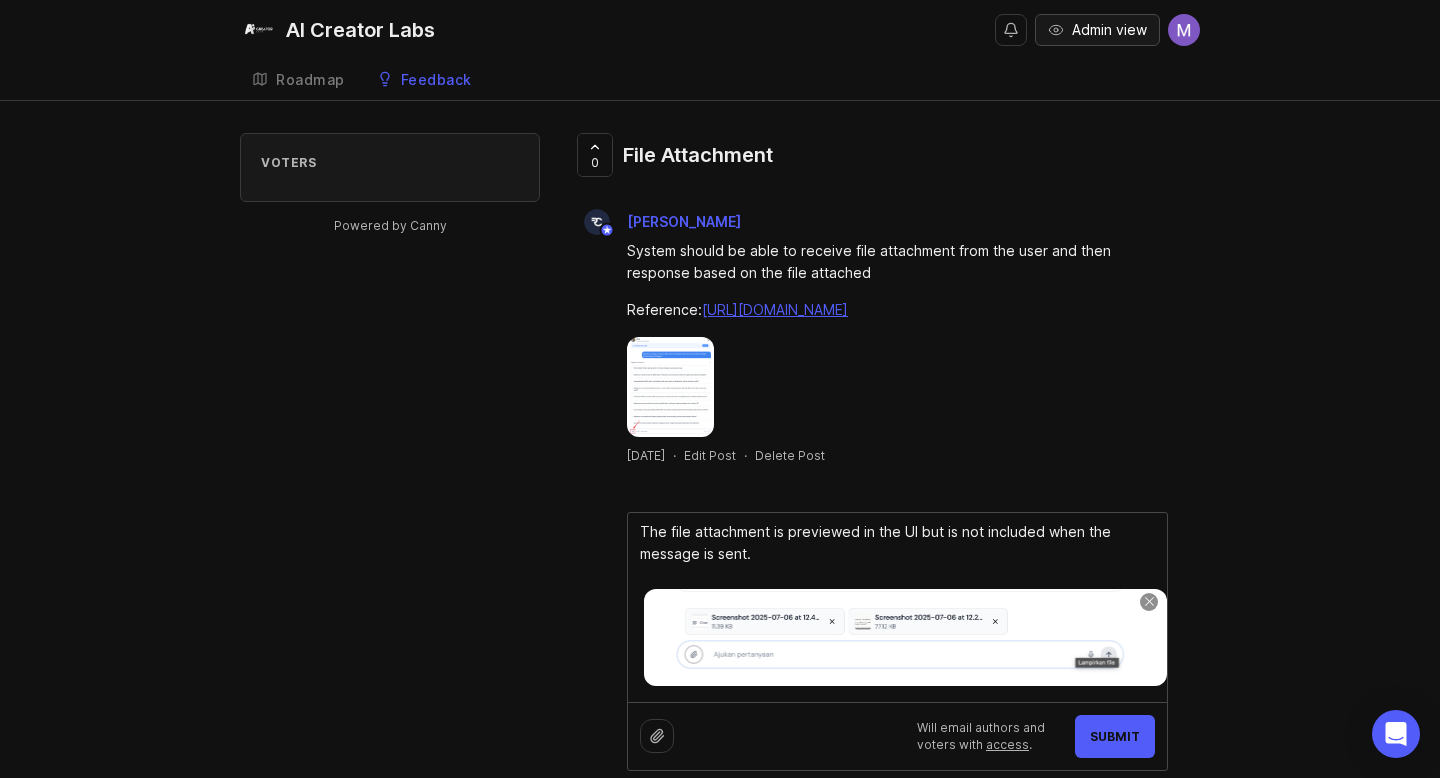 type on "The file attachment is previewed in the UI but is not included when the message is sent." 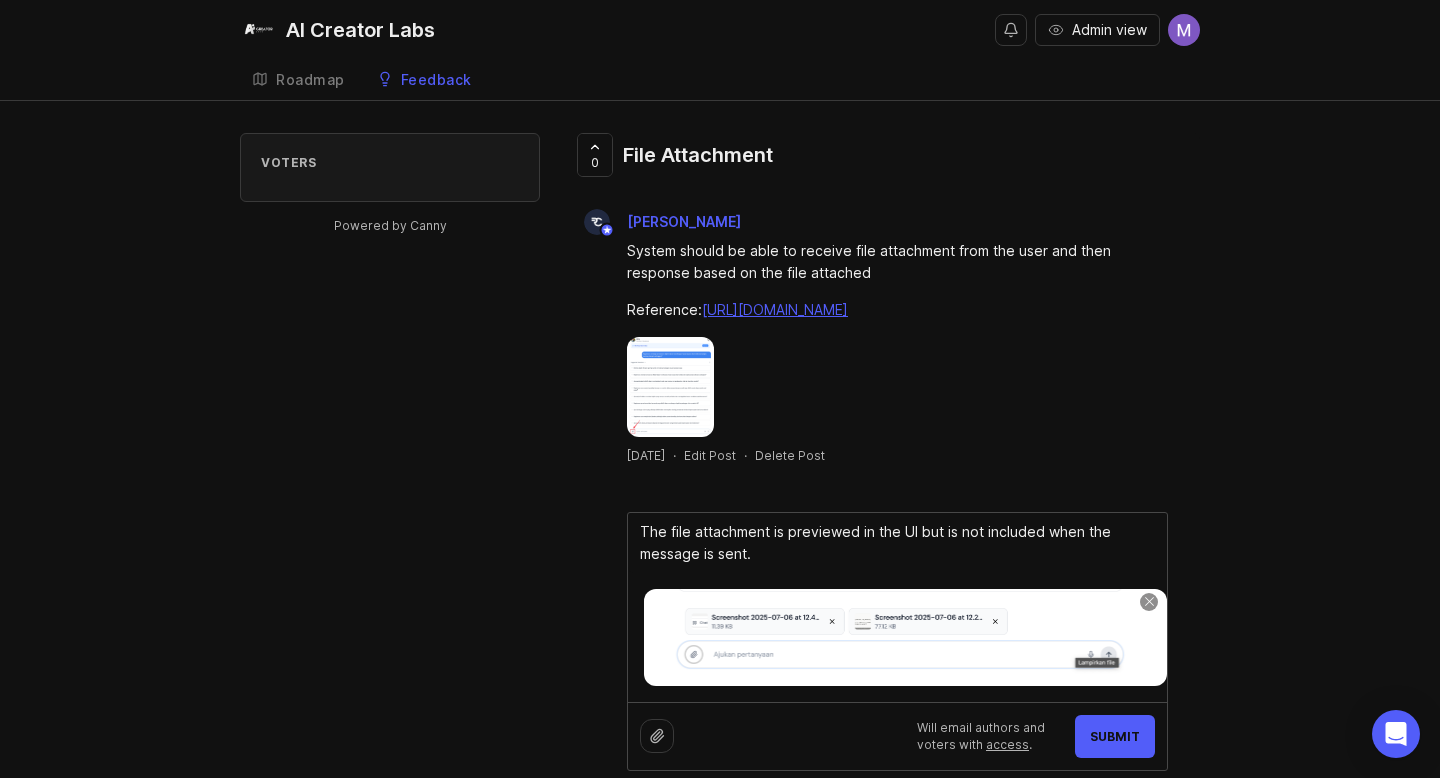click on "The file attachment is previewed in the UI but is not included when the message is sent." at bounding box center (897, 543) 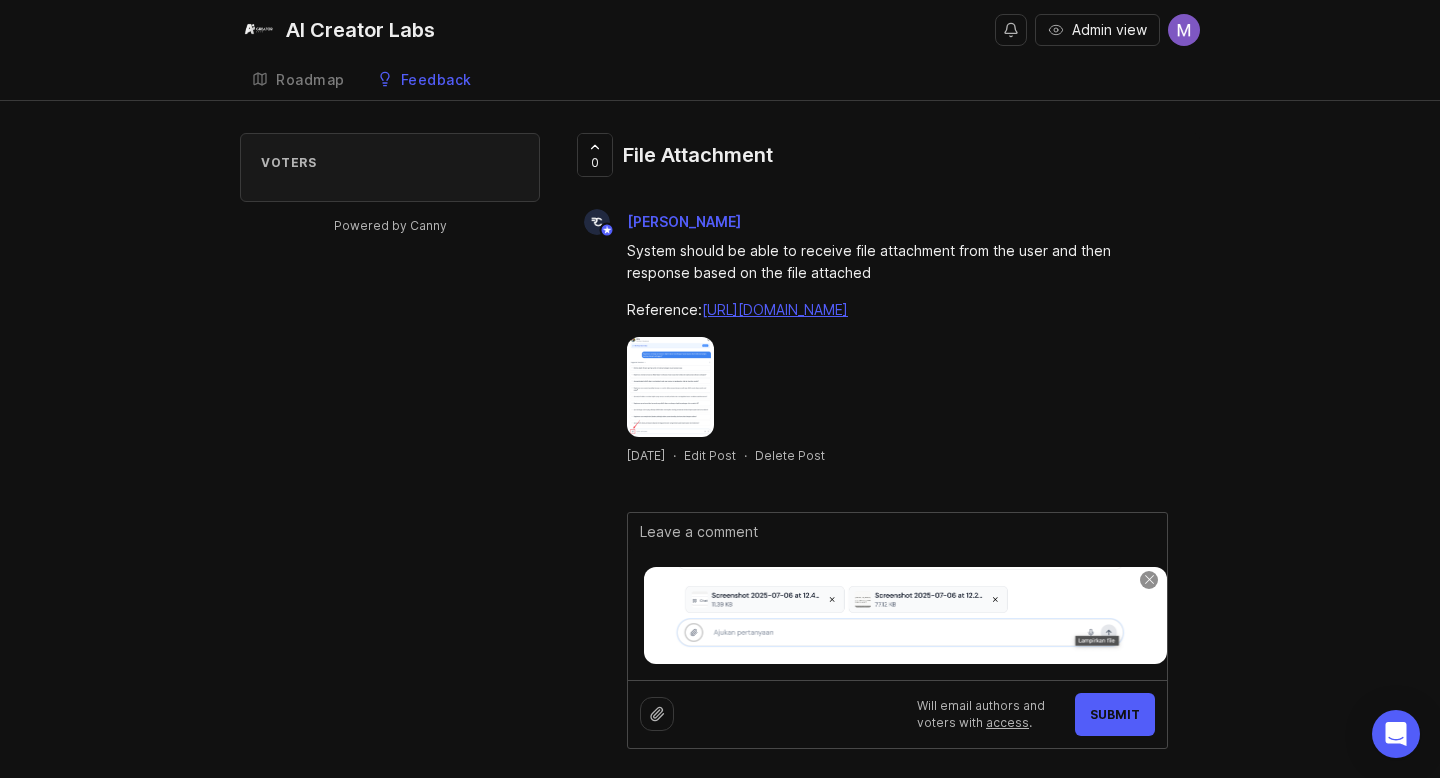 paste on "he file attachment is now uploaded via a file button and previewed in the UI, but it is not yet included when the message is sent." 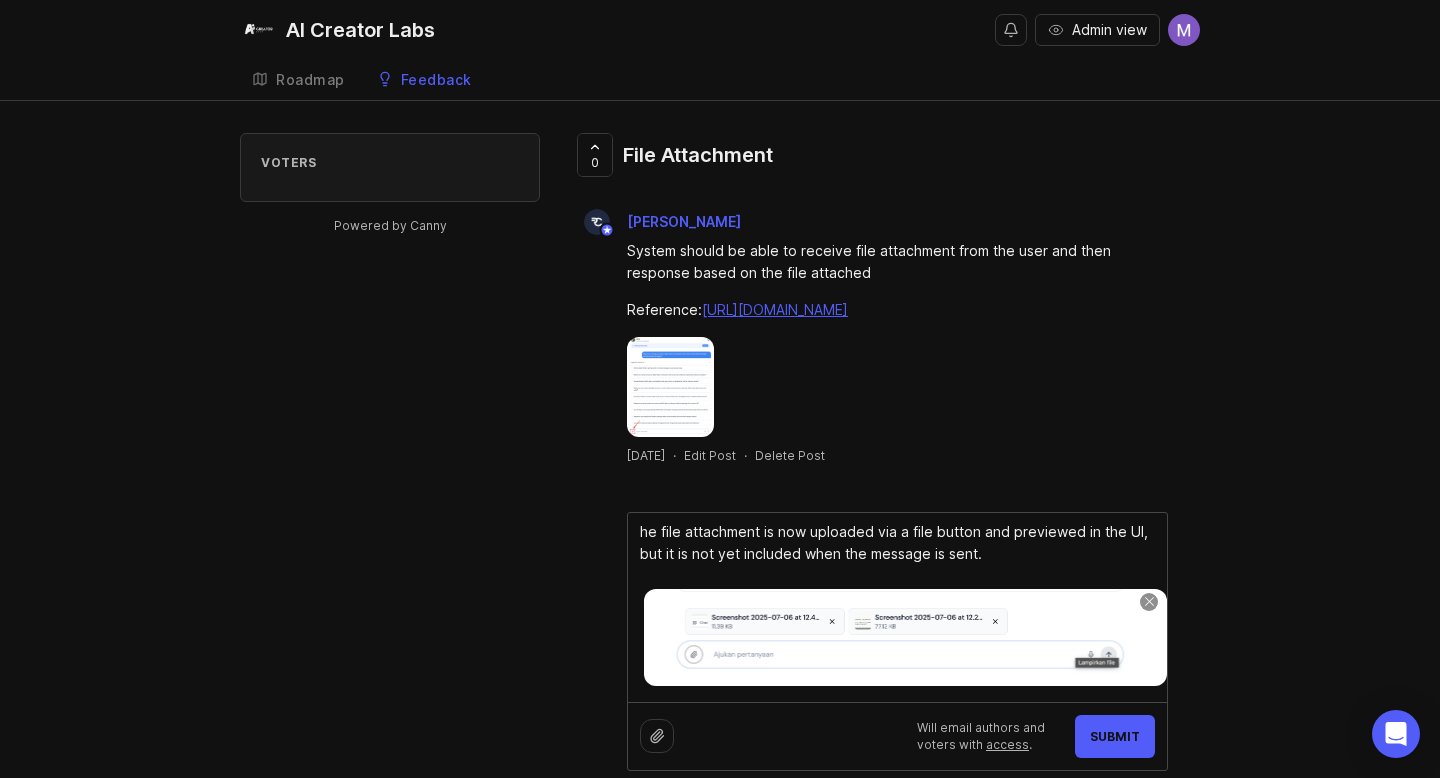 type on "he file attachment is now uploaded via a file button and previewed in the UI, but it is not yet included when the message is sent." 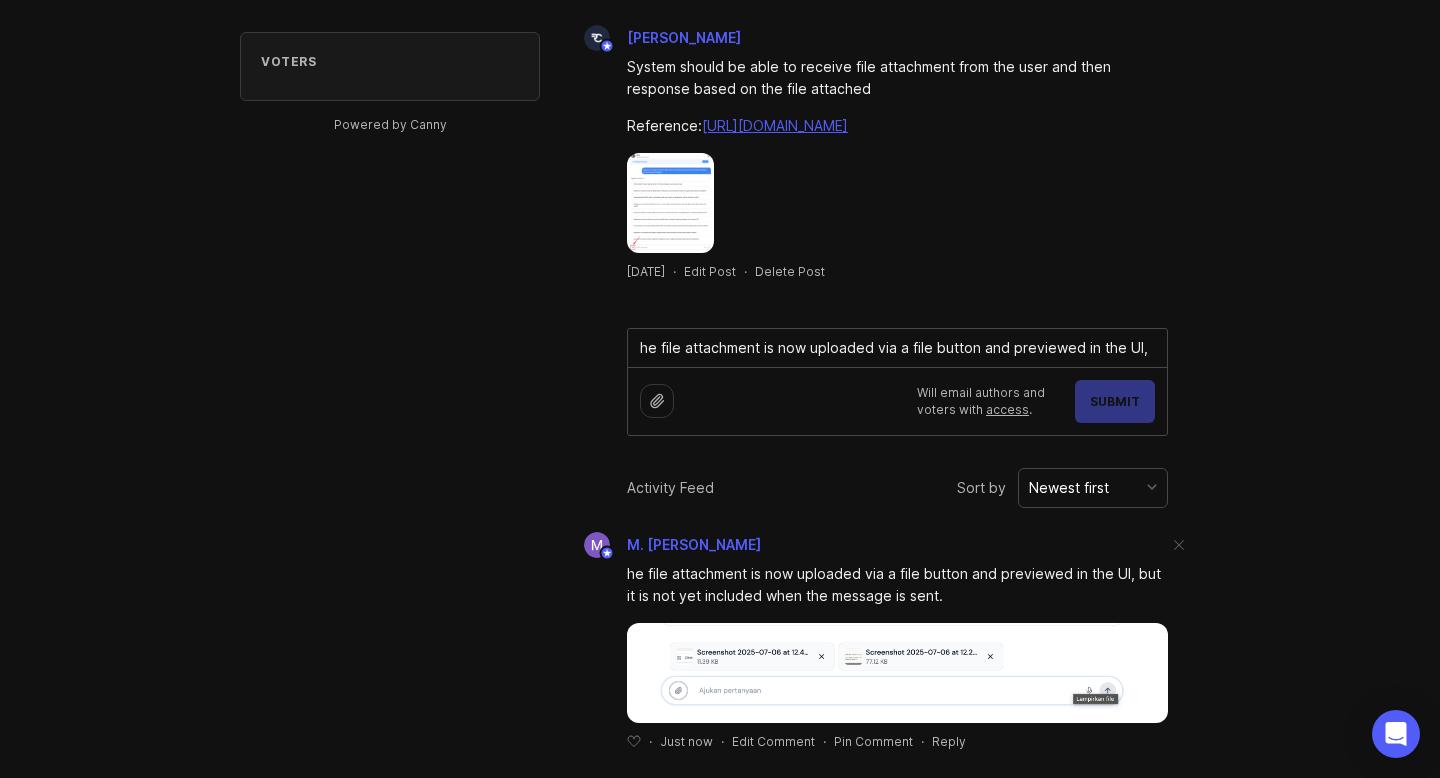 scroll, scrollTop: 197, scrollLeft: 0, axis: vertical 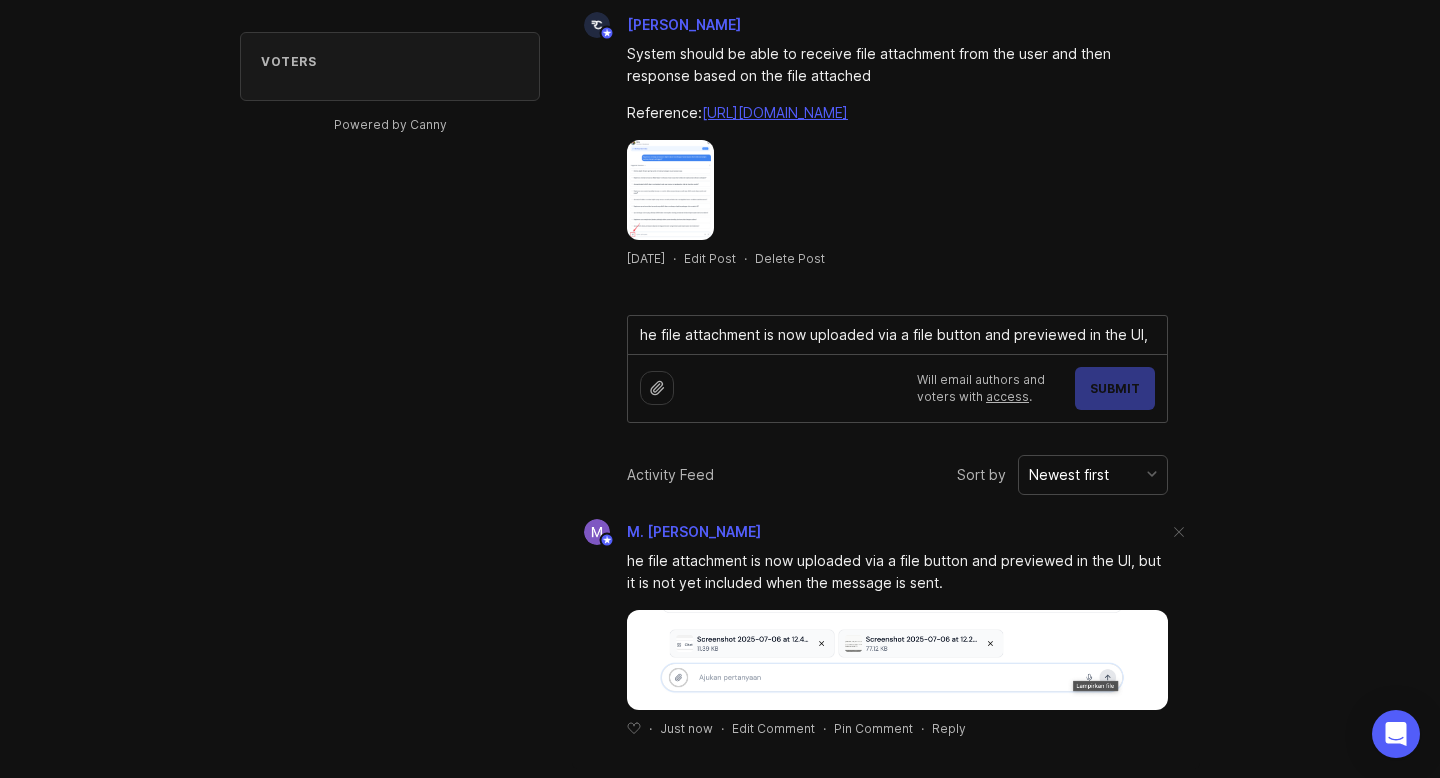 click at bounding box center [897, 660] 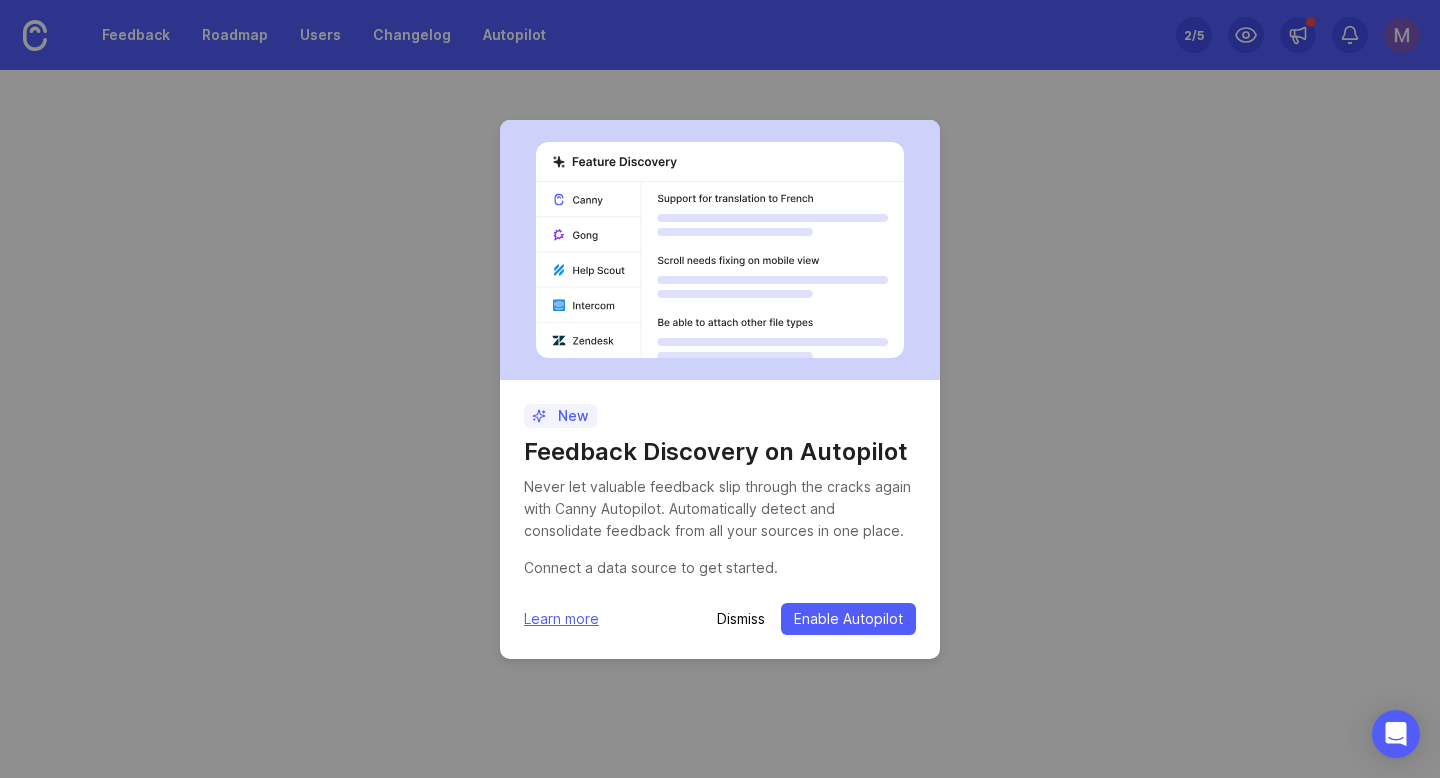 click on "Dismiss" at bounding box center (741, 619) 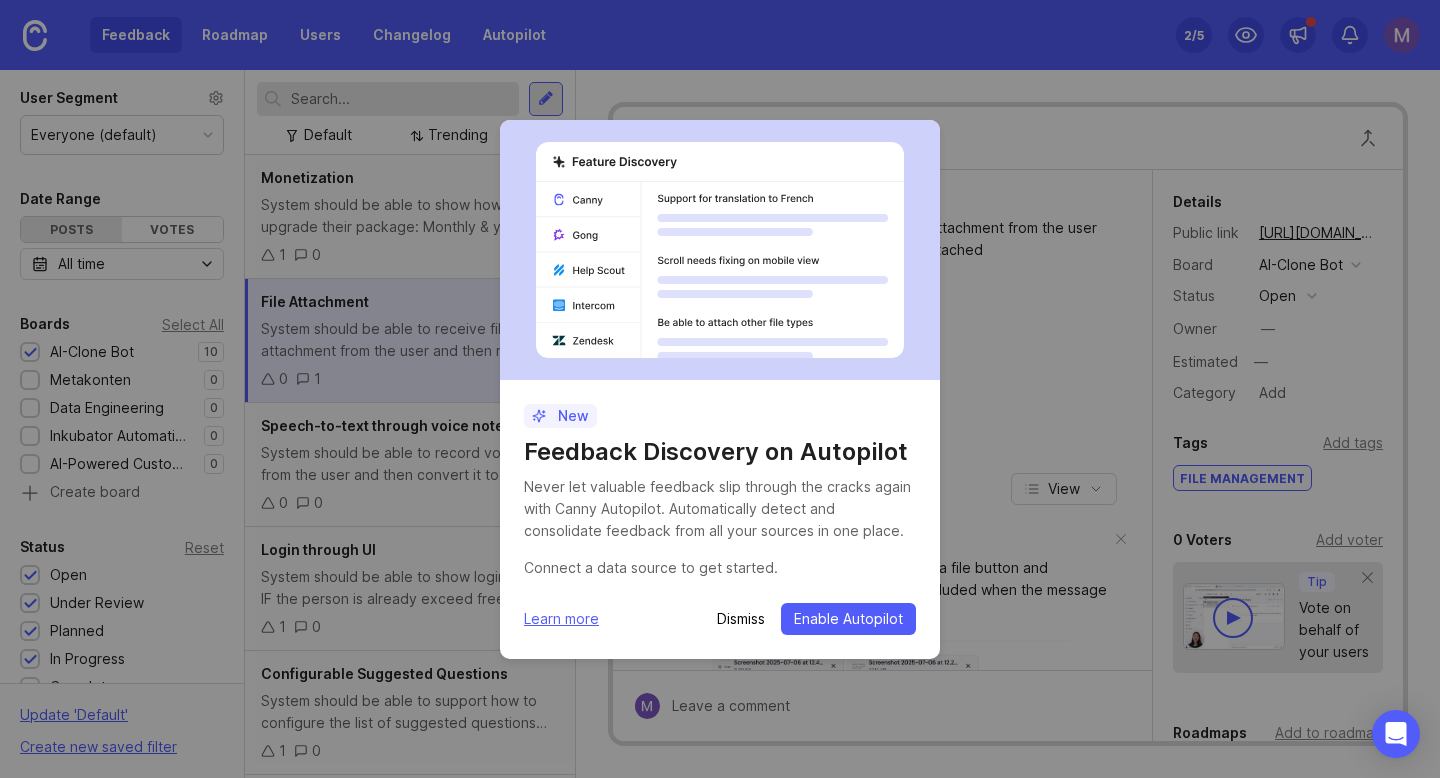 click on "Dismiss Enable Autopilot" at bounding box center [816, 619] 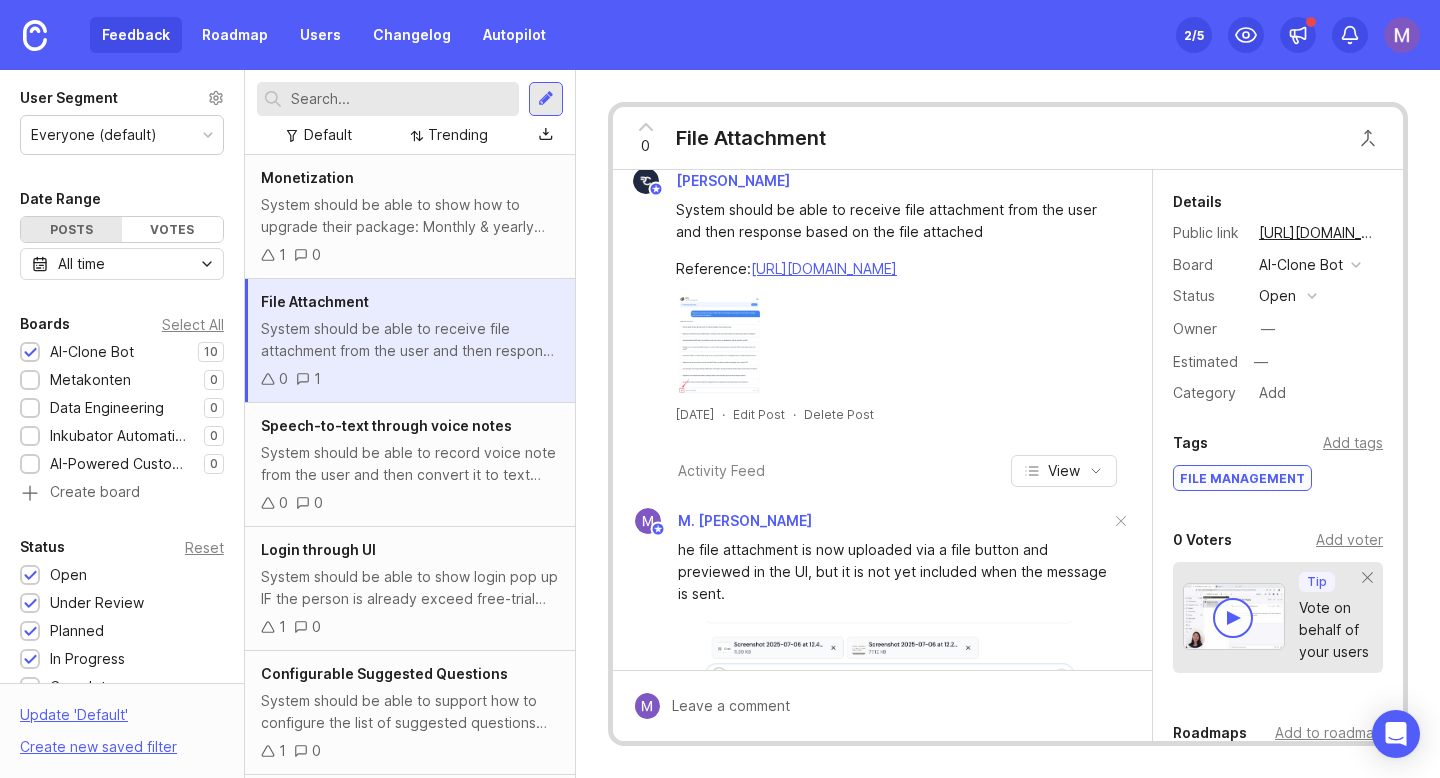 scroll, scrollTop: 0, scrollLeft: 0, axis: both 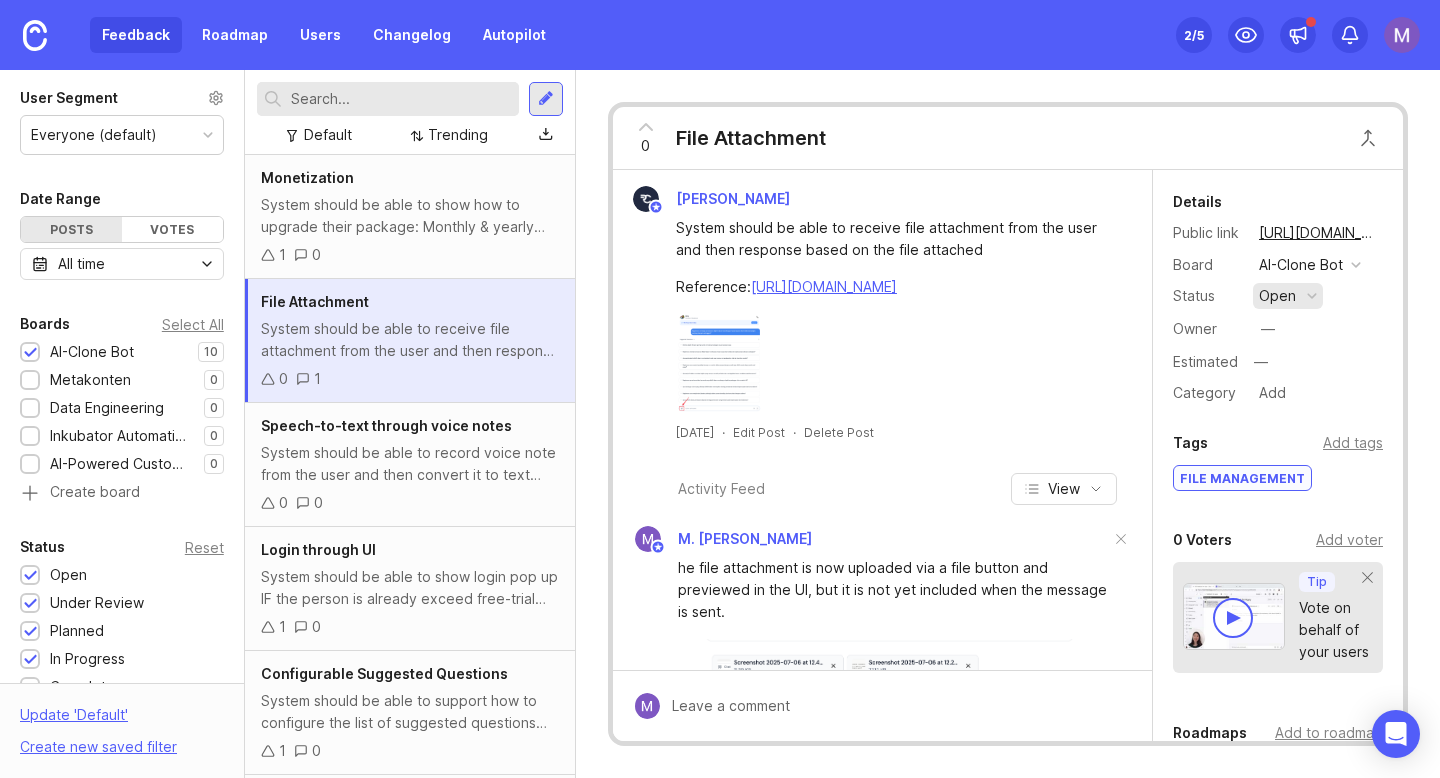 click on "open" at bounding box center (1288, 296) 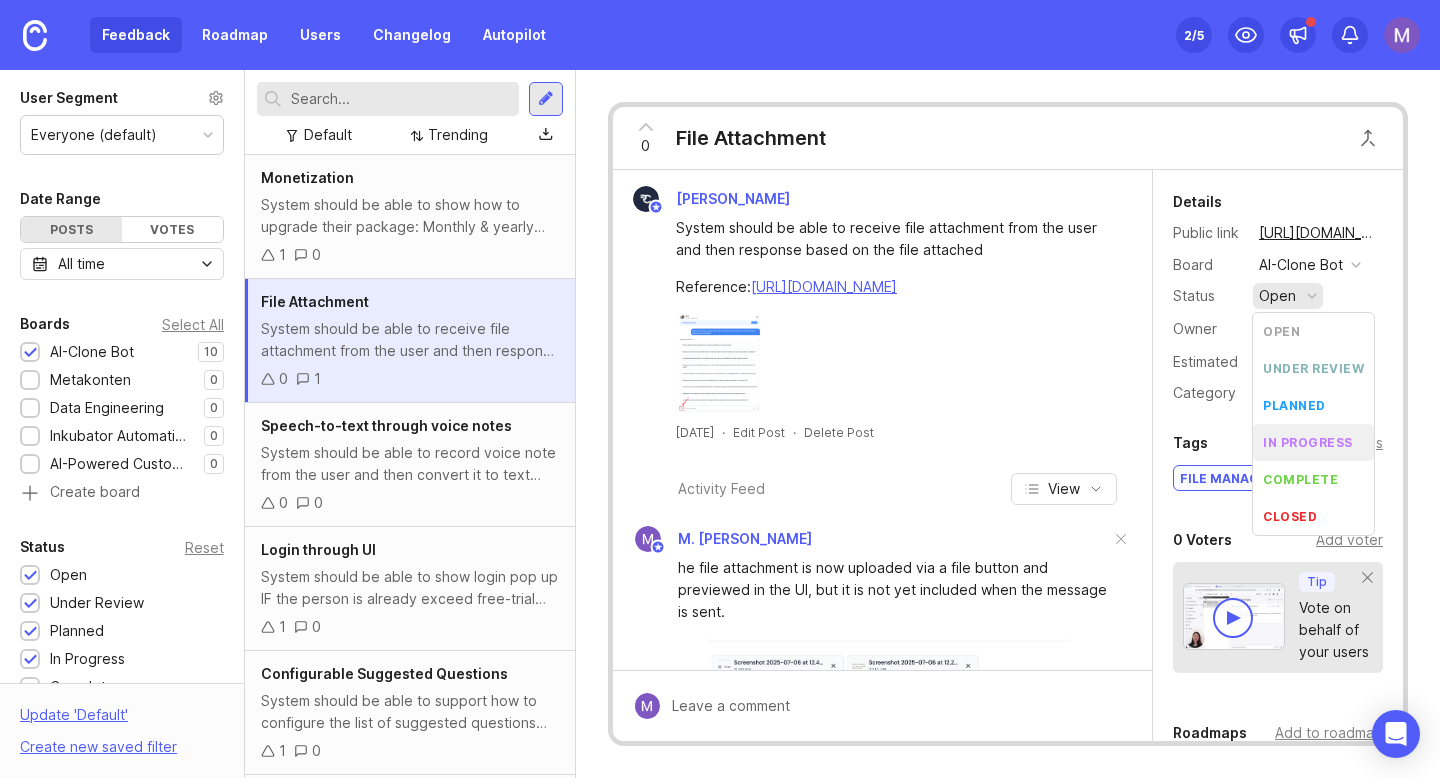 click on "in progress" at bounding box center (1308, 442) 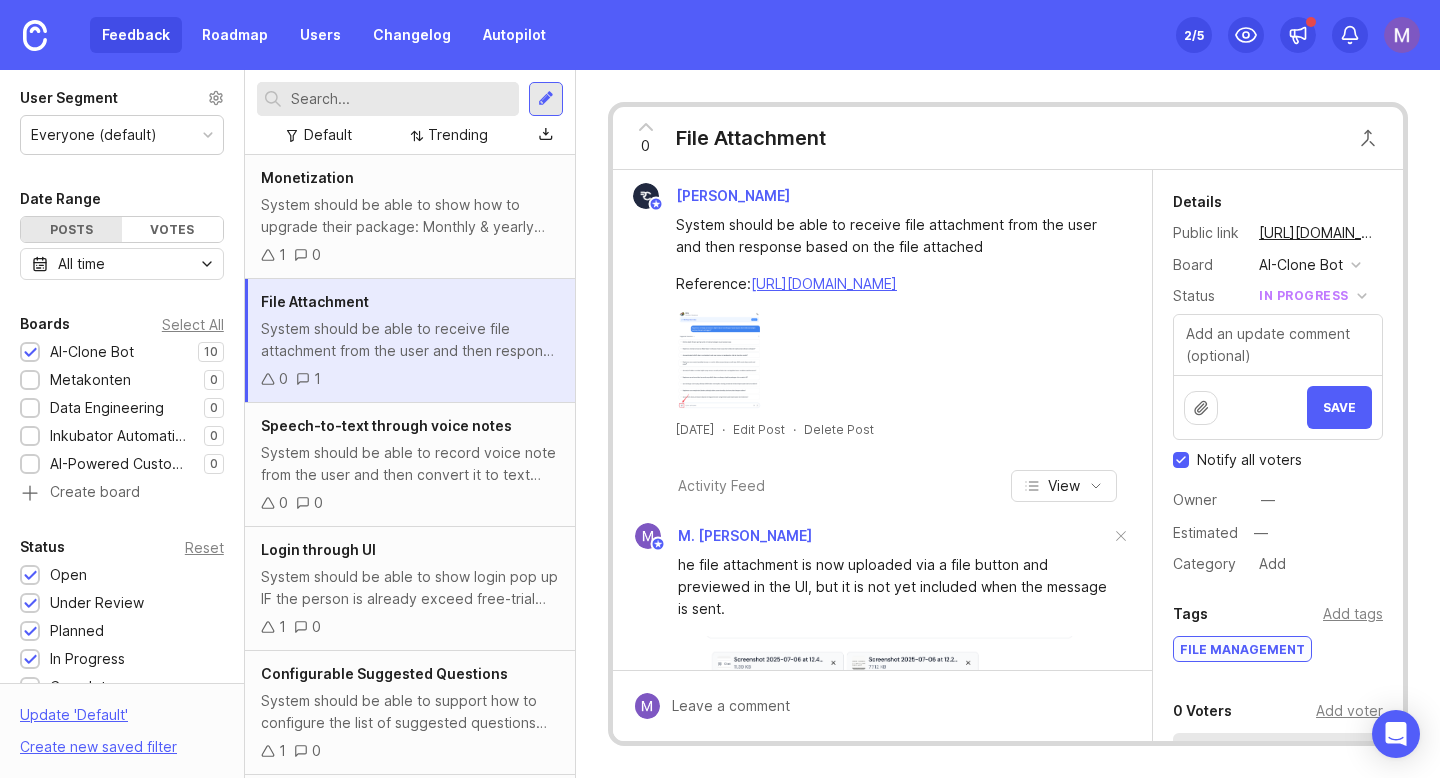 scroll, scrollTop: 0, scrollLeft: 0, axis: both 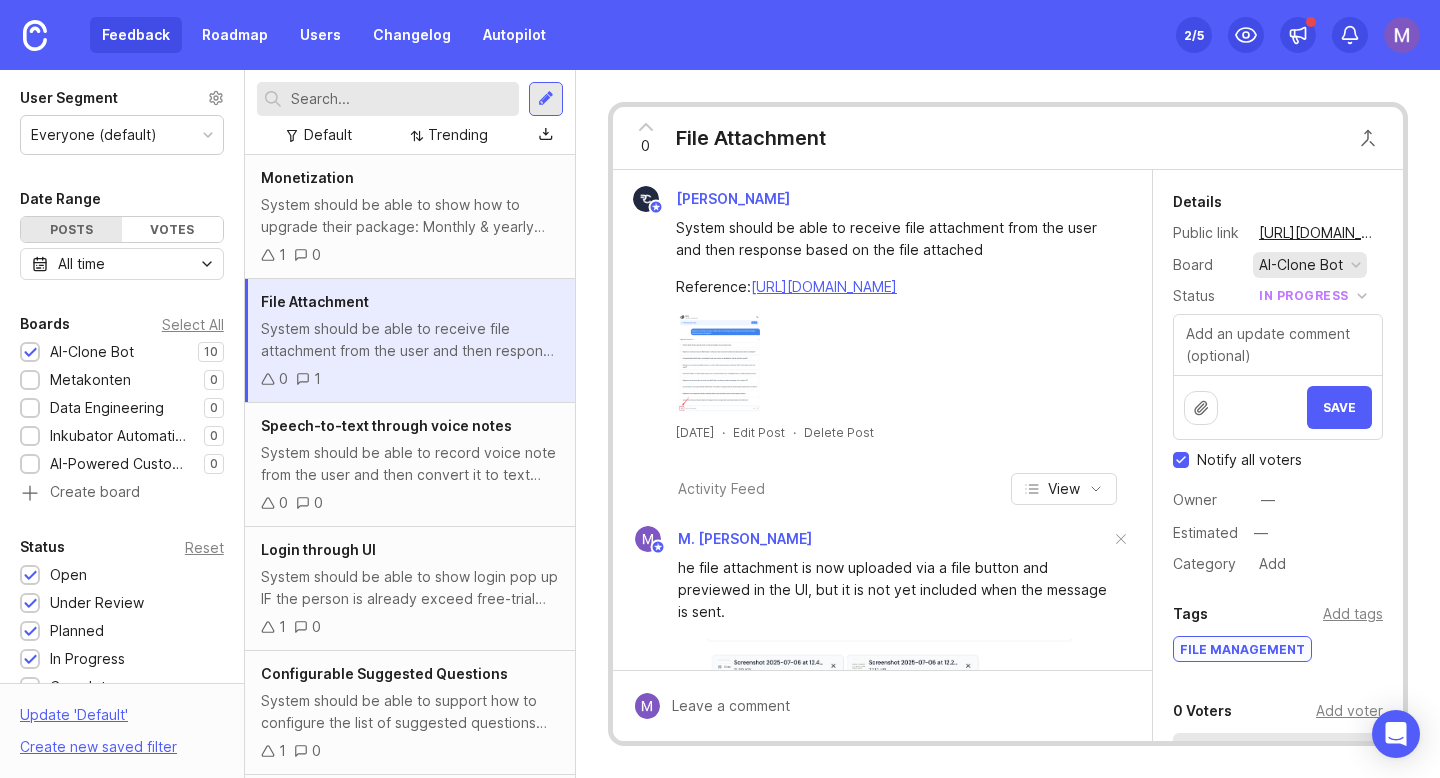 click on "AI-Clone Bot" at bounding box center [1310, 265] 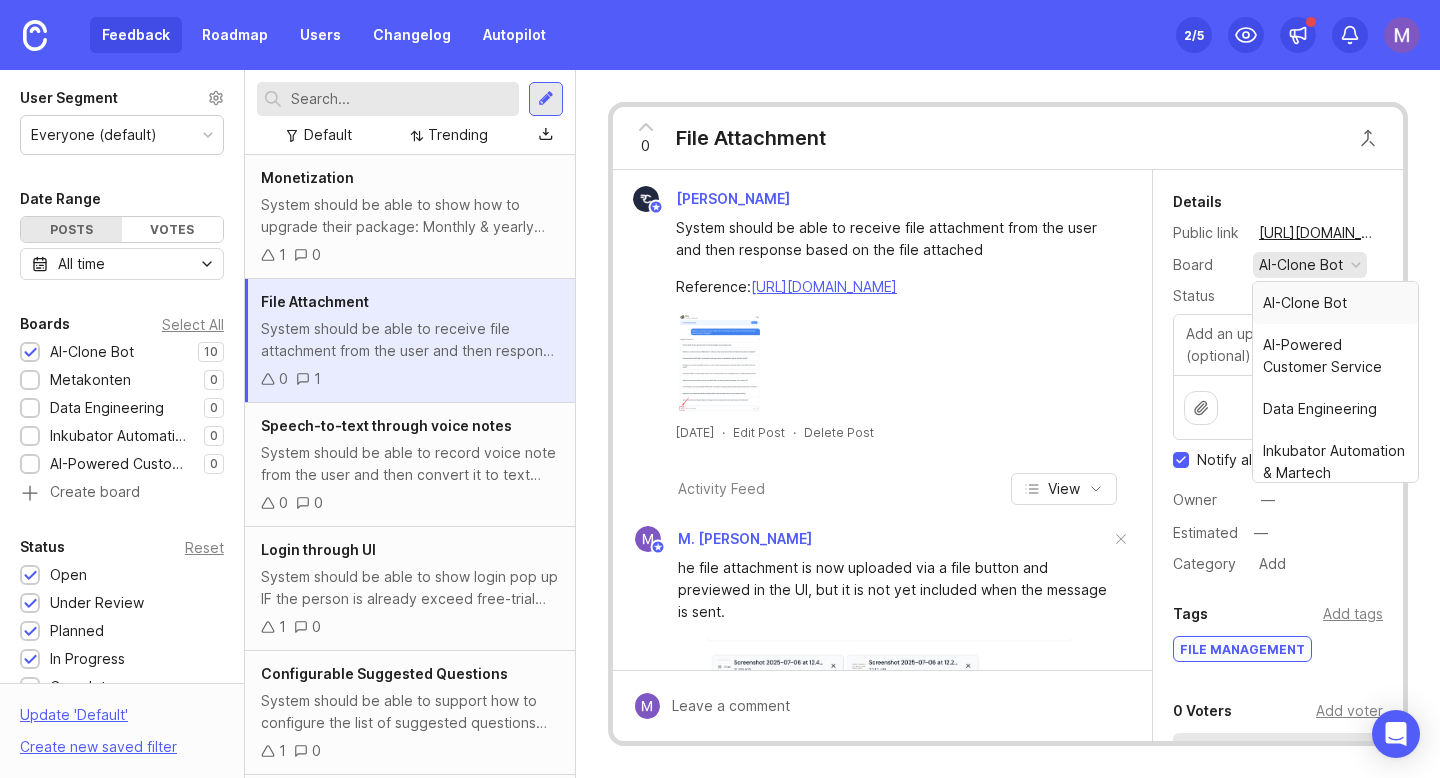 click on "AI-Clone Bot" at bounding box center (1310, 265) 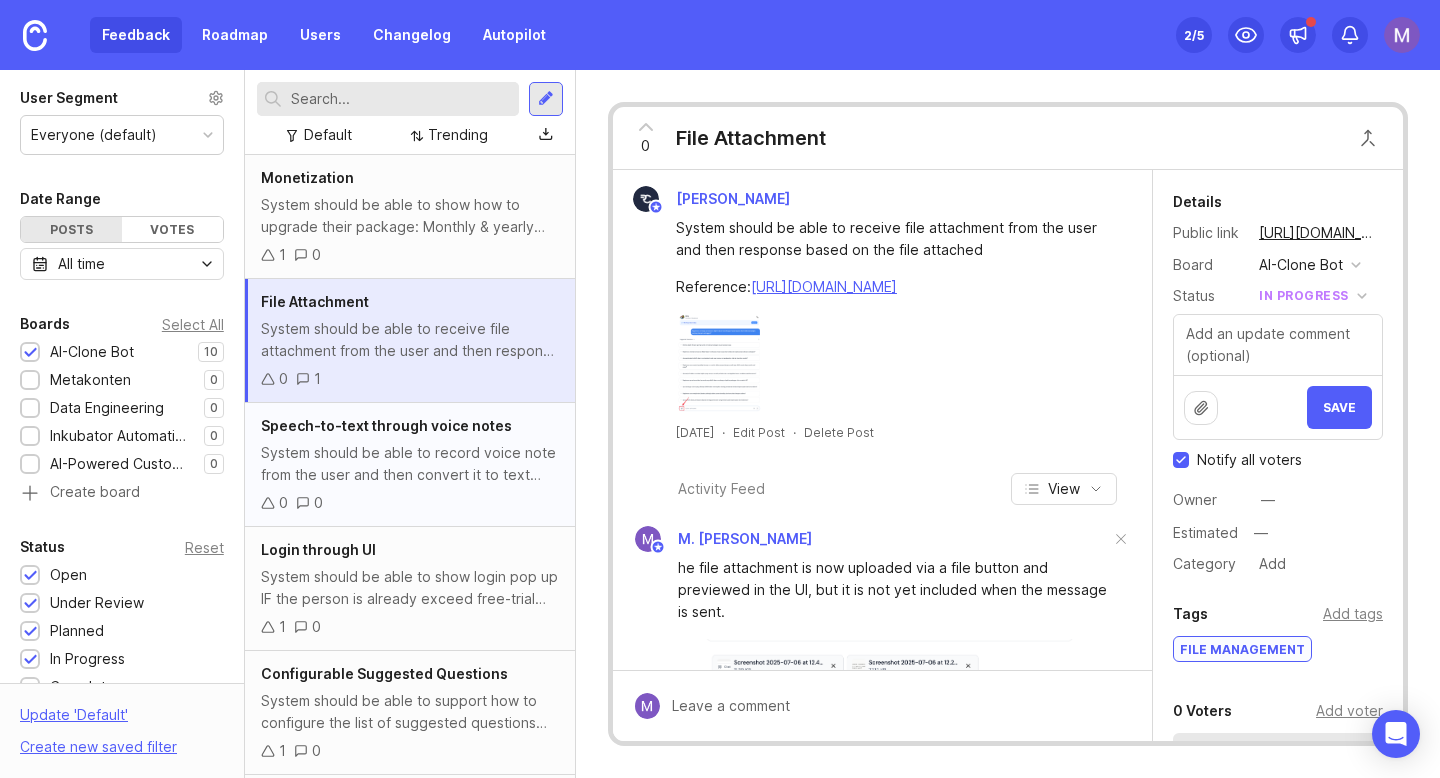 click on "System should be able to record voice note from the user and then convert it to text Reference: [URL][DOMAIN_NAME]" at bounding box center [410, 464] 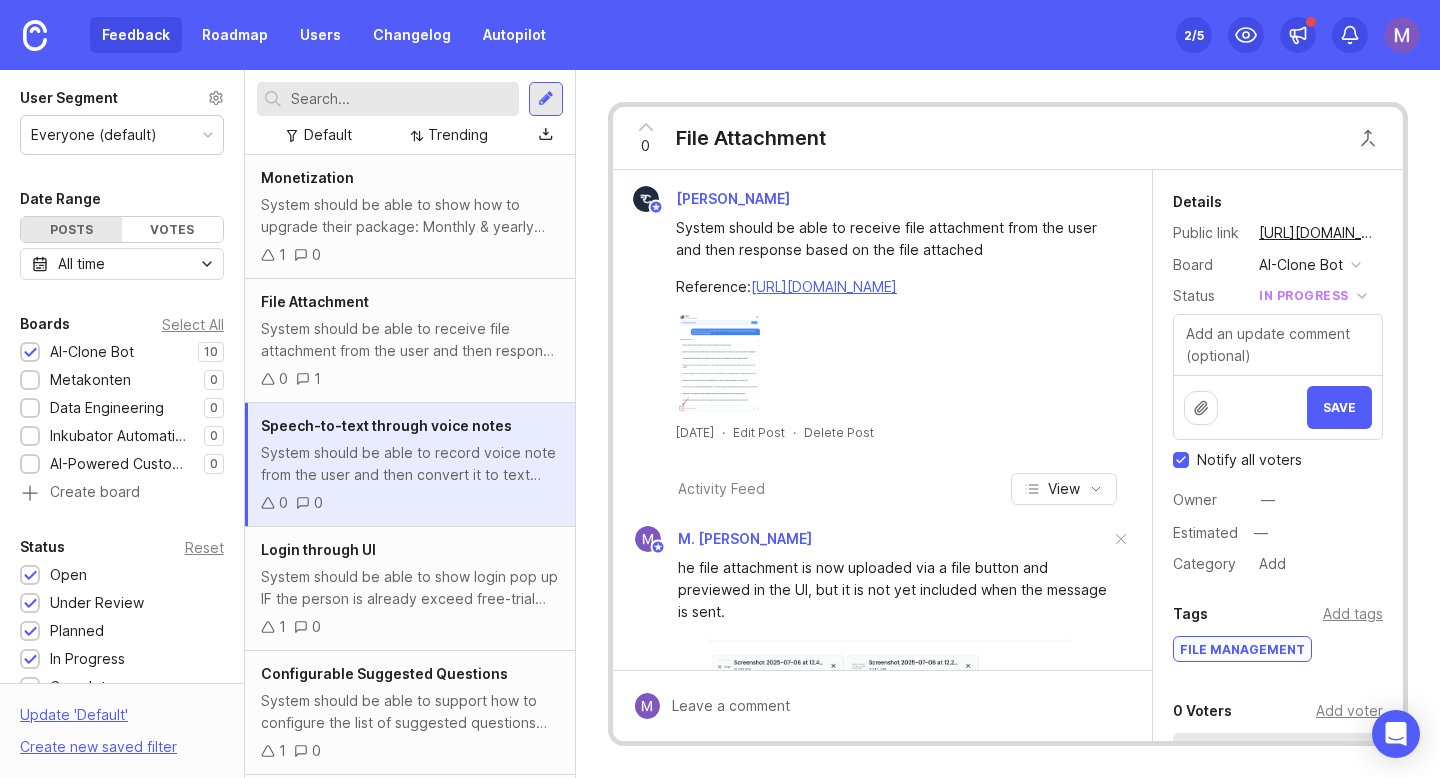 scroll, scrollTop: 0, scrollLeft: 0, axis: both 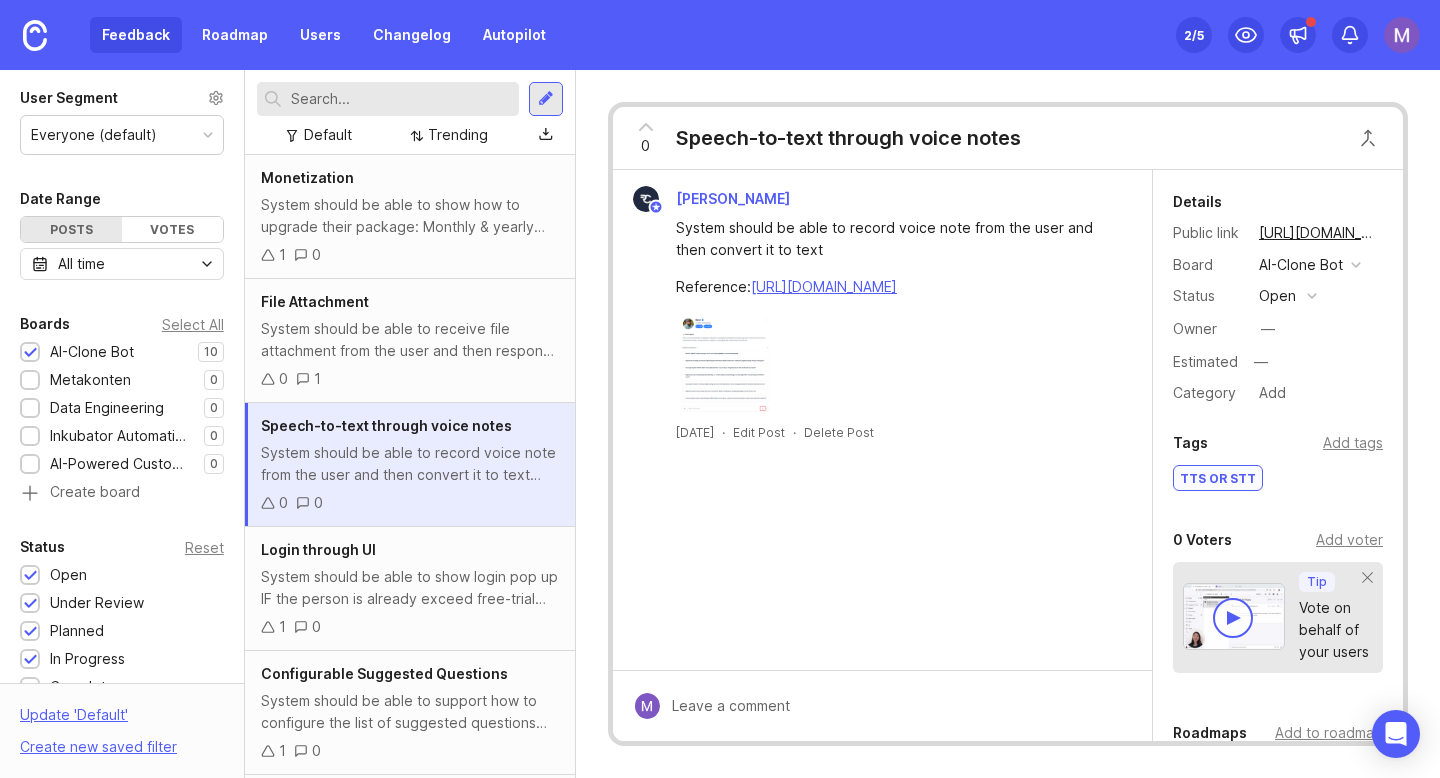 click at bounding box center (897, 706) 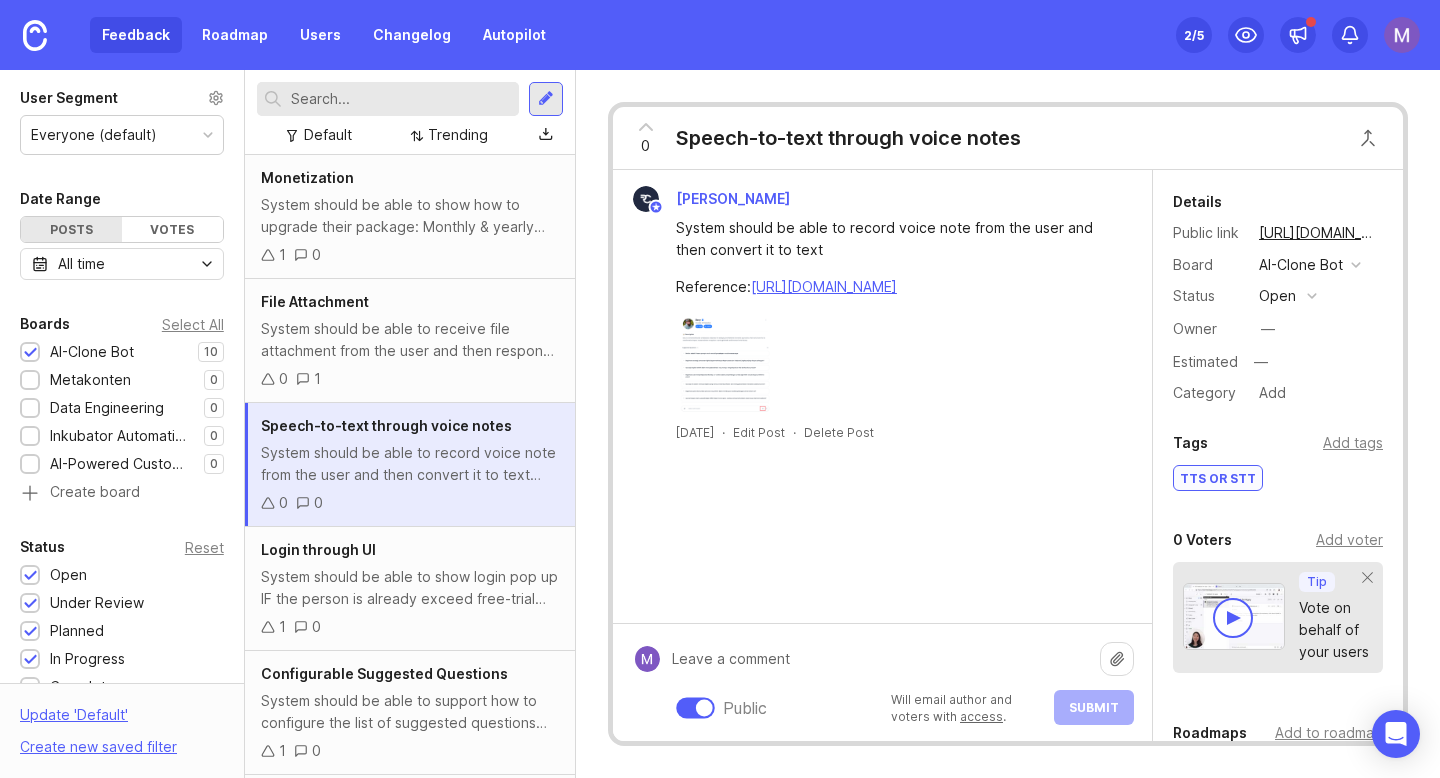 click 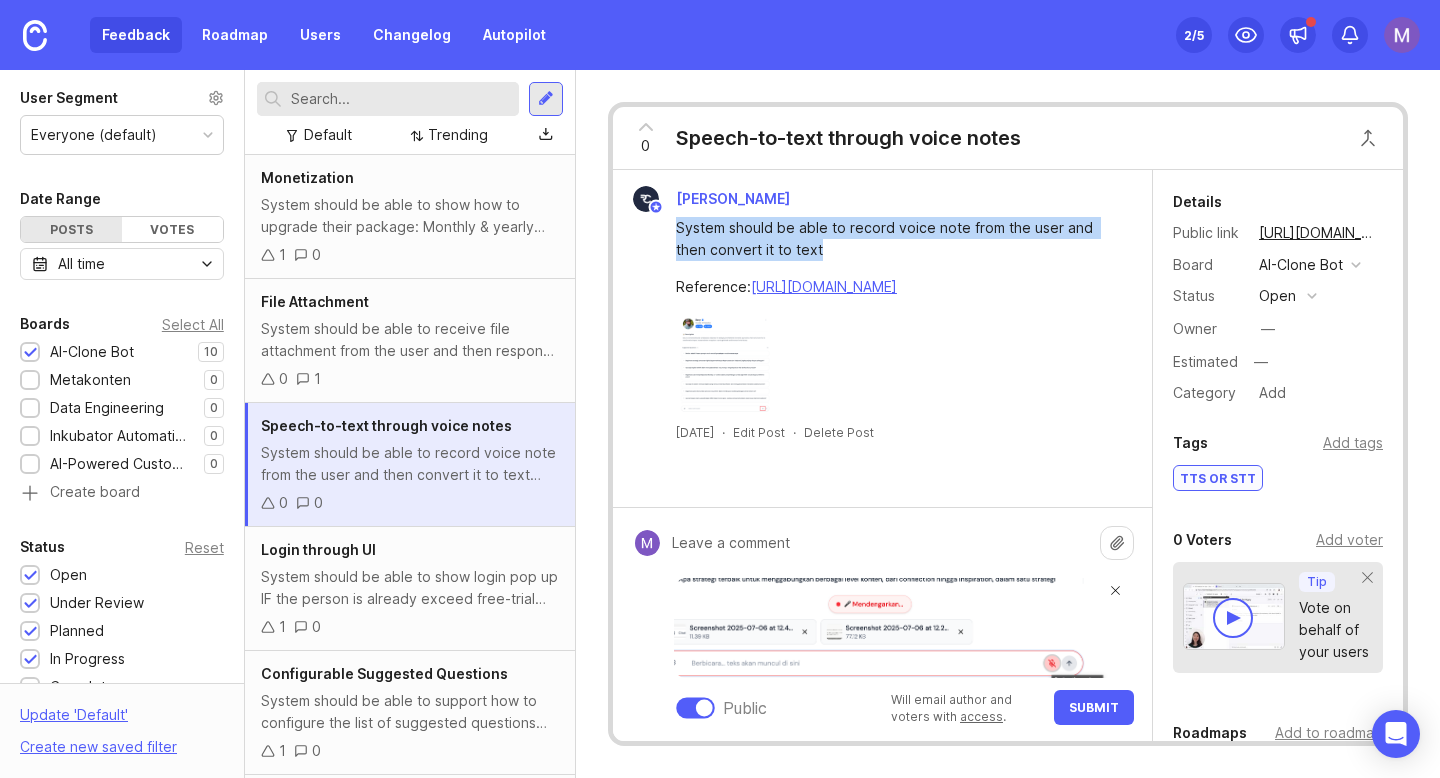 drag, startPoint x: 828, startPoint y: 255, endPoint x: 654, endPoint y: 224, distance: 176.73993 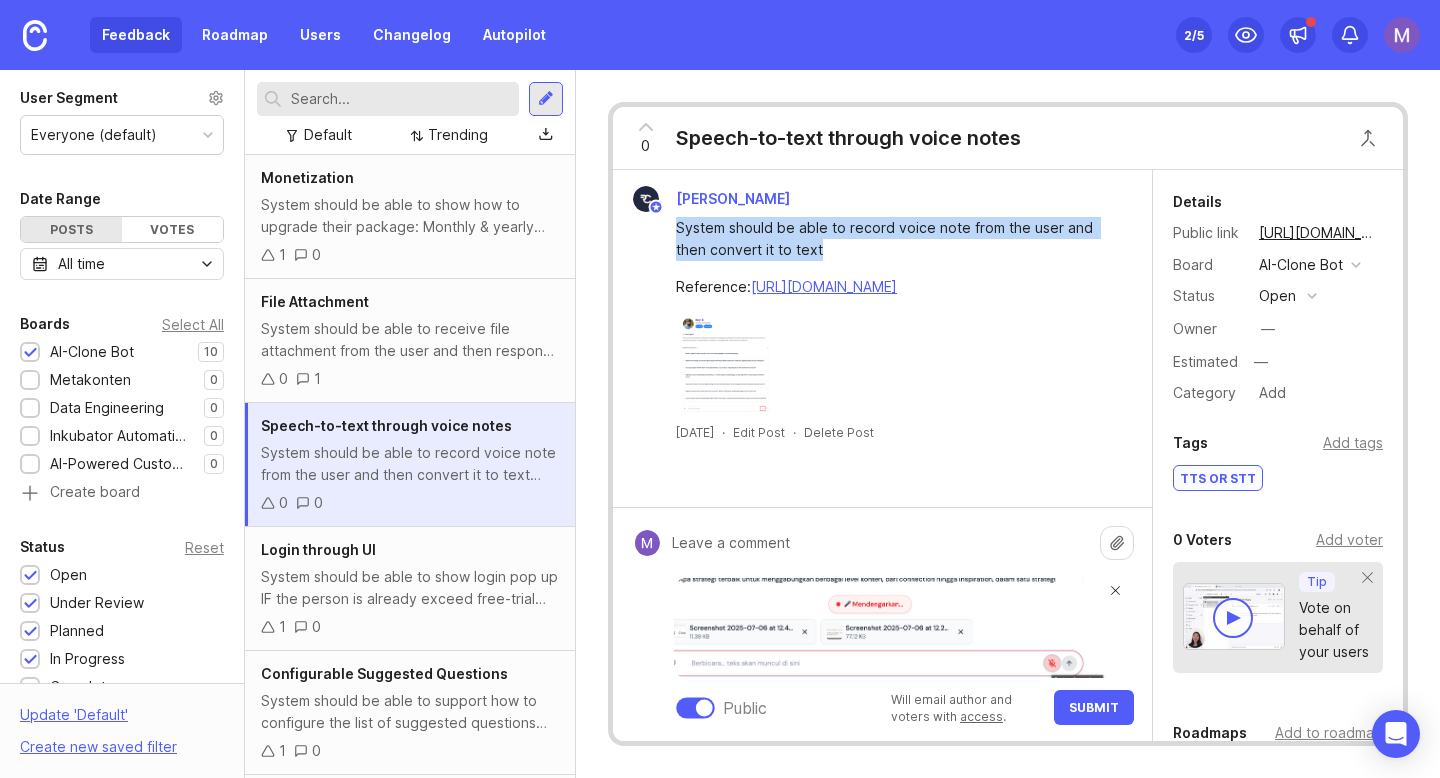 click on "System should be able to record voice note from the user and then convert it to text Reference:  [URL][DOMAIN_NAME]" at bounding box center [882, 313] 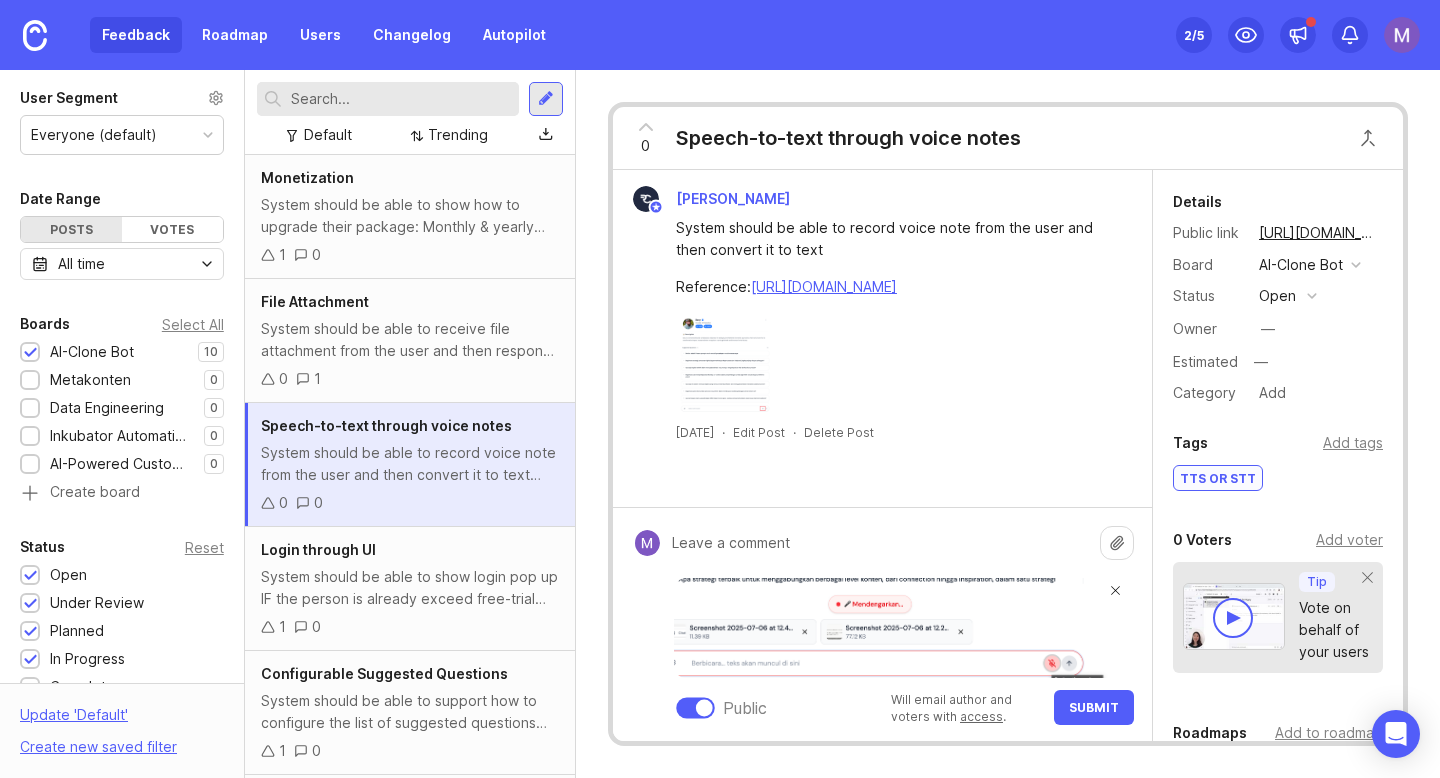 click at bounding box center (880, 543) 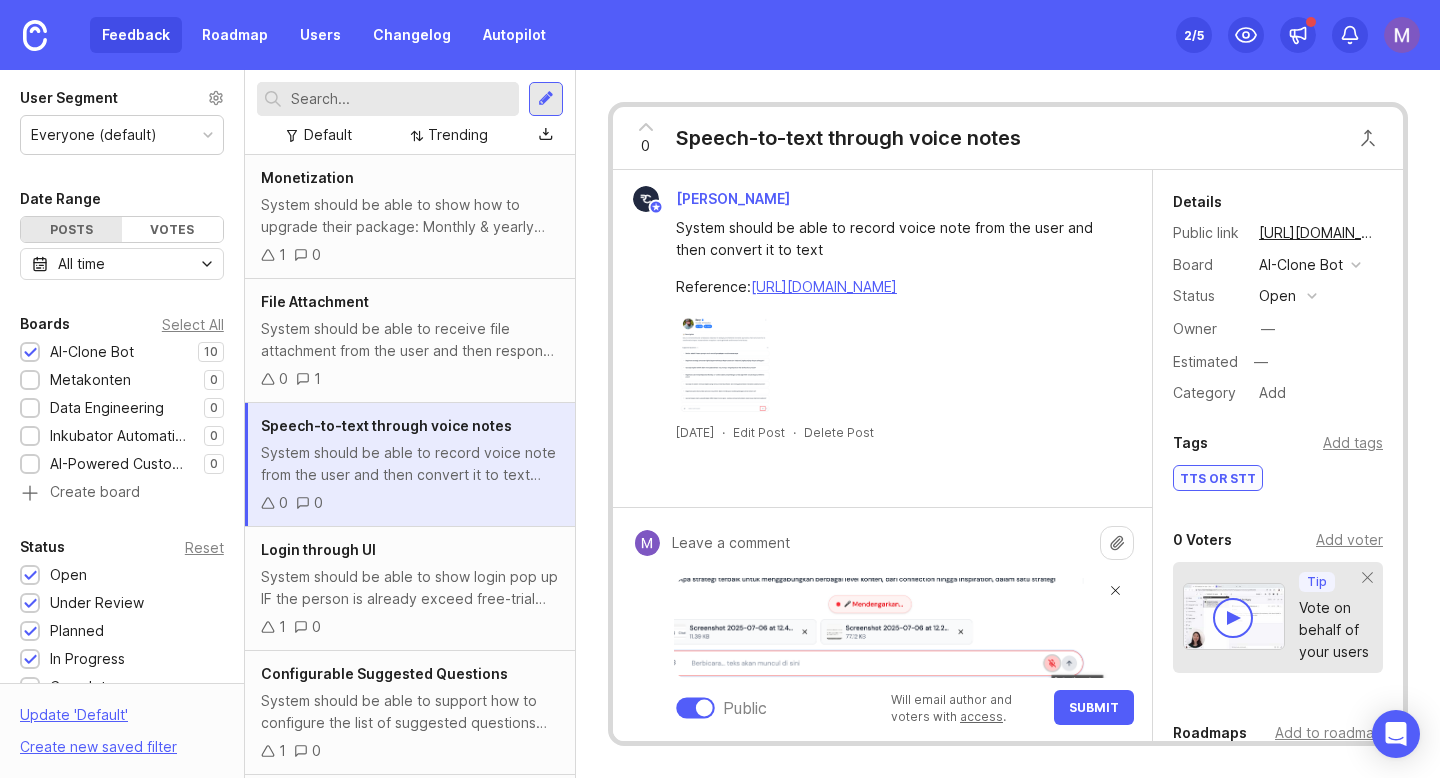 paste on "Users can now upload files using the file button and see a preview in the UI, but the attachment is not yet included when the message is sent. Additionally, the mic button now supports speech-to-text input directly into the prompt bar." 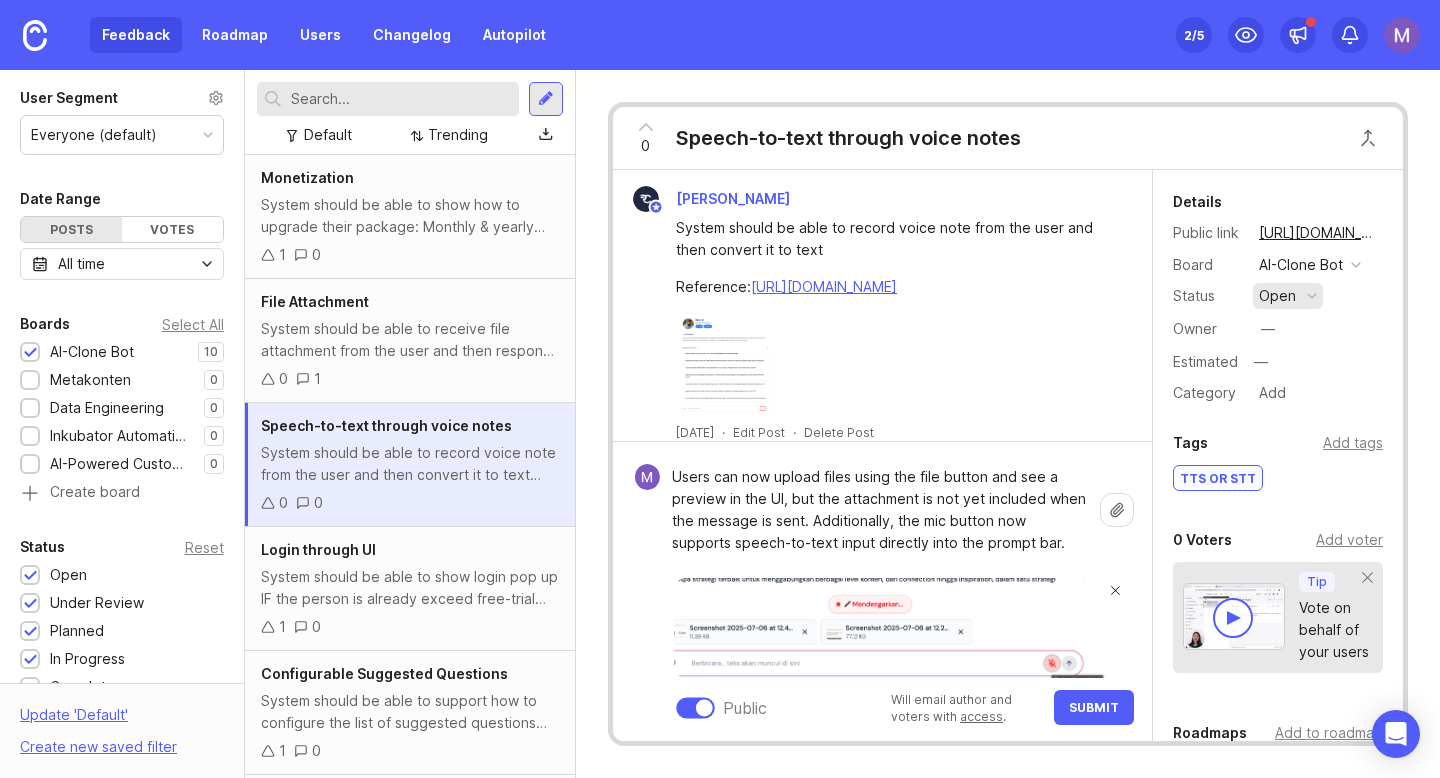 type on "Users can now upload files using the file button and see a preview in the UI, but the attachment is not yet included when the message is sent. Additionally, the mic button now supports speech-to-text input directly into the prompt bar." 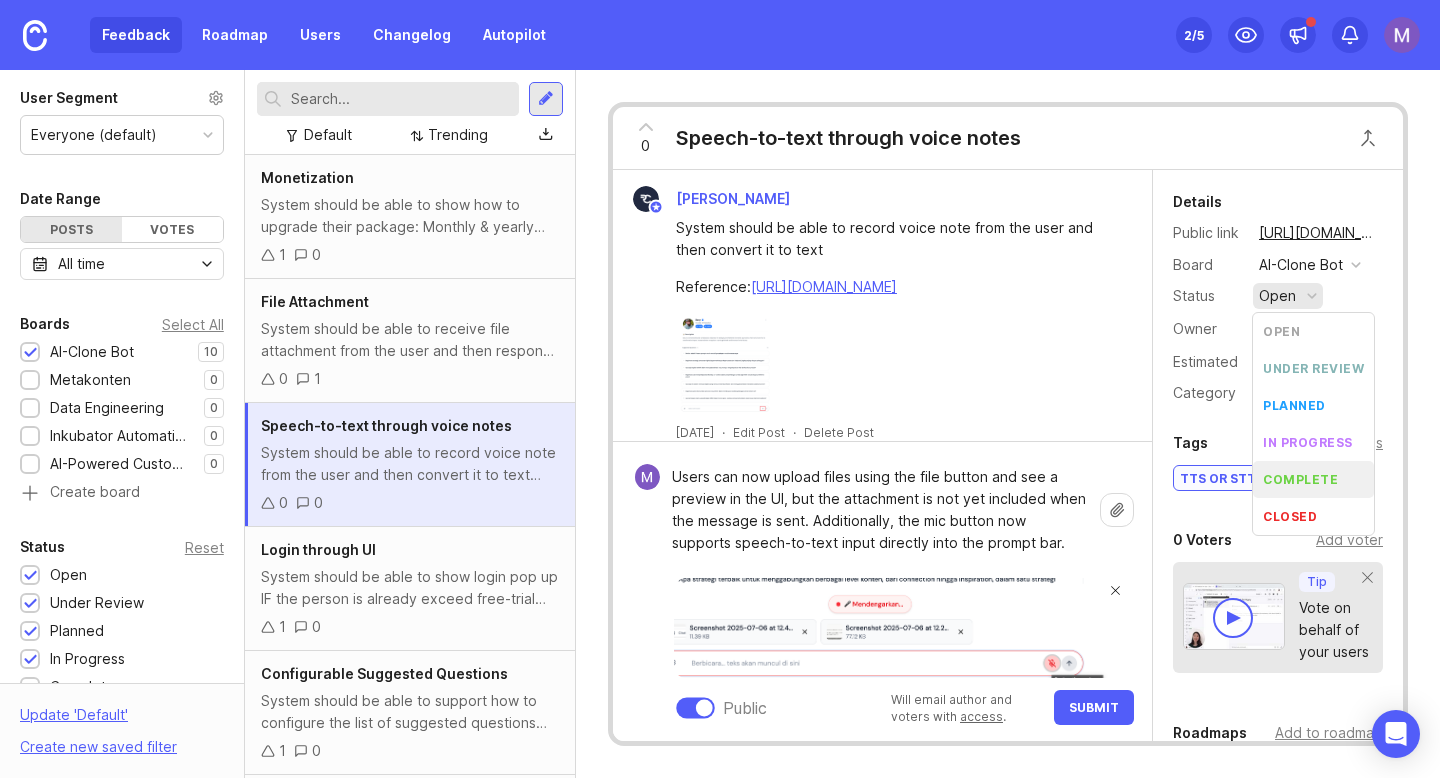 click on "complete" at bounding box center (1313, 479) 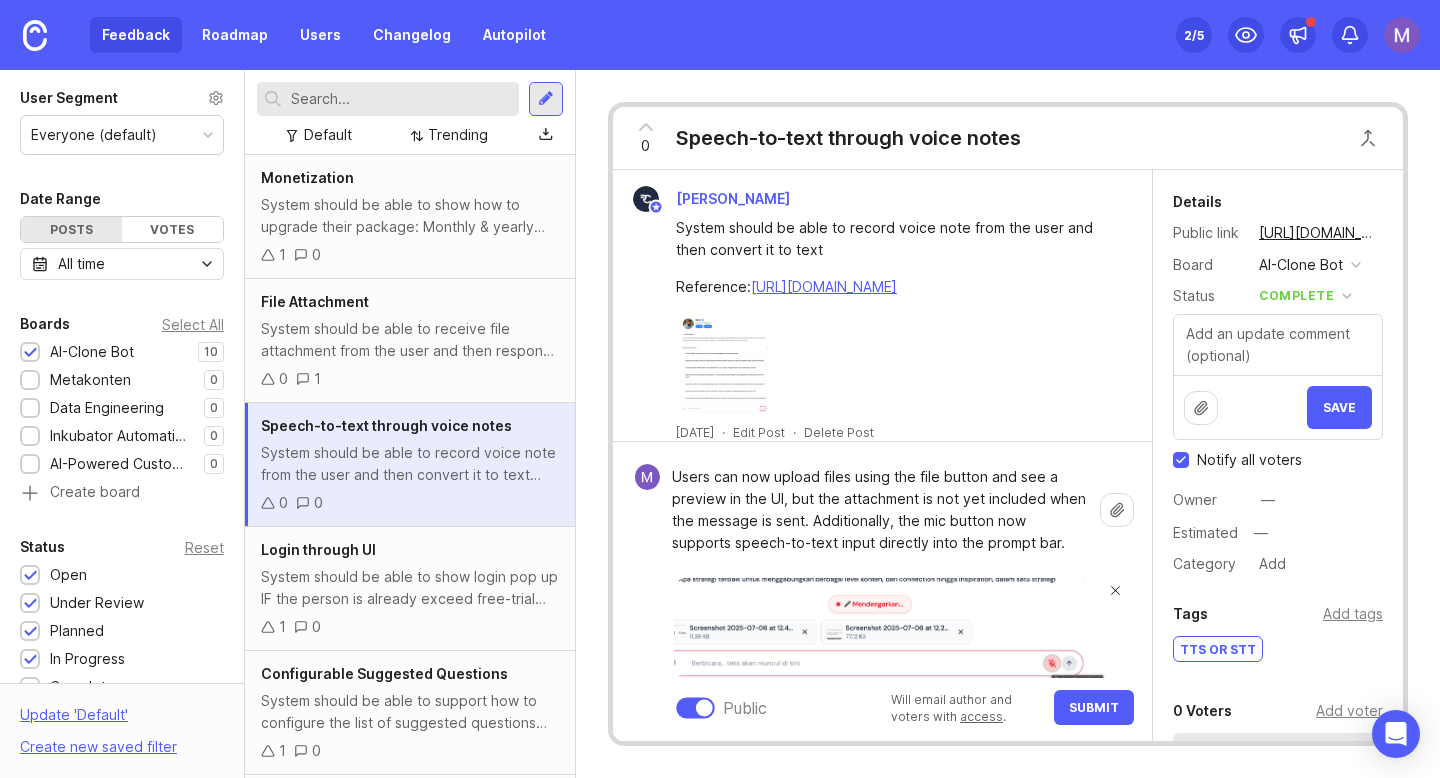 click on "Submit" at bounding box center (1094, 707) 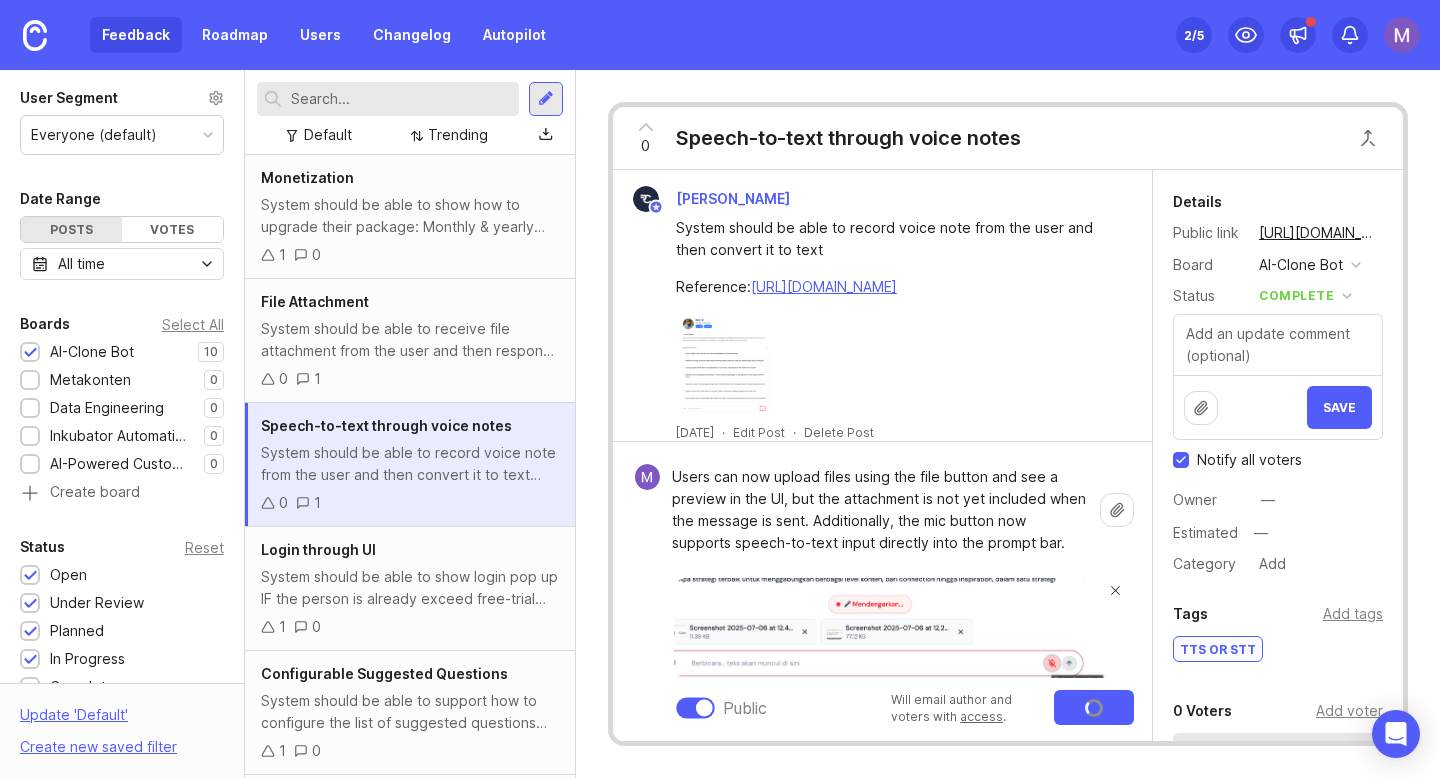 type 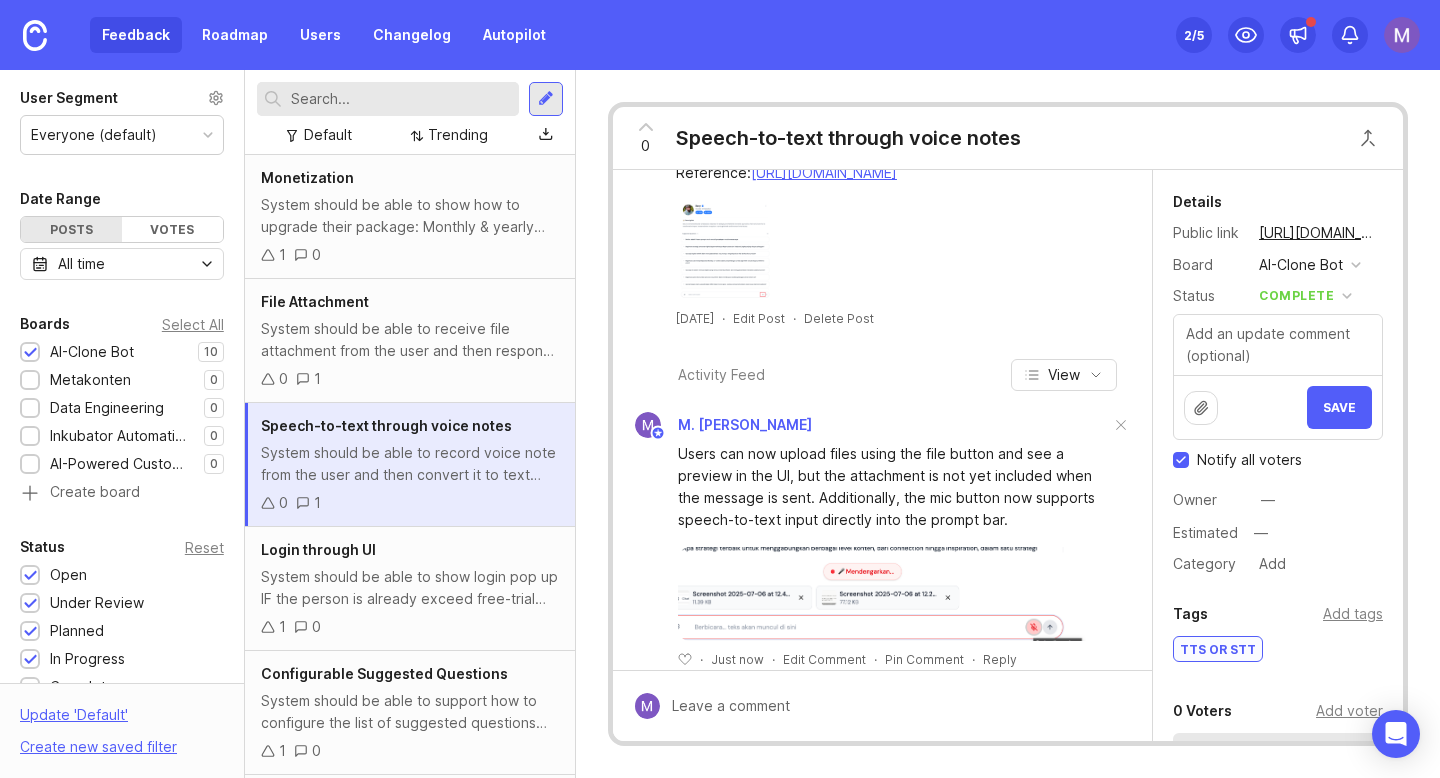 scroll, scrollTop: 144, scrollLeft: 0, axis: vertical 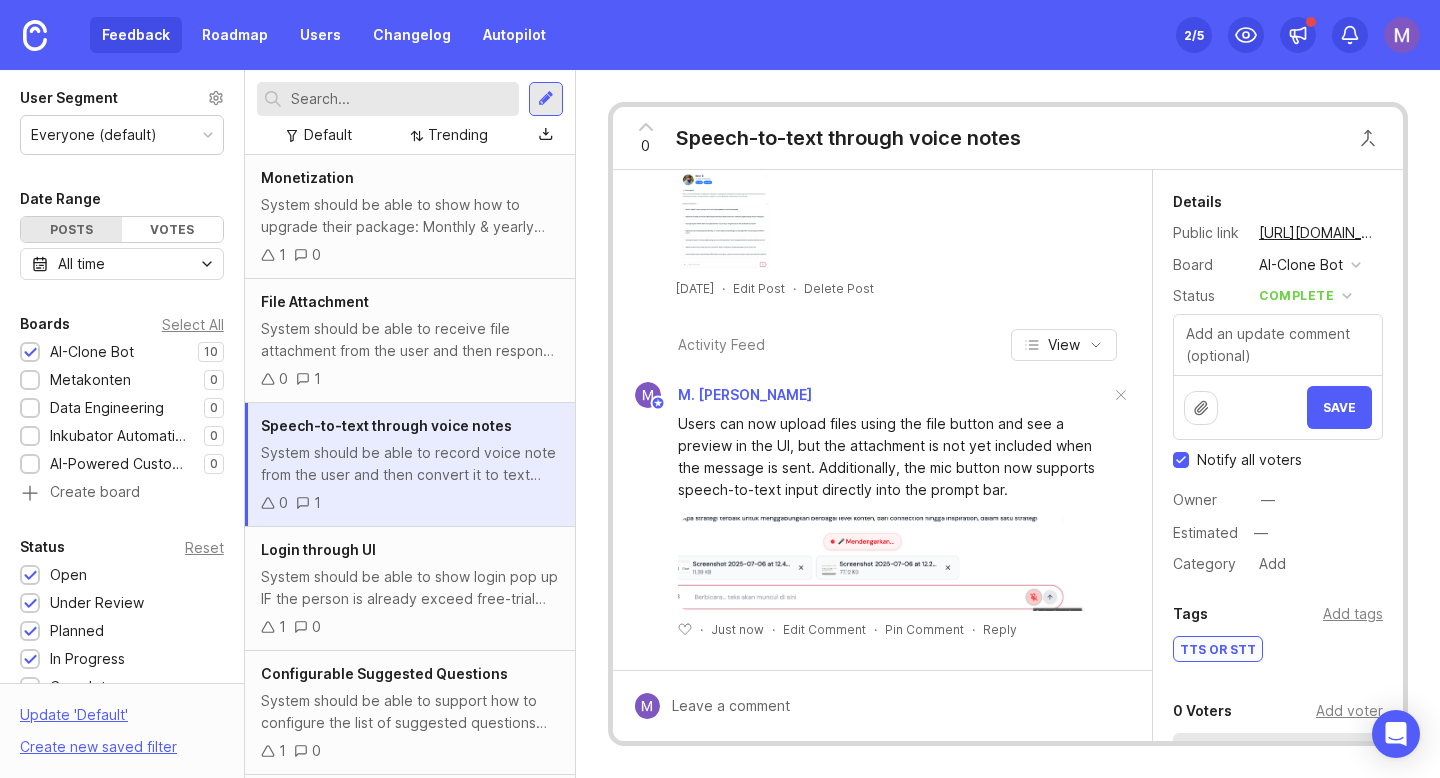 click at bounding box center [894, 564] 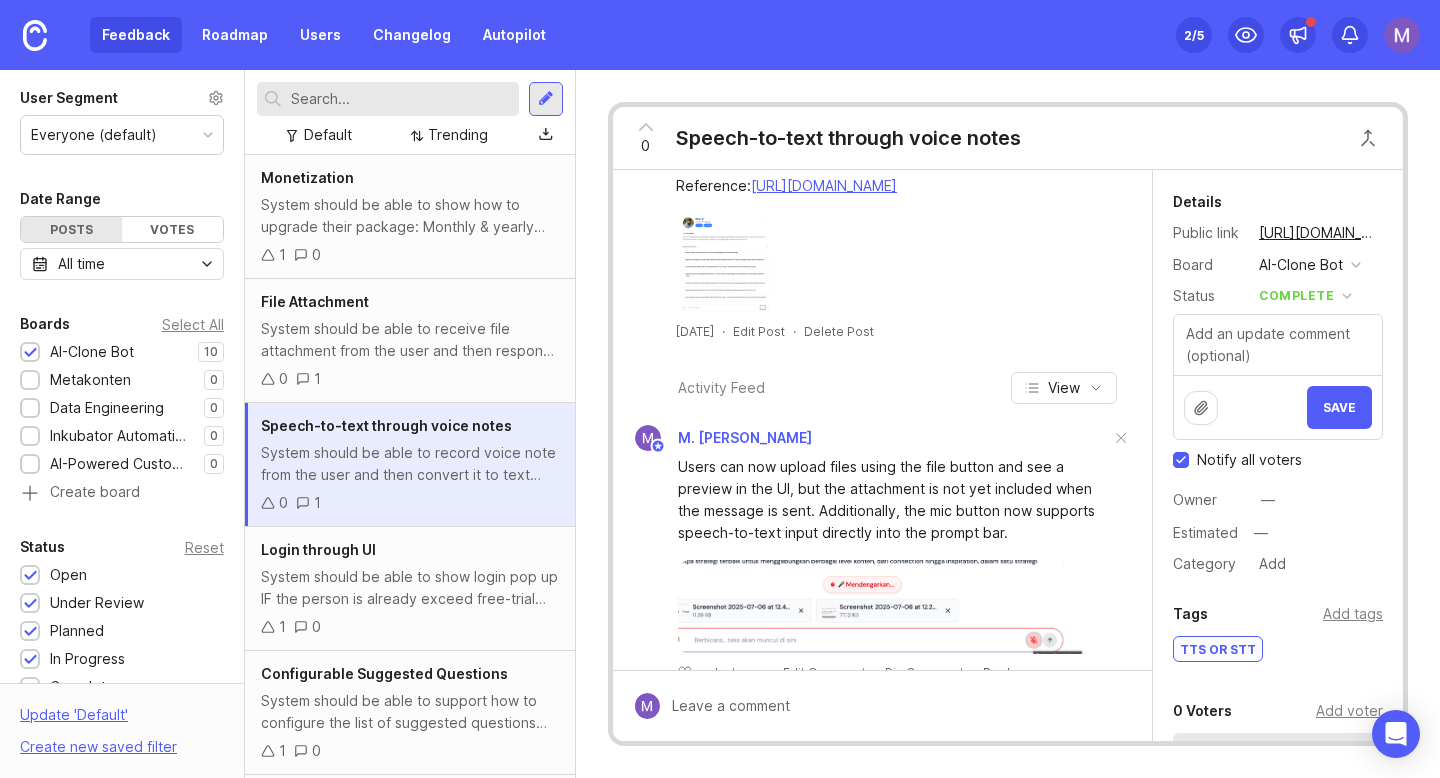 scroll, scrollTop: 144, scrollLeft: 0, axis: vertical 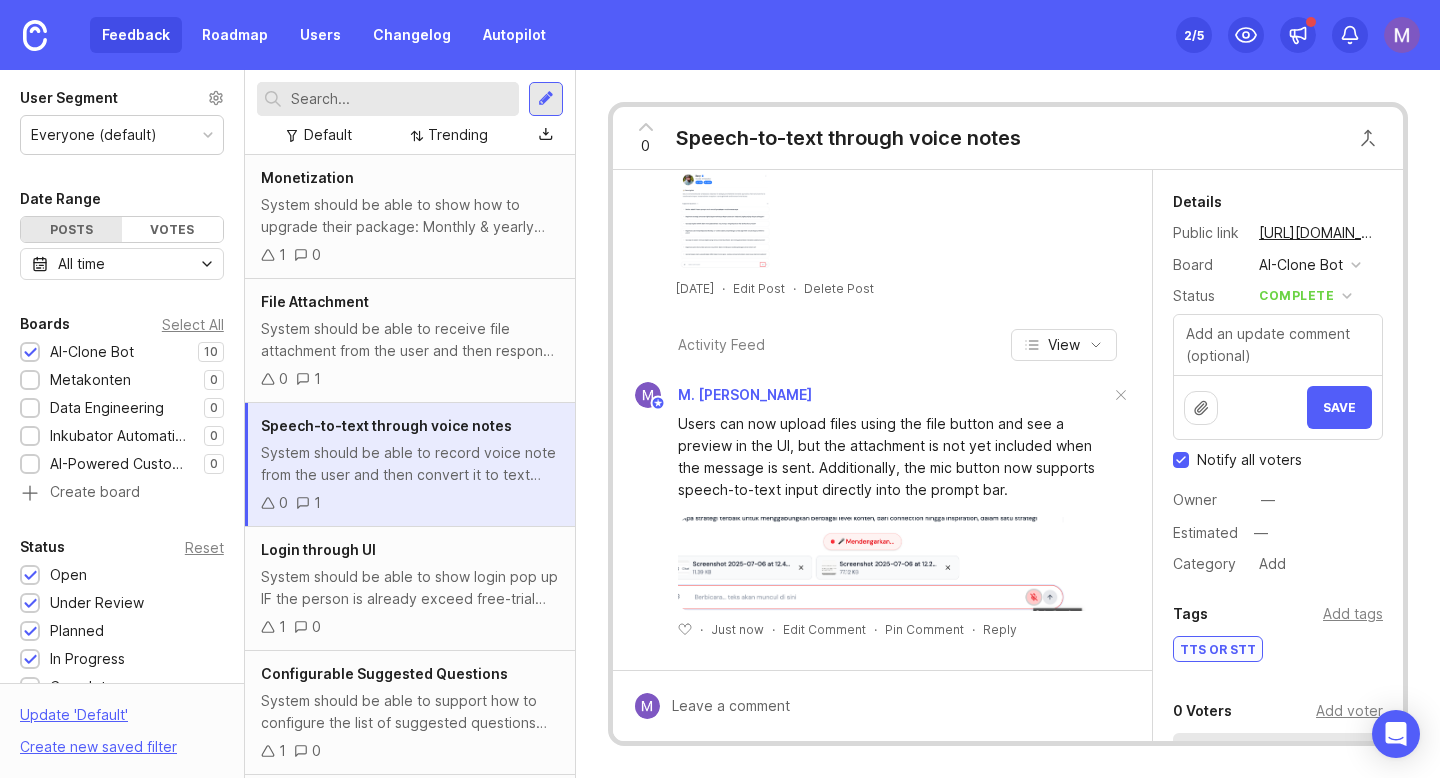 click at bounding box center (894, 564) 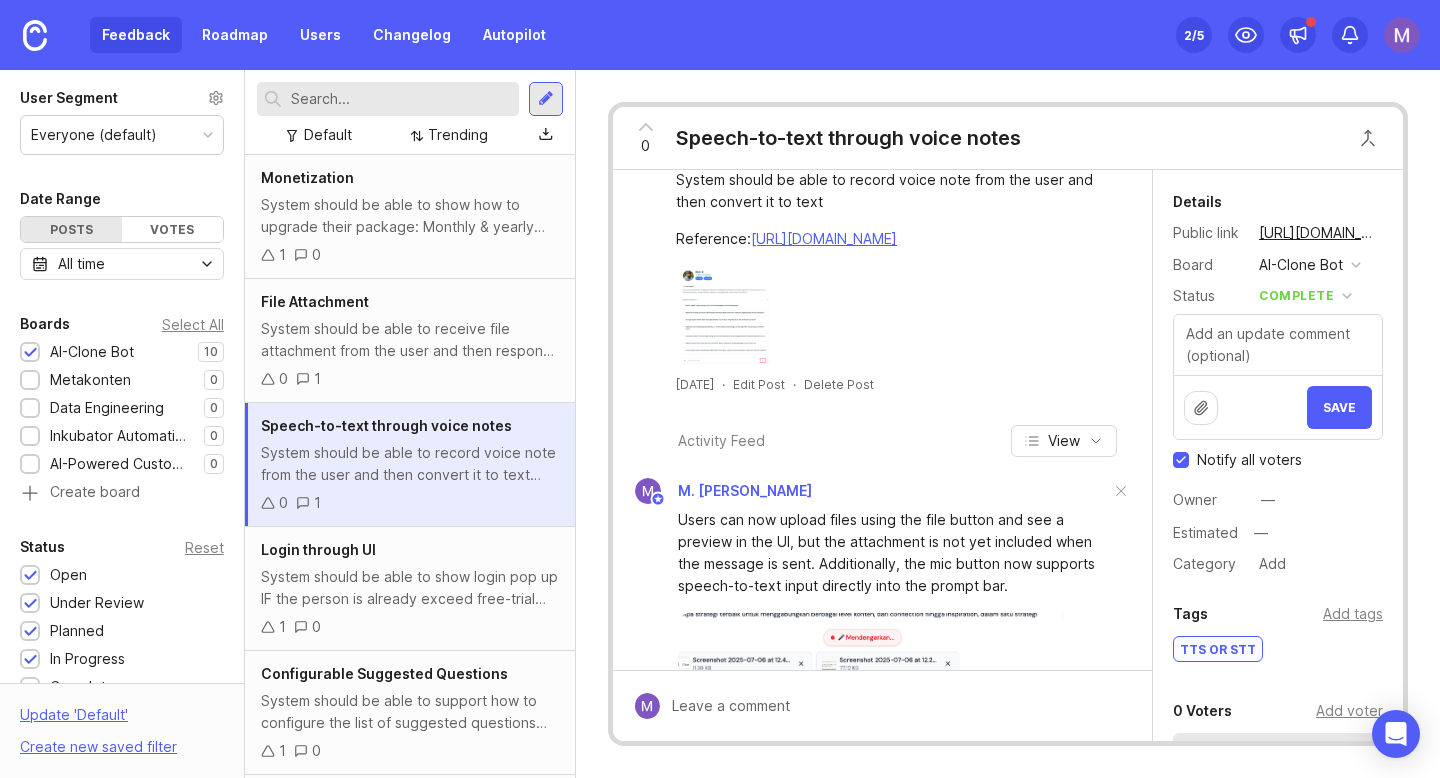 scroll, scrollTop: 144, scrollLeft: 0, axis: vertical 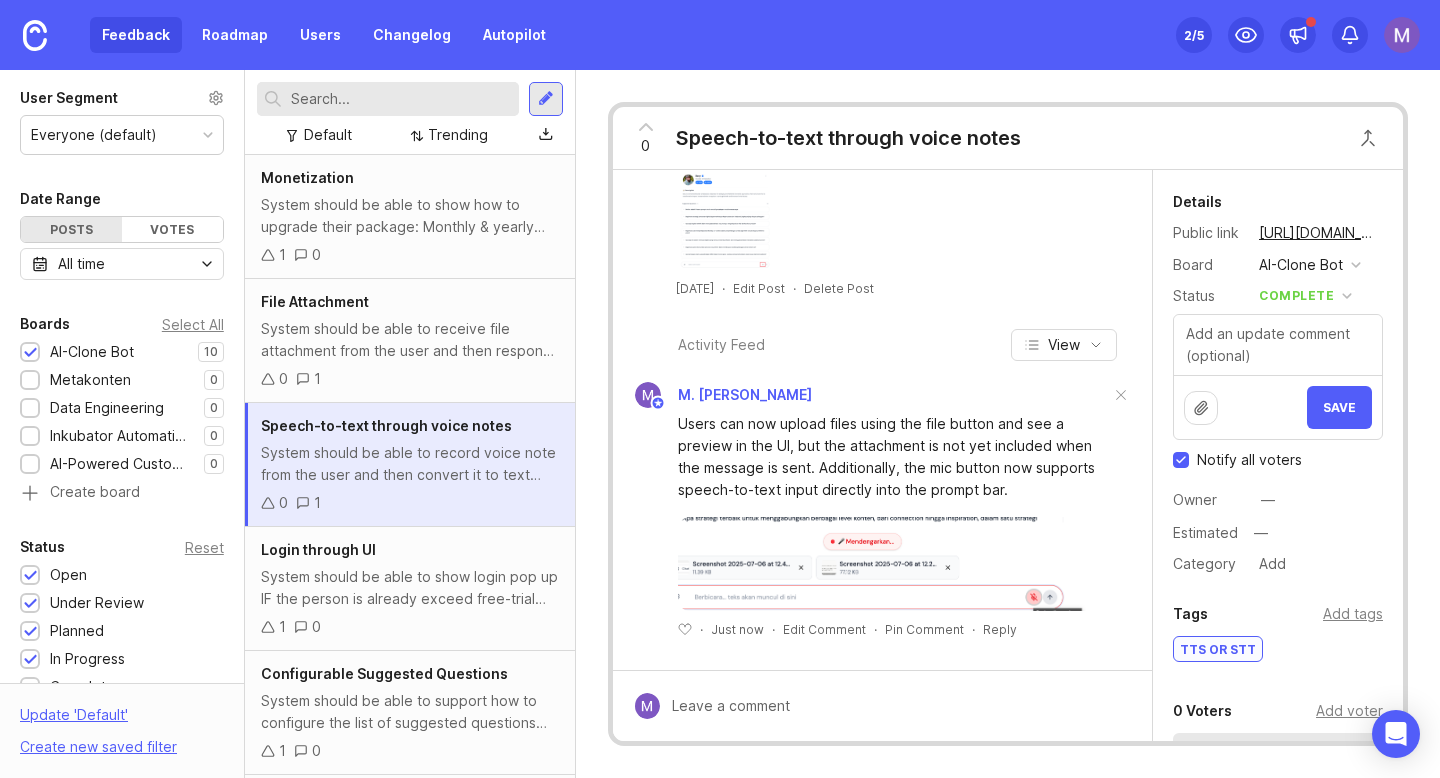click at bounding box center (894, 564) 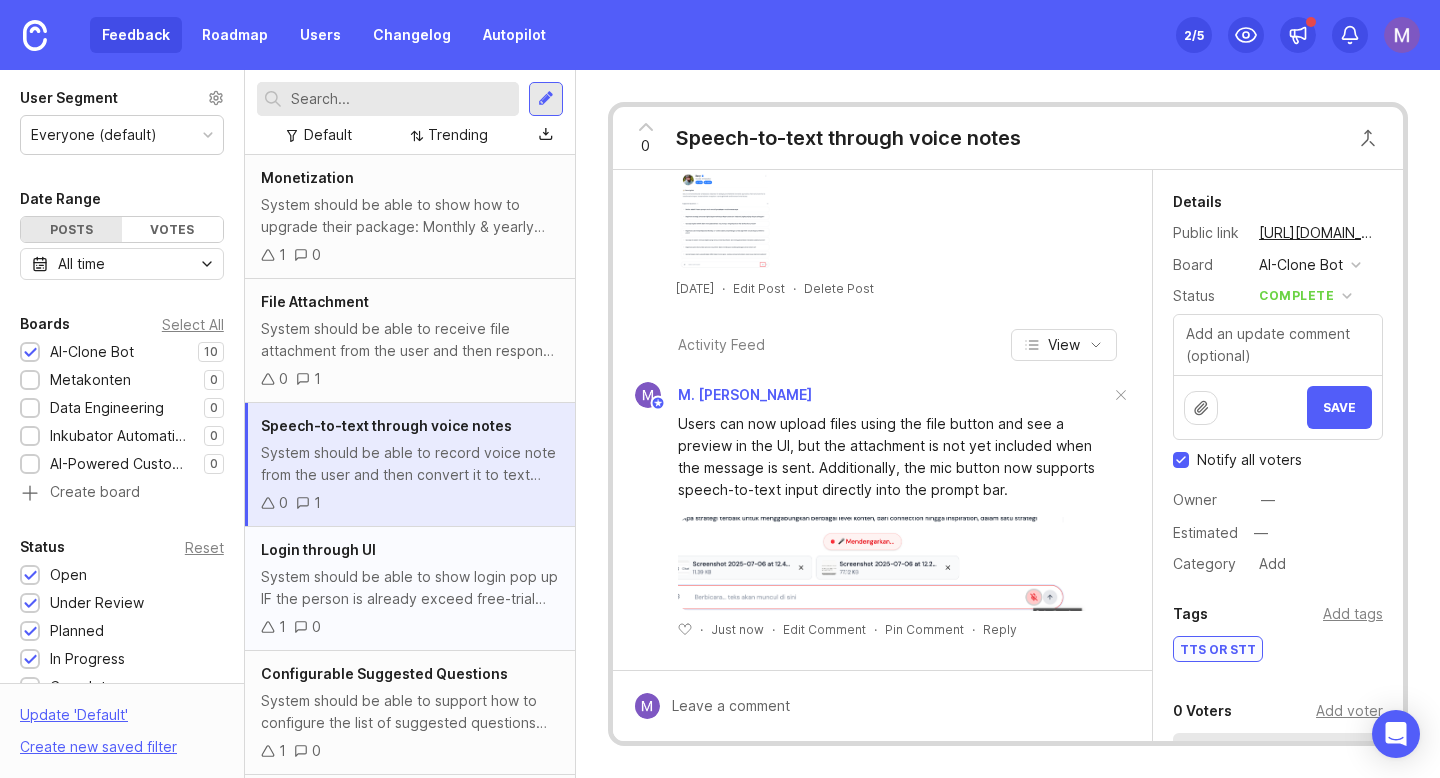 click on "System should be able to show login pop up IF the person is already exceed free-trial without login limit (5 chats)" at bounding box center (410, 588) 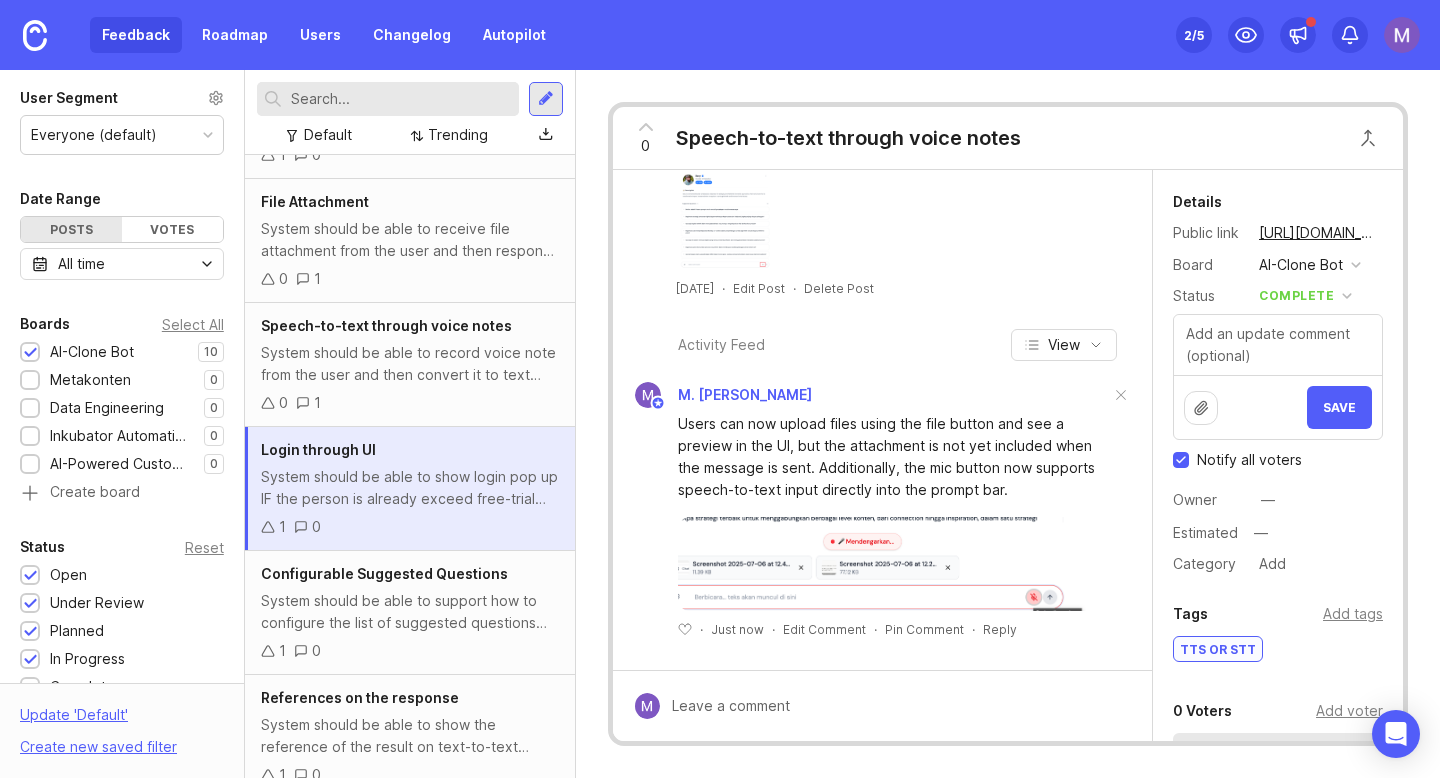 scroll, scrollTop: 119, scrollLeft: 0, axis: vertical 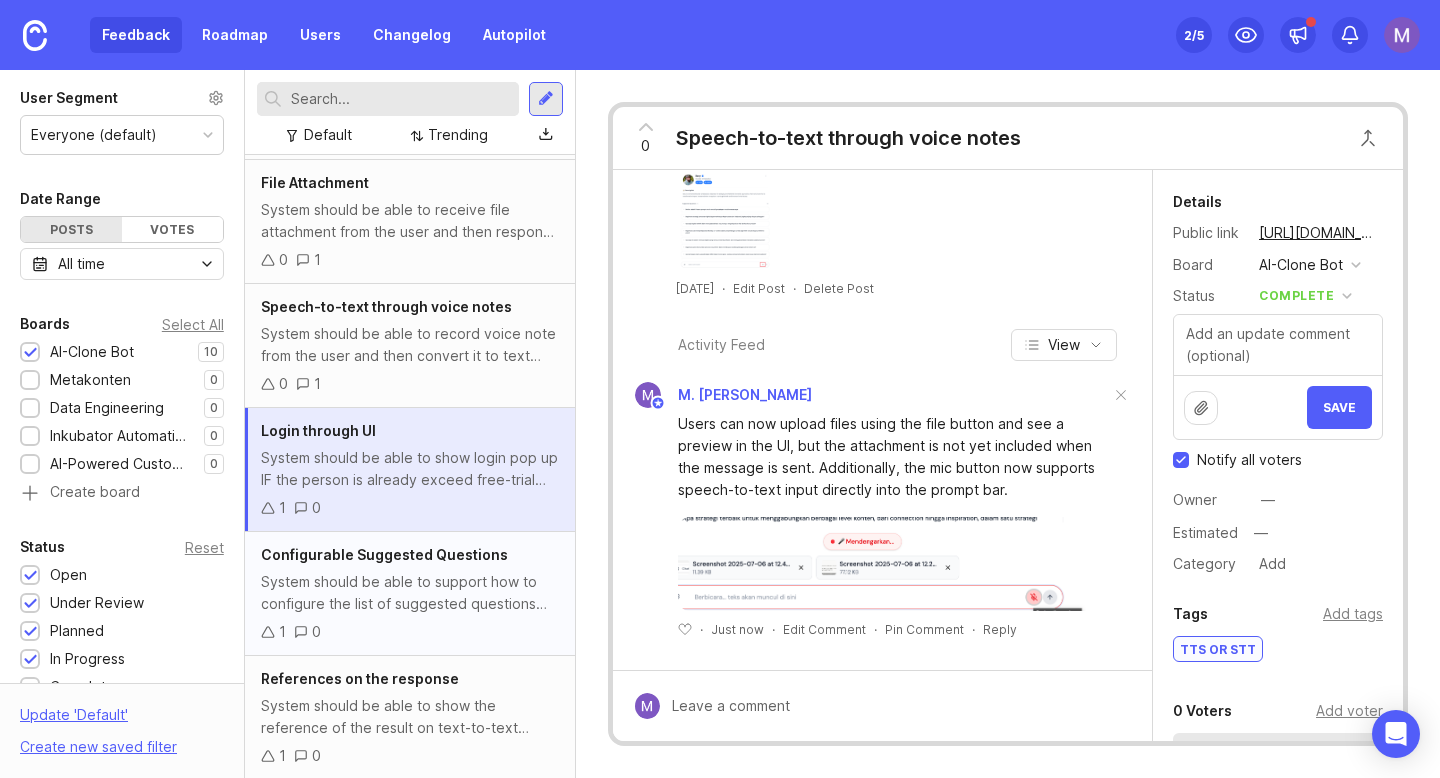 click on "System should be able to support how to configure the list of suggested questions based on top 5 trending topics (or put the default configurations if the trending topics are not up to 5 items yet)" at bounding box center (410, 593) 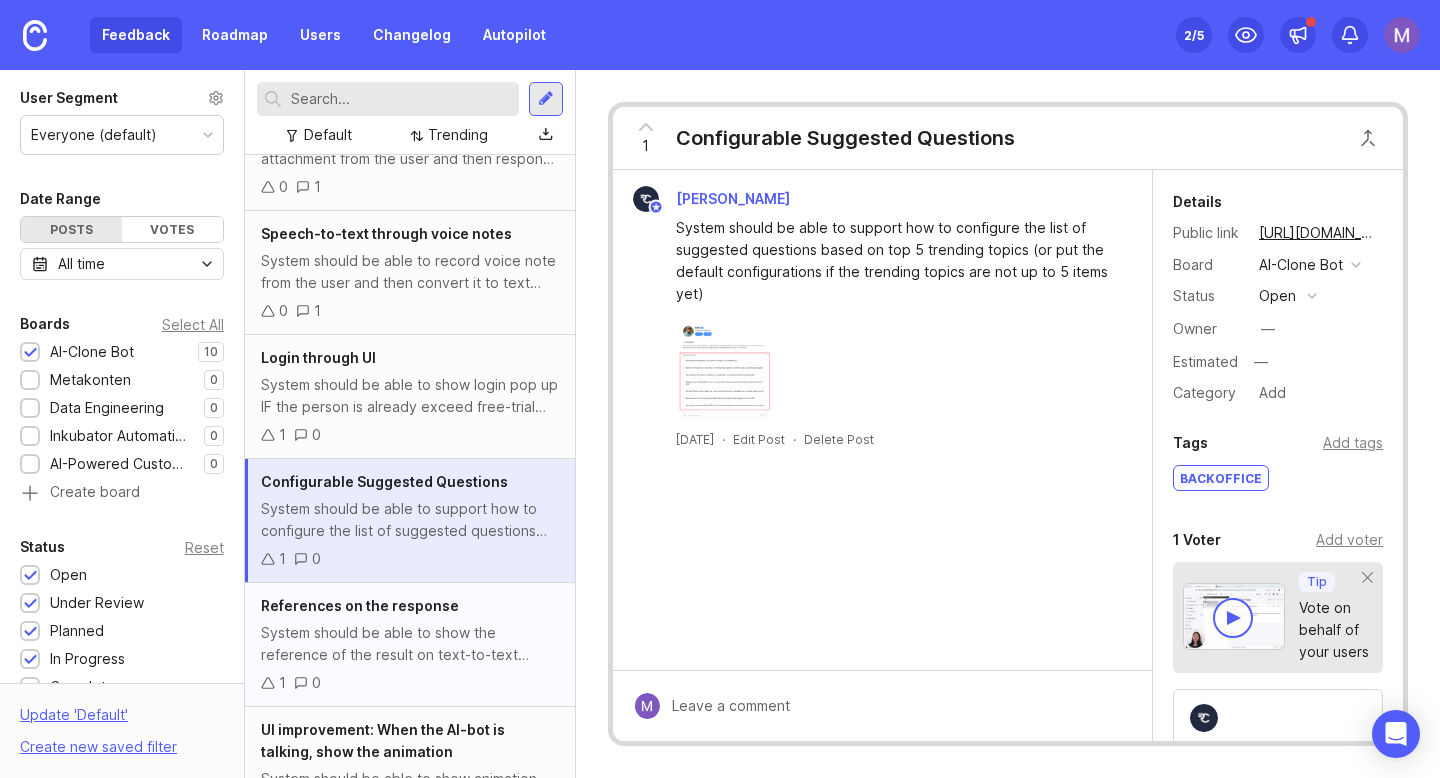 scroll, scrollTop: 251, scrollLeft: 0, axis: vertical 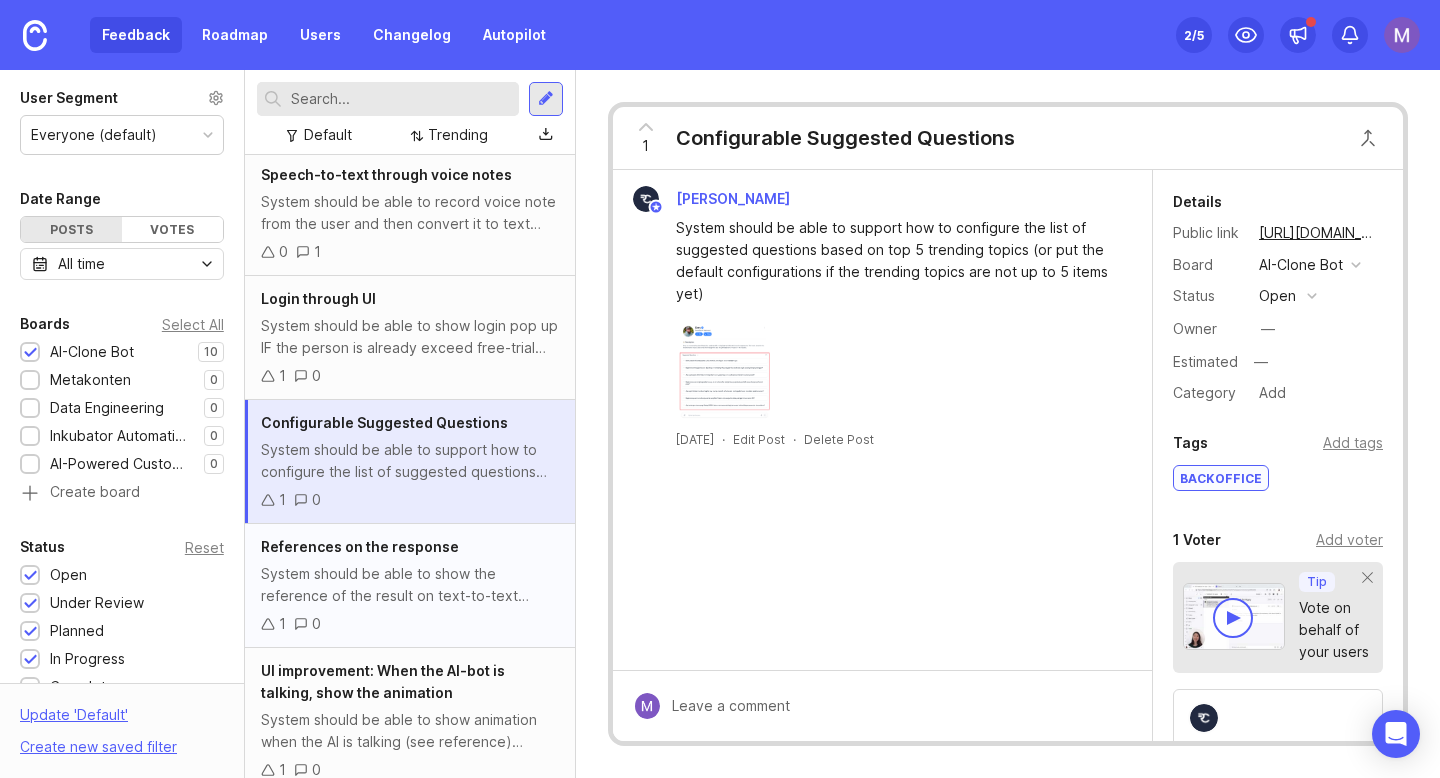 click on "System should be able to show the reference of the result on text-to-text based conversation. Reference: [URL][DOMAIN_NAME]" at bounding box center (410, 585) 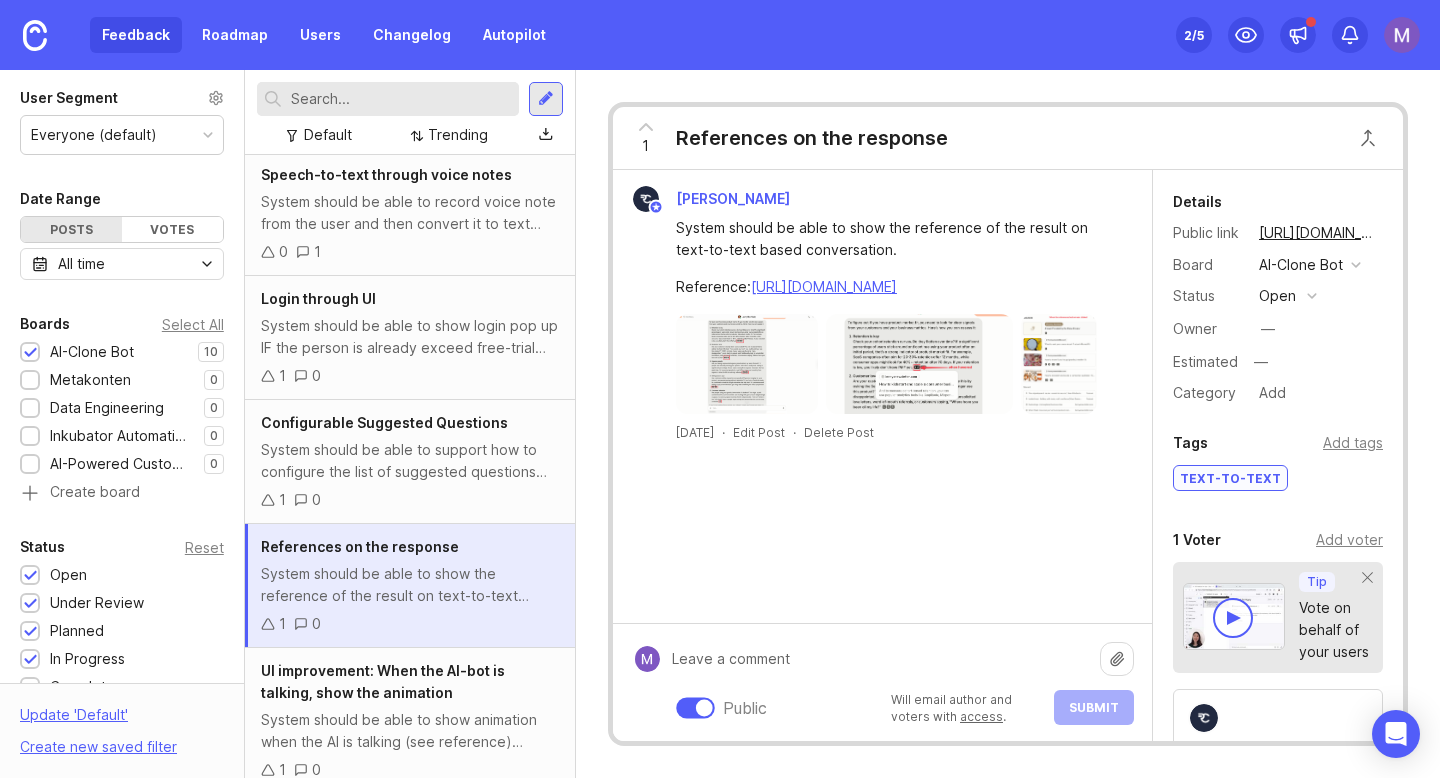 click on "Public Will email author and voters with   access . Submit" at bounding box center (897, 682) 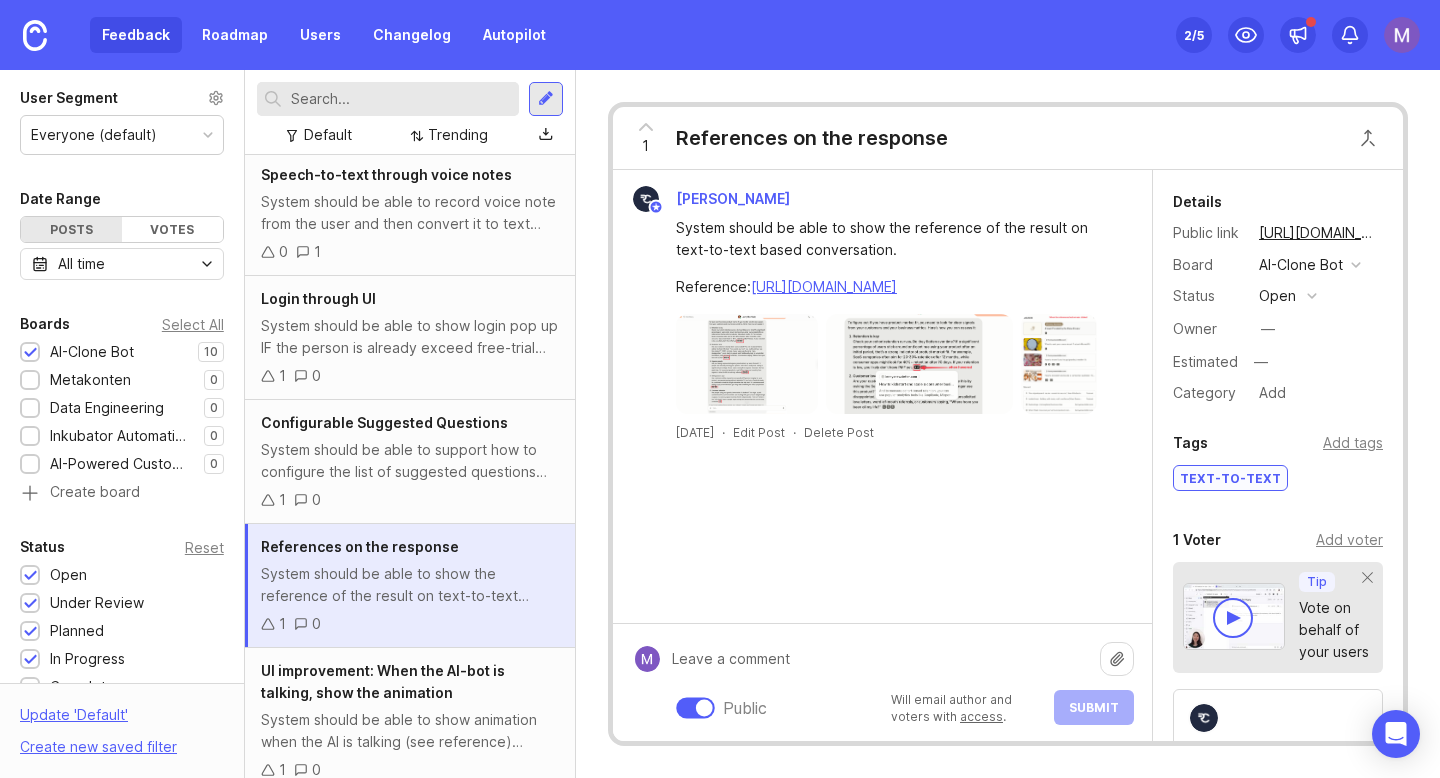 click at bounding box center (1117, 659) 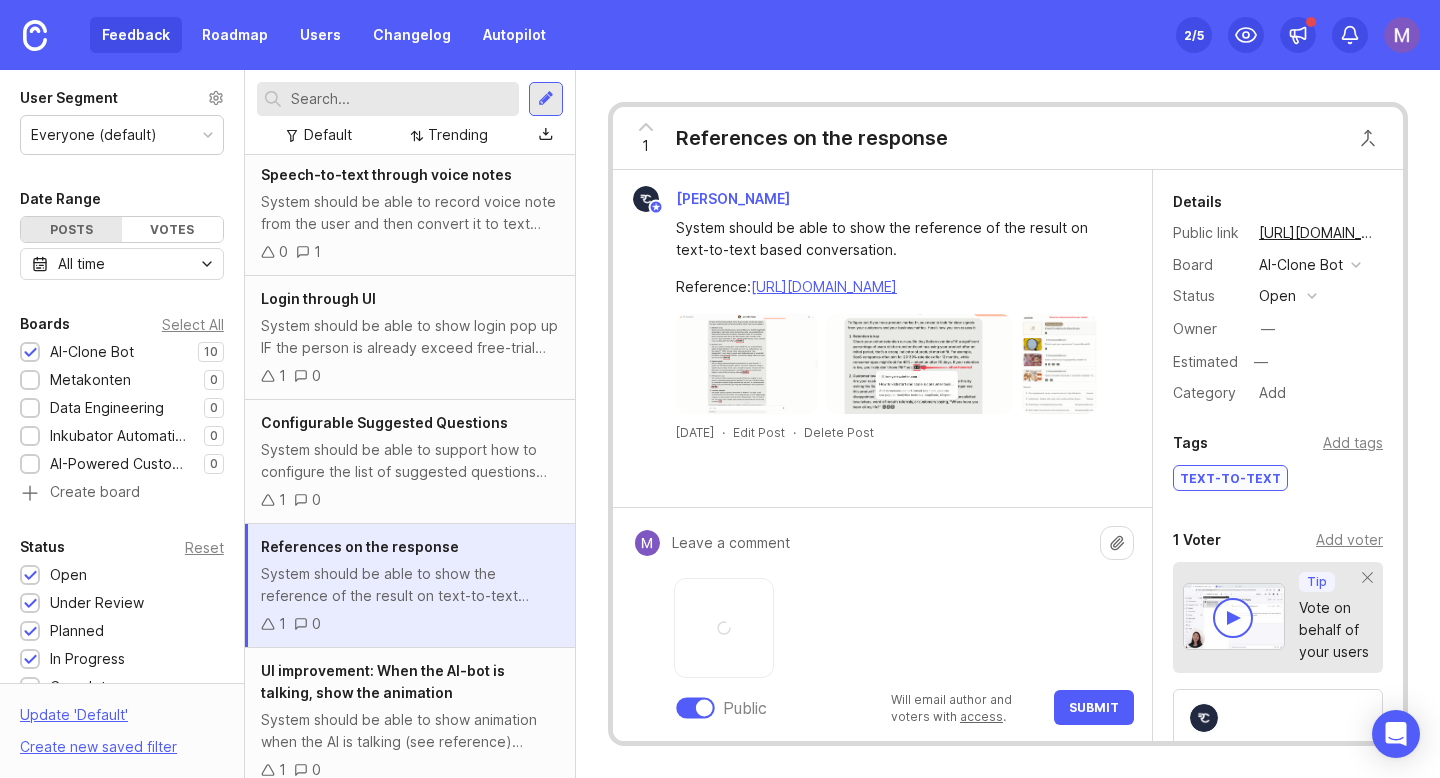 click at bounding box center (880, 543) 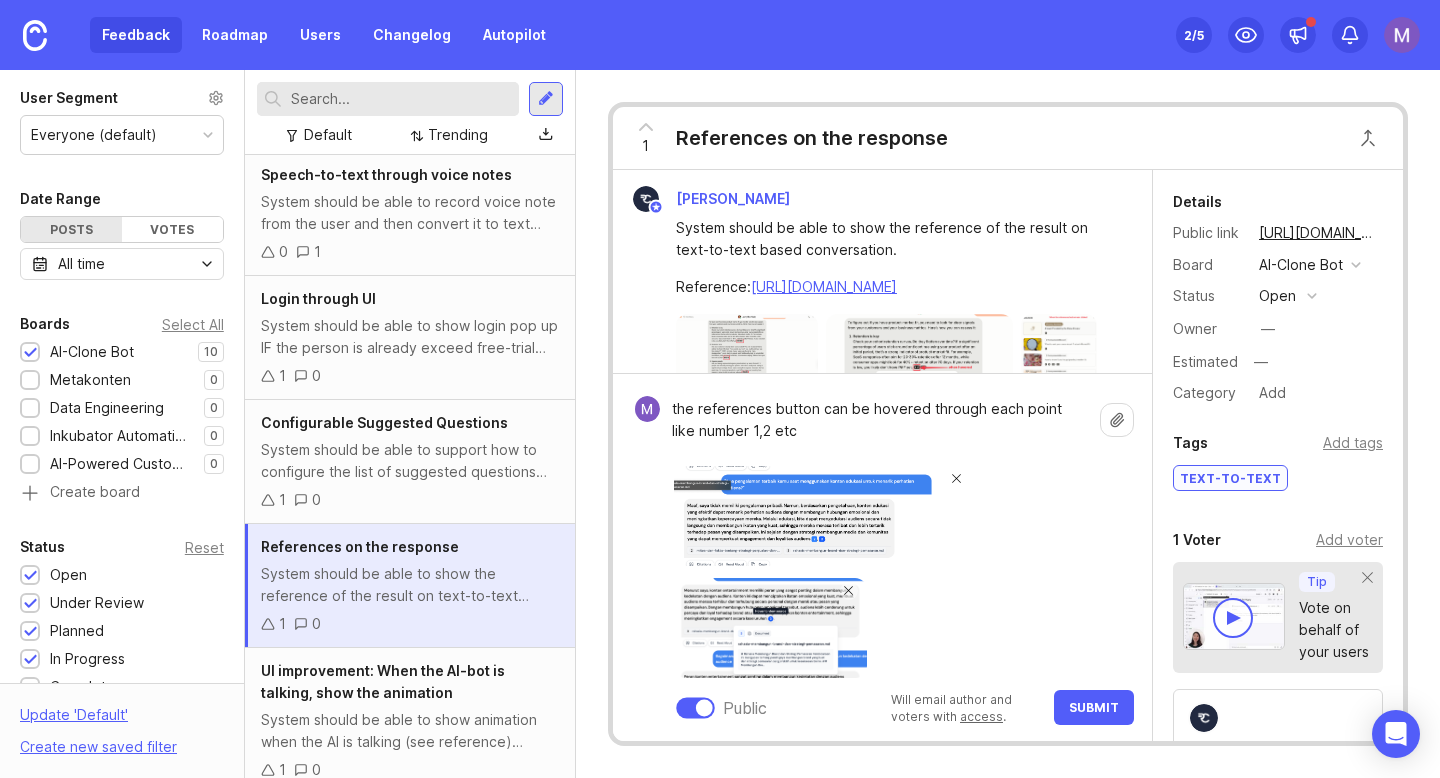 click at bounding box center (957, 479) 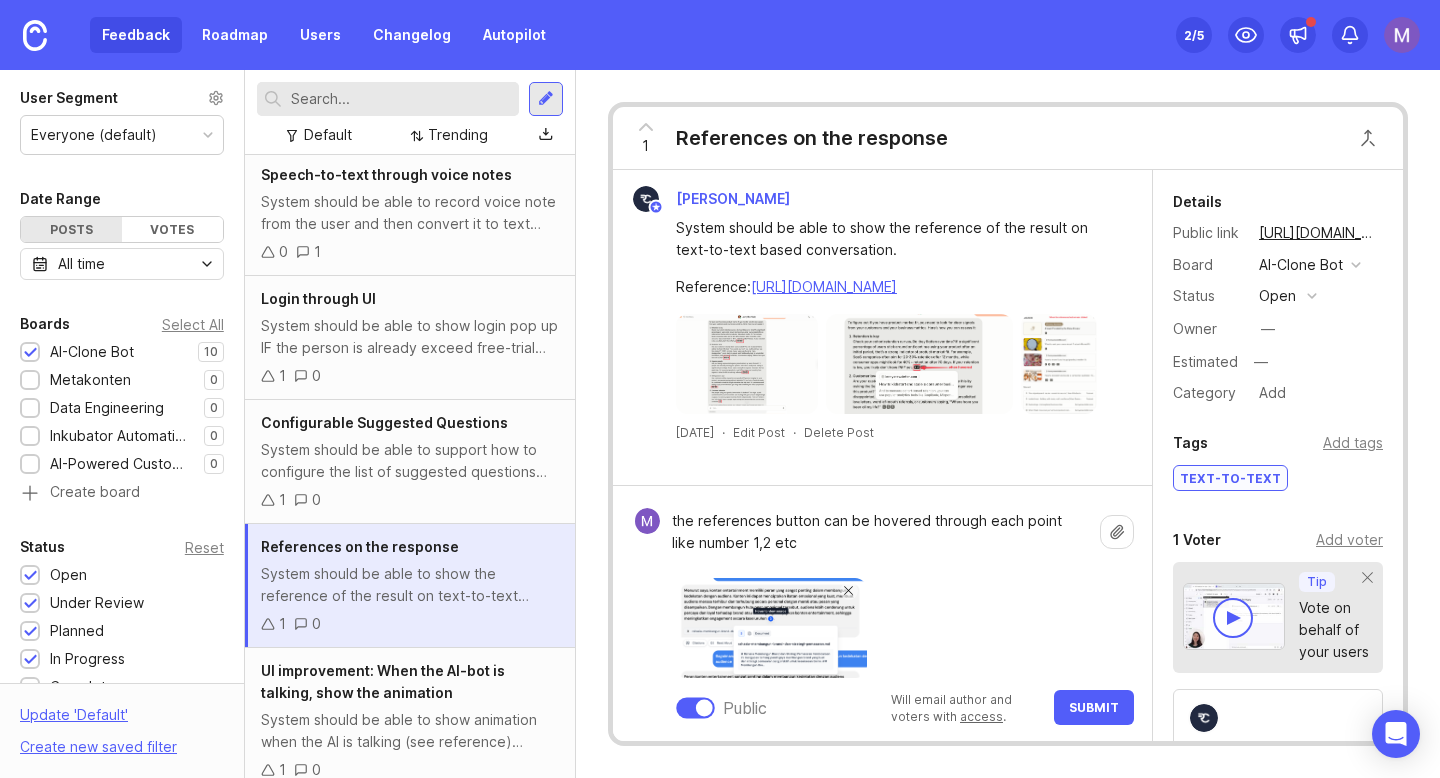 click 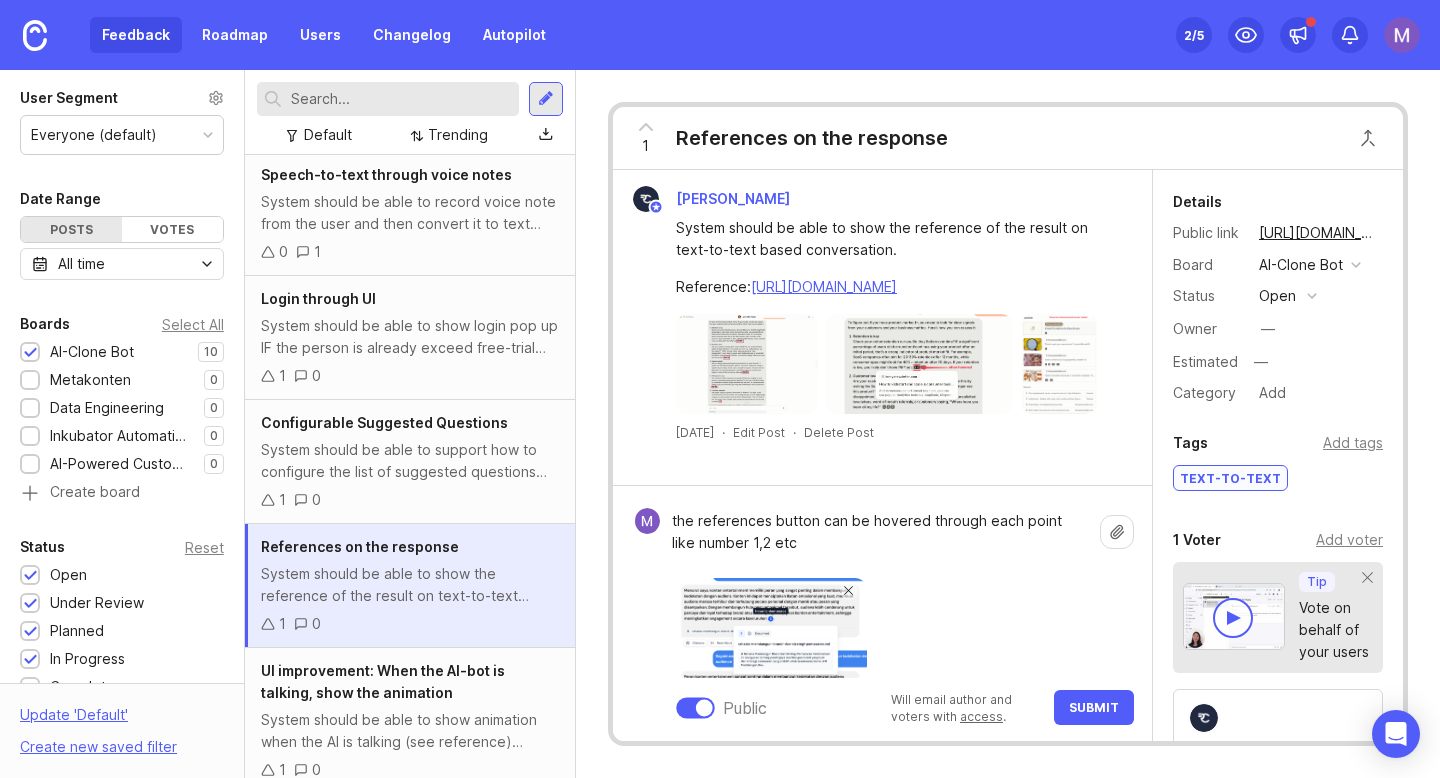 click at bounding box center (904, 628) 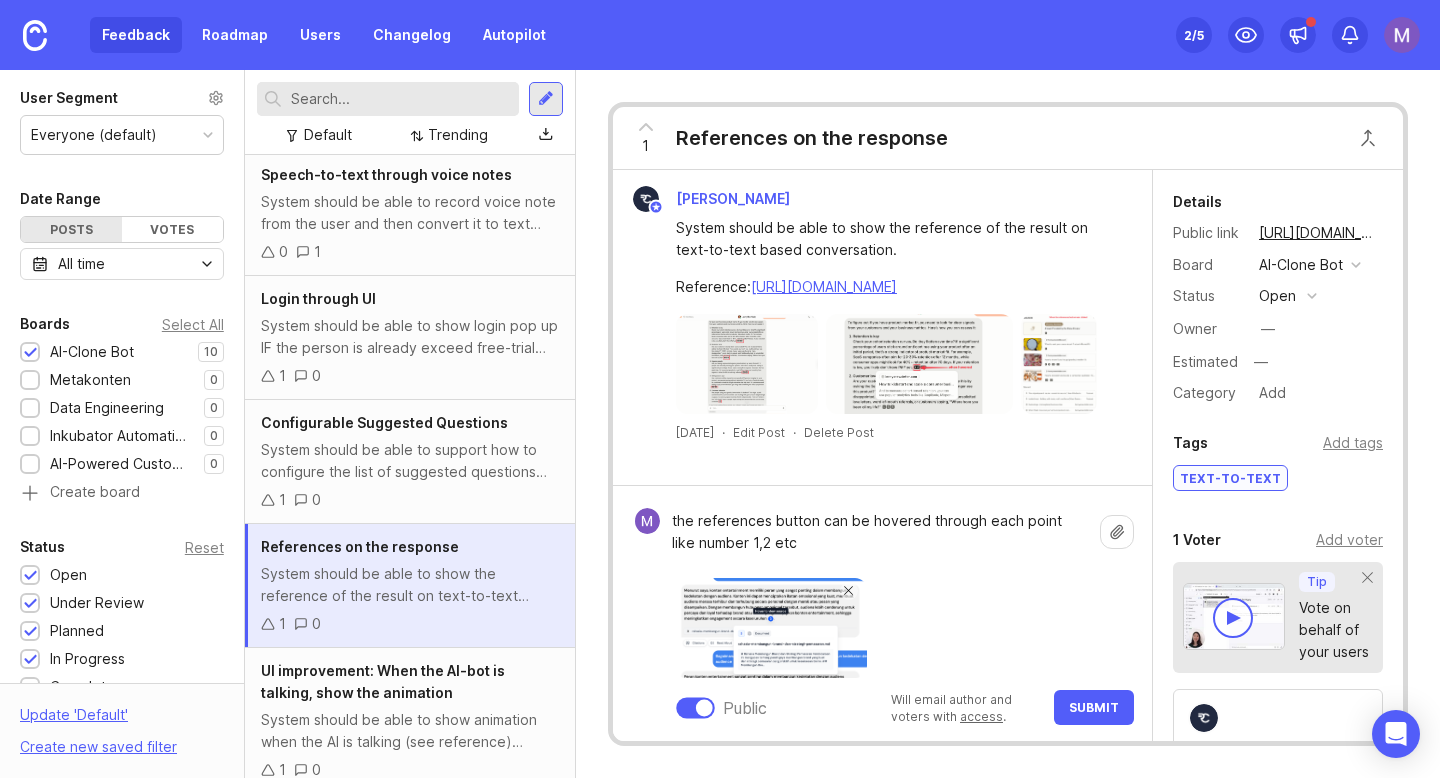 click on "the references button can be hovered through each point like number 1,2 etc" at bounding box center [880, 532] 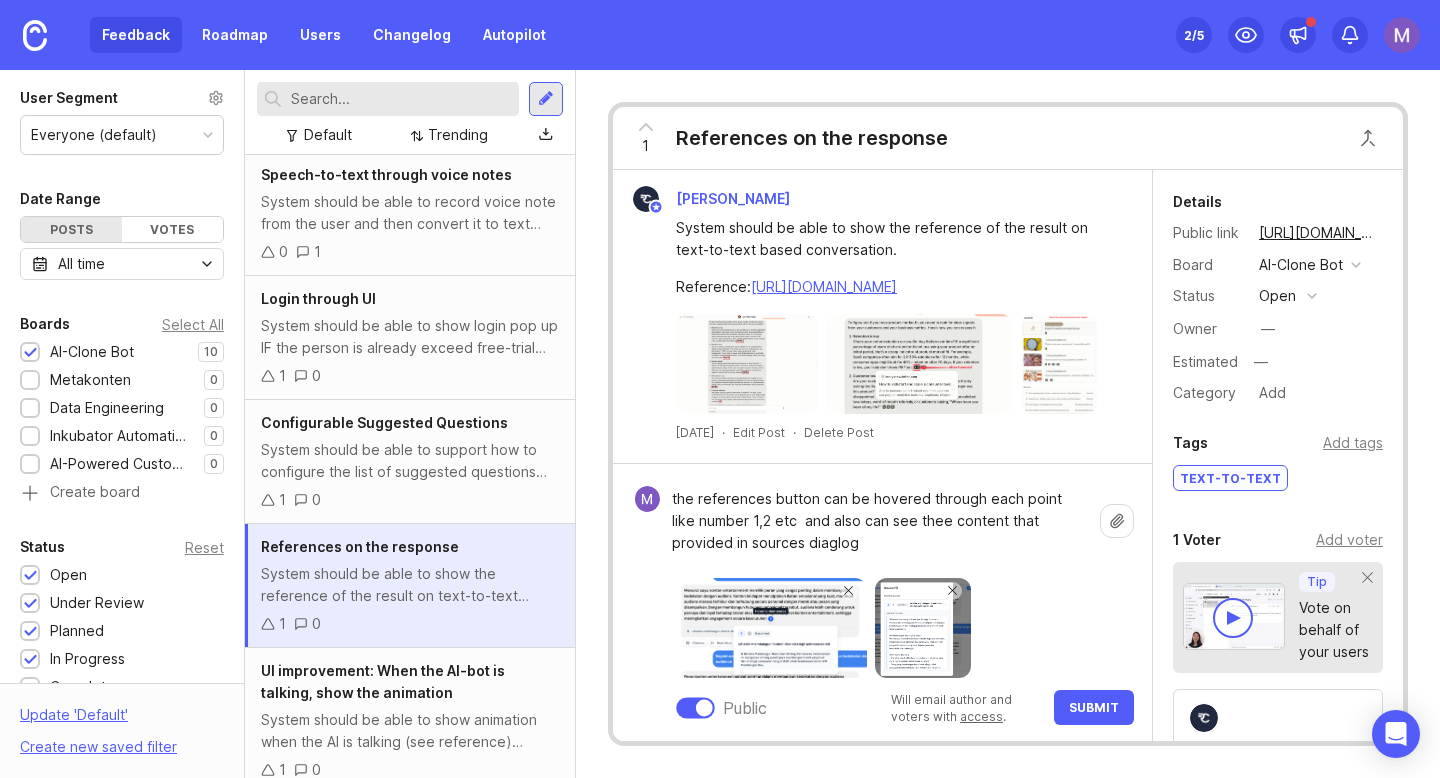 drag, startPoint x: 771, startPoint y: 542, endPoint x: 676, endPoint y: 493, distance: 106.89247 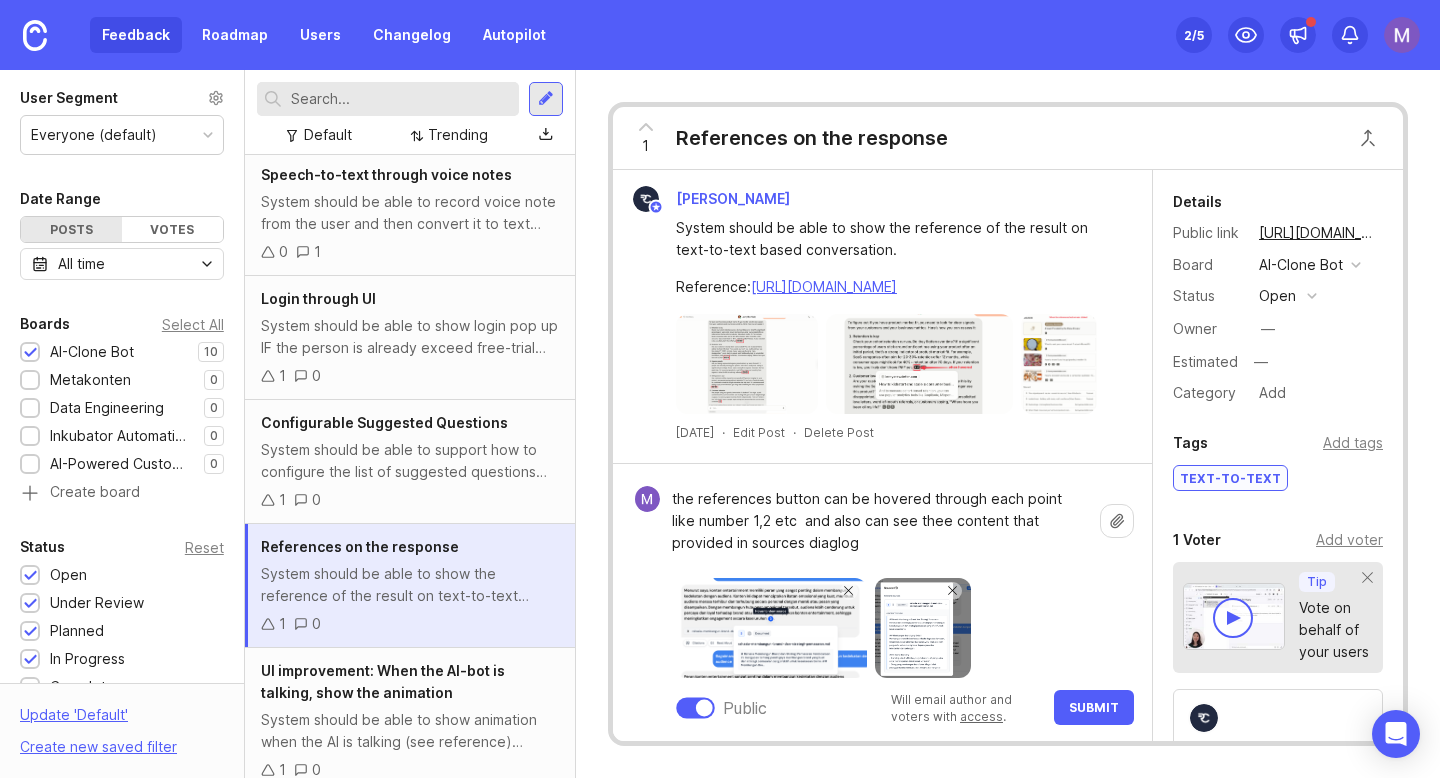 click on "the references button can be hovered through each point like number 1,2 etc  and also can see thee content that provided in sources diaglog" at bounding box center (880, 521) 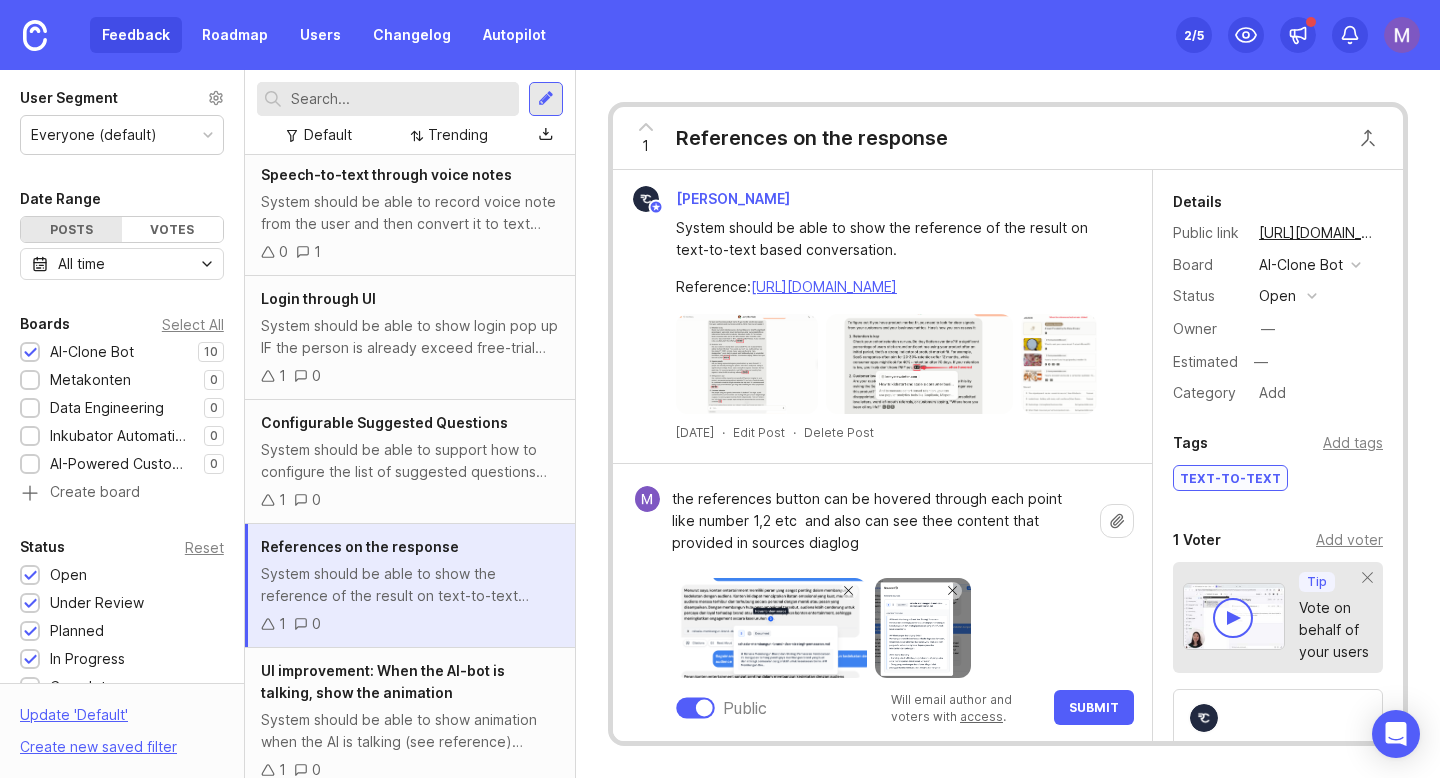 drag, startPoint x: 816, startPoint y: 551, endPoint x: 669, endPoint y: 495, distance: 157.30544 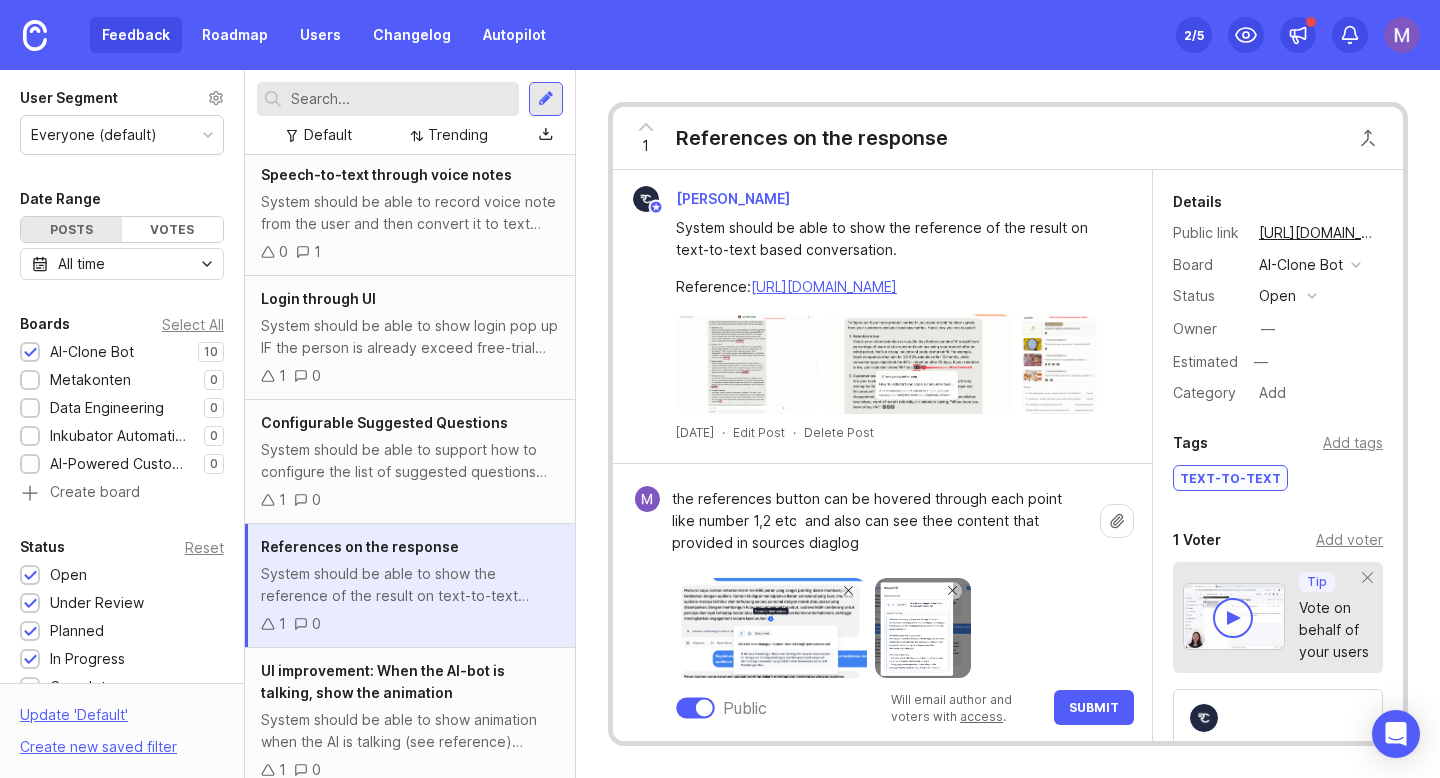 type on "the references button can be hovered through each point like number 1,2 etc  and also can see thee content that provided in sources diaglog" 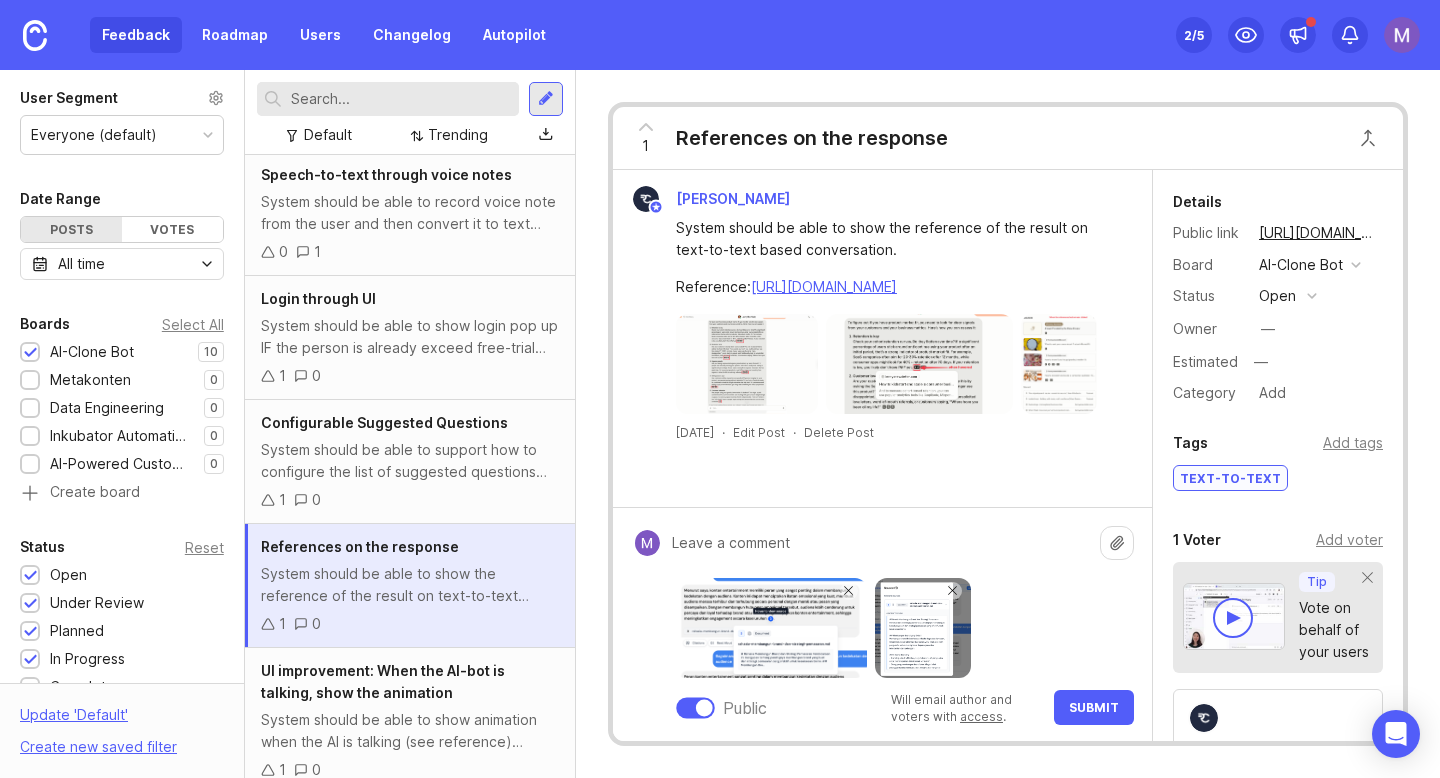 paste on "The References button now supports hover functionality for each numbered point (e.g., 1, 2, etc.), allowing users to preview specific reference items. Additionally, users can view the full content of each source in the Sources dialog." 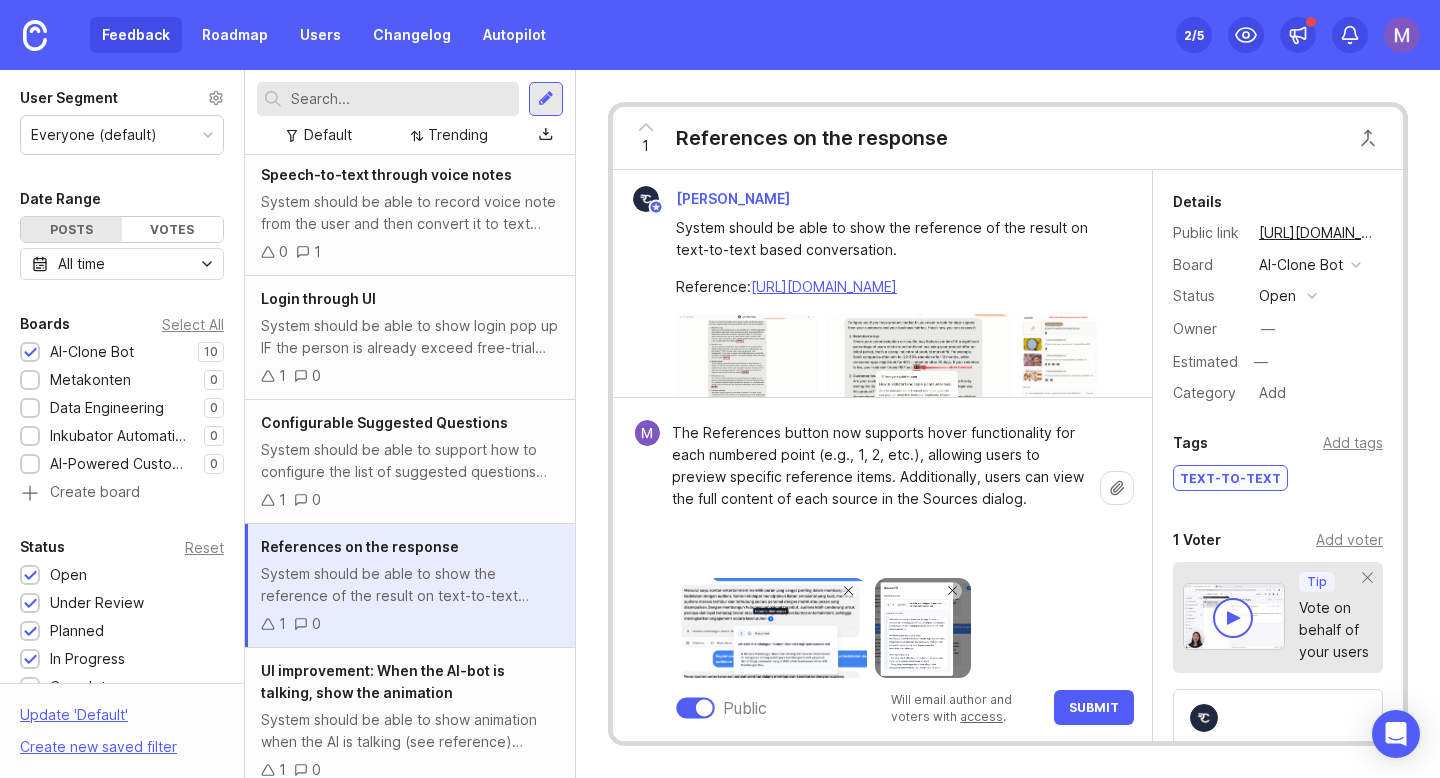 paste on "Blocker: Hovering over the reference button causes a UX issue — the interaction isn't smooth, and it unexpectedly increases the padding. This needs to be fixed as soon as possible." 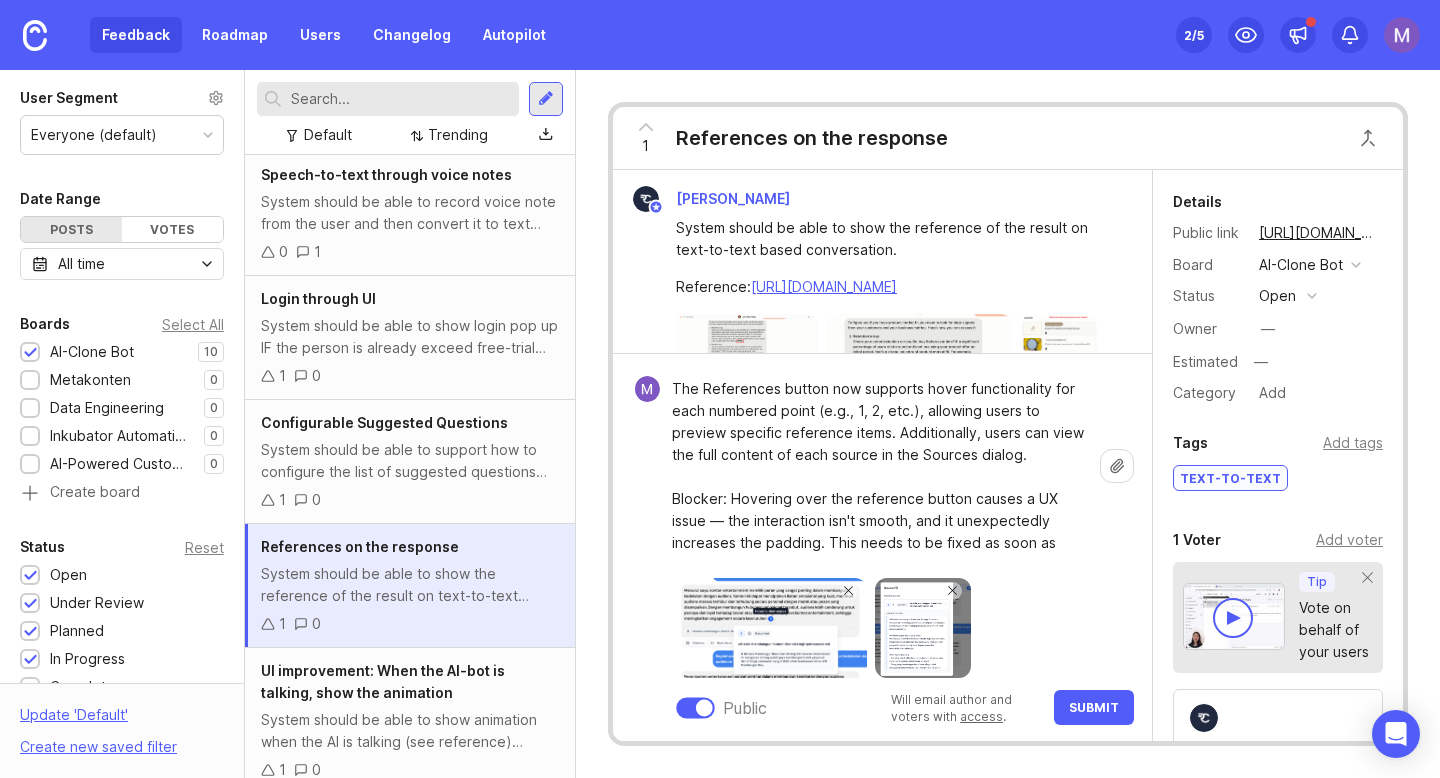 drag, startPoint x: 721, startPoint y: 495, endPoint x: 648, endPoint y: 491, distance: 73.109505 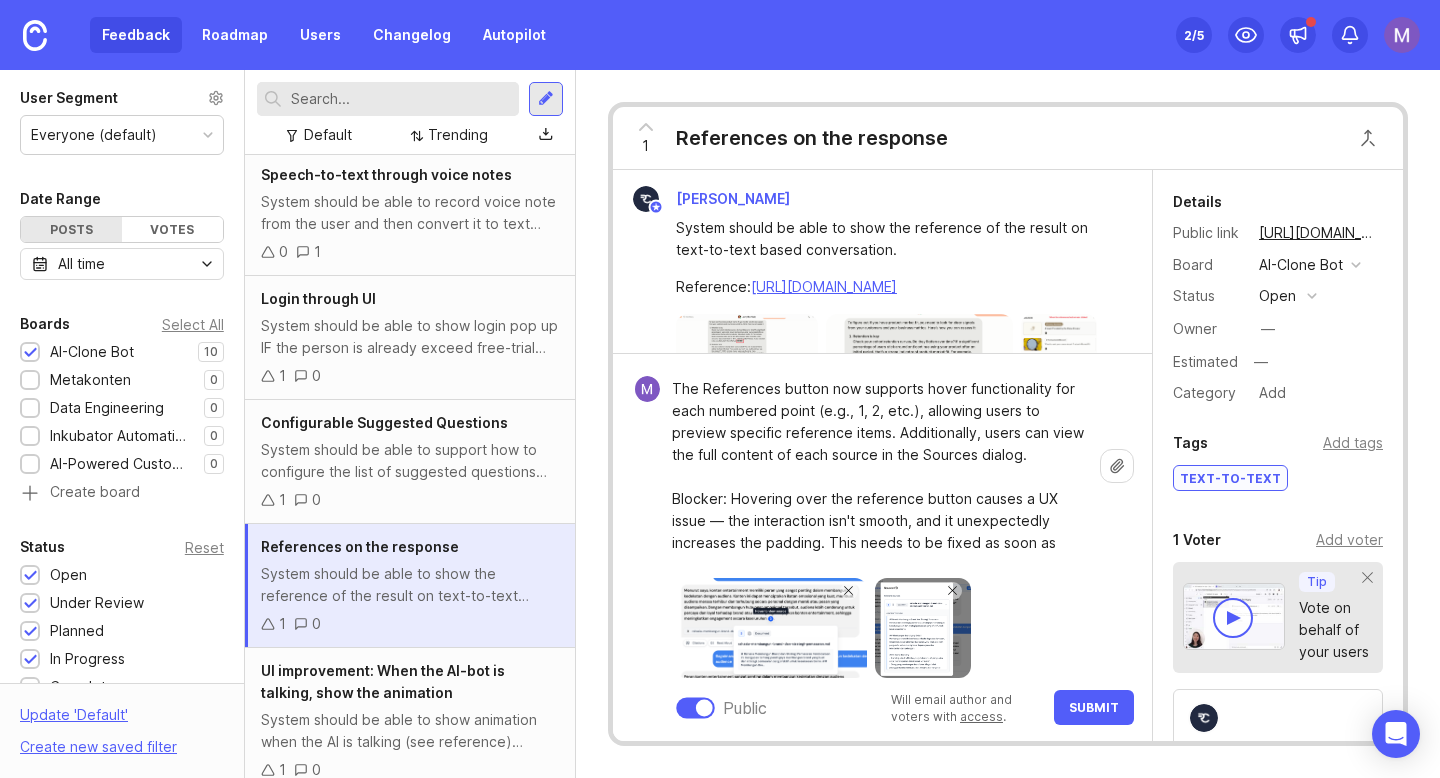type on "The References button now supports hover functionality for each numbered point (e.g., 1, 2, etc.), allowing users to preview specific reference items. Additionally, users can view the full content of each source in the Sources dialog.
Blocker: Hovering over the reference button causes a UX issue — the interaction isn't smooth, and it unexpectedly increases the padding. This needs to be fixed as soon as possible." 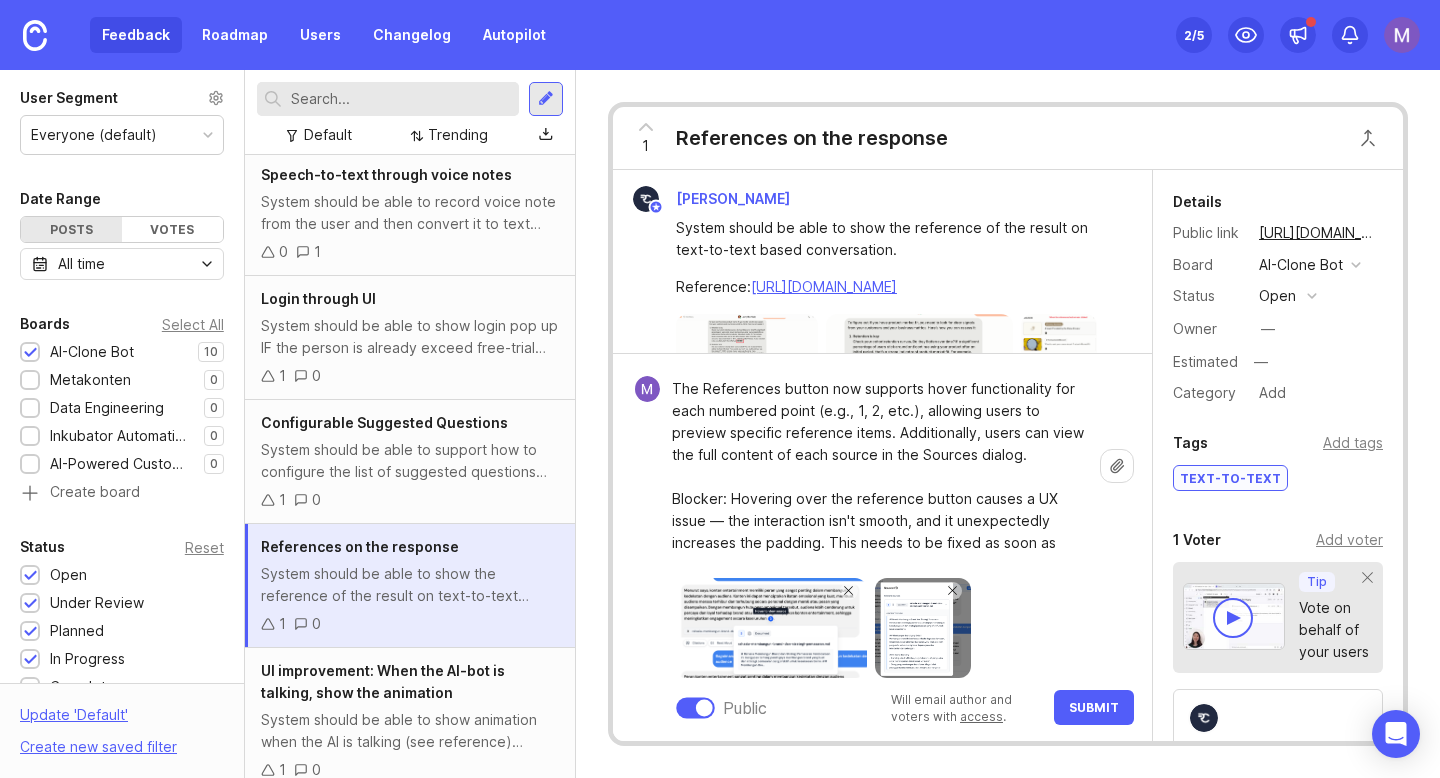 click on "Submit" at bounding box center [1094, 707] 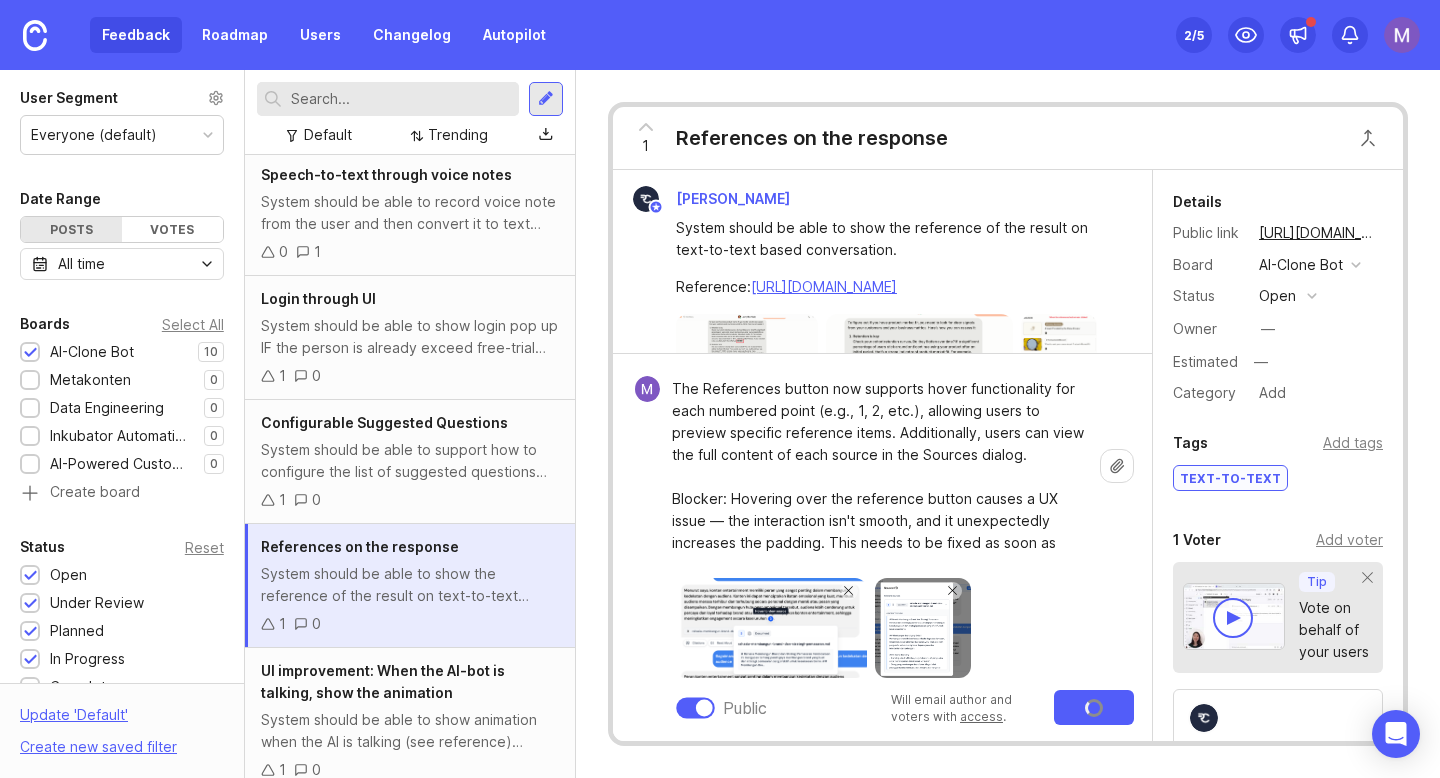 type 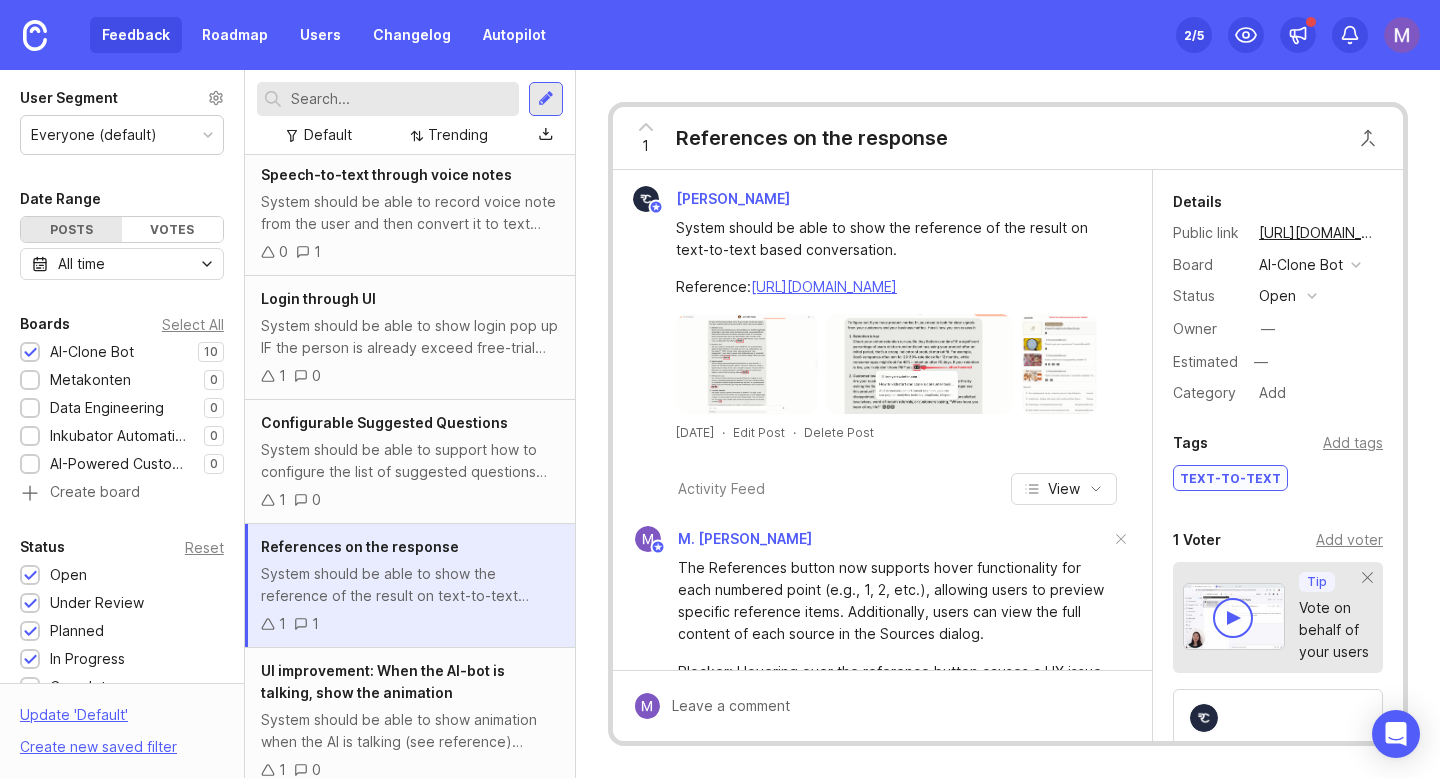 scroll, scrollTop: 232, scrollLeft: 0, axis: vertical 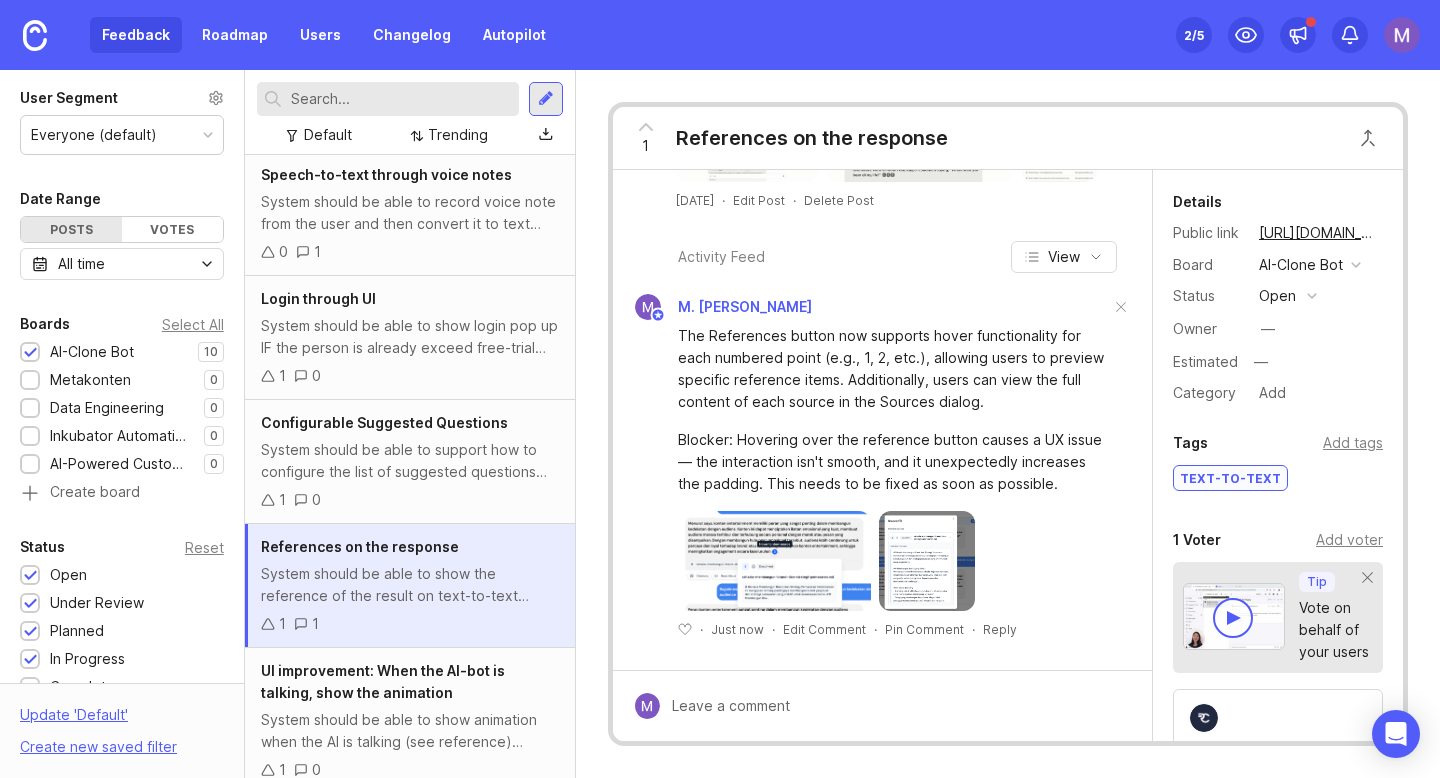 click at bounding box center (774, 561) 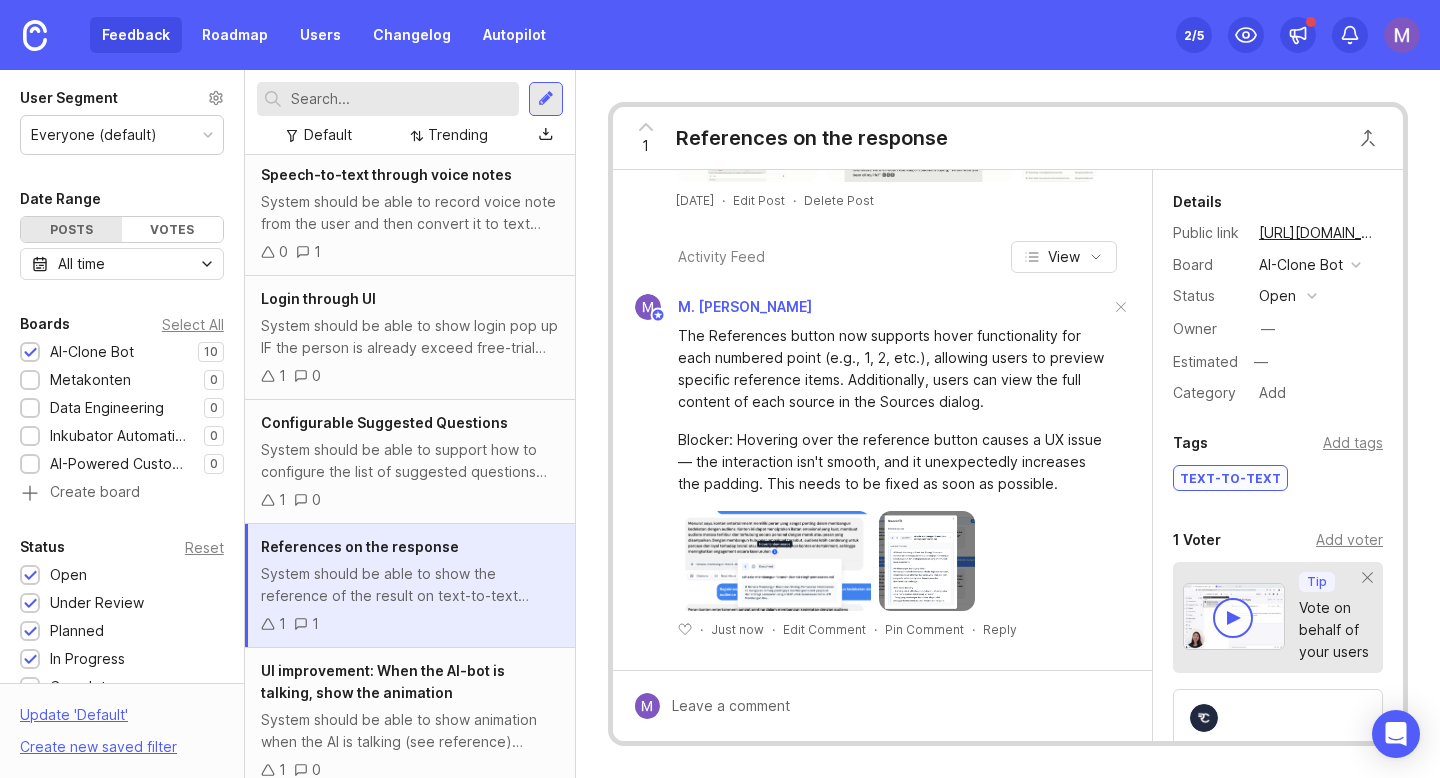 click at bounding box center [927, 561] 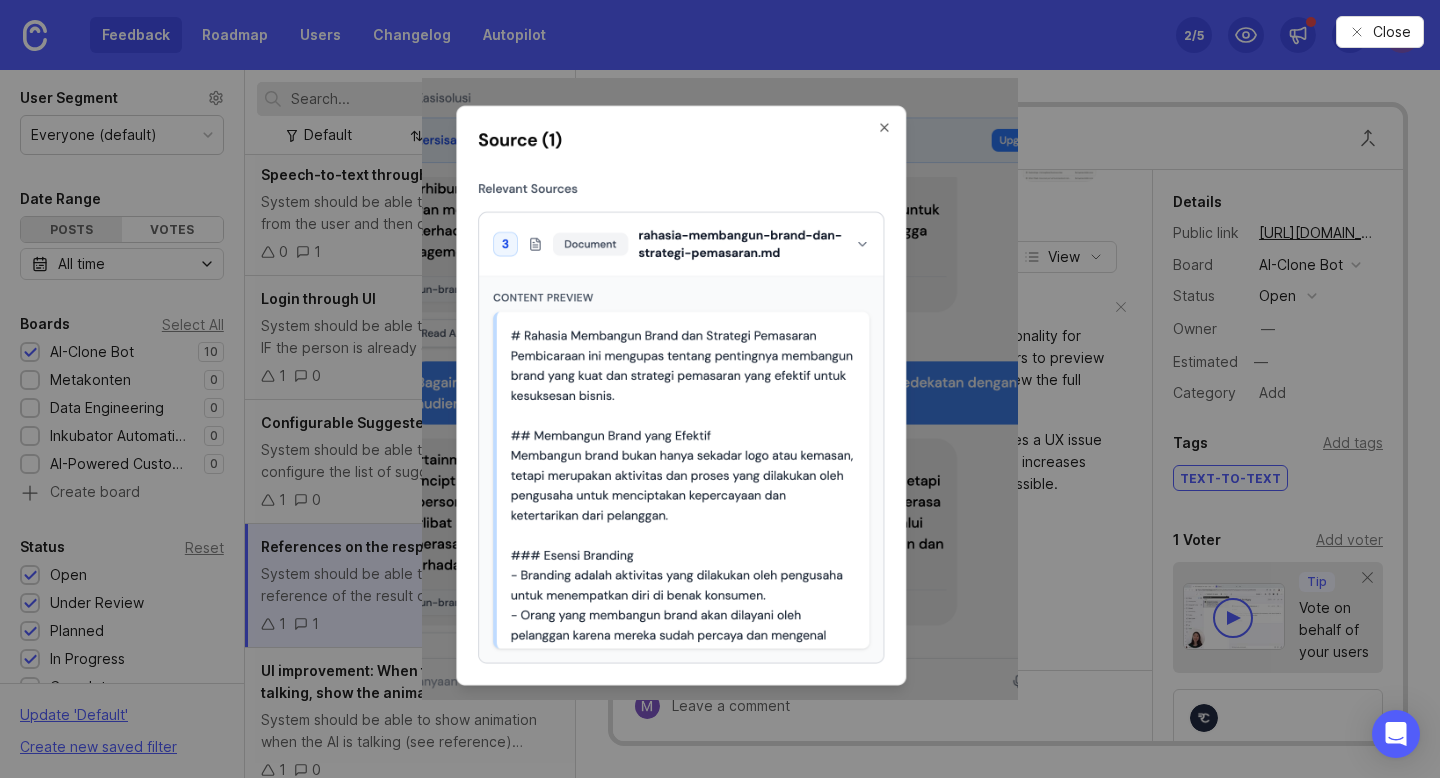 click at bounding box center [719, 389] 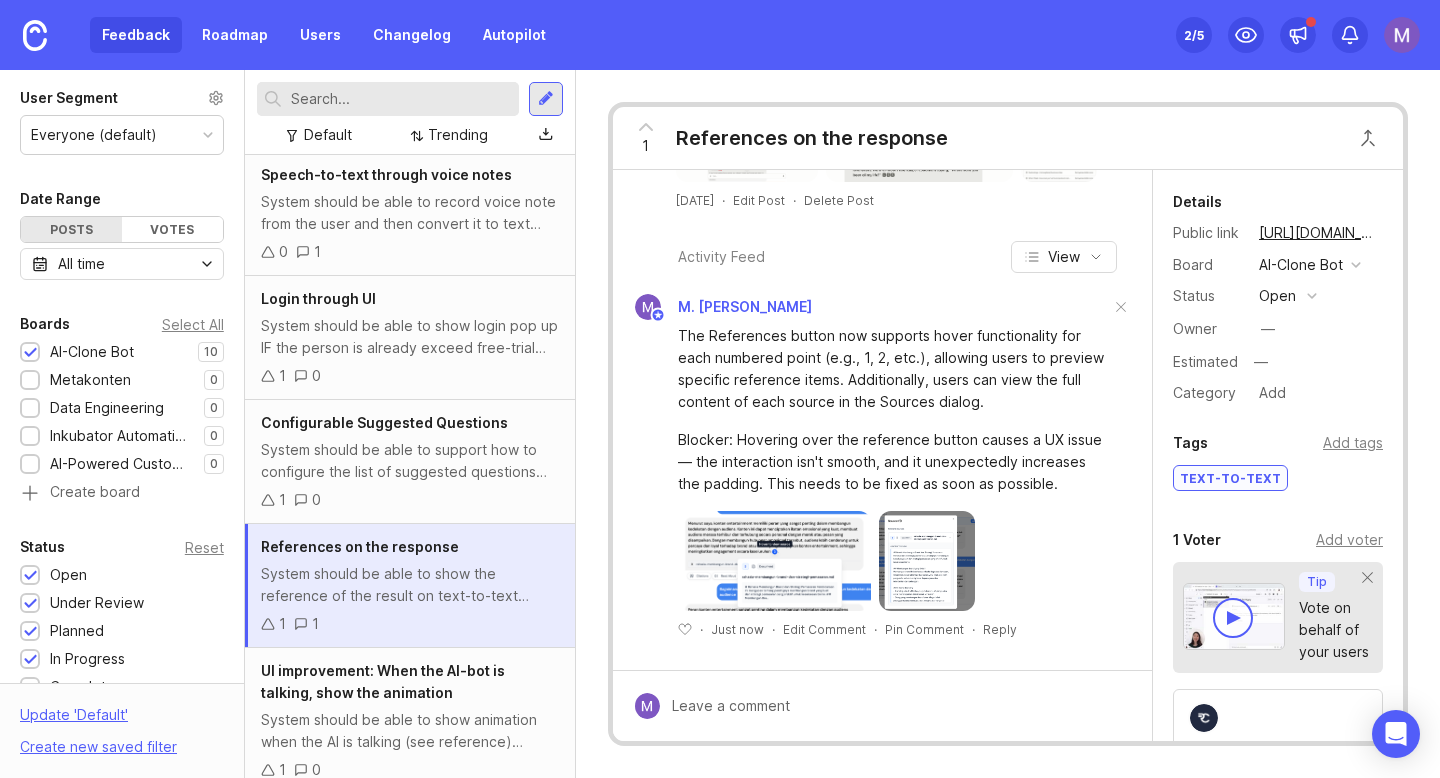 scroll, scrollTop: 0, scrollLeft: 0, axis: both 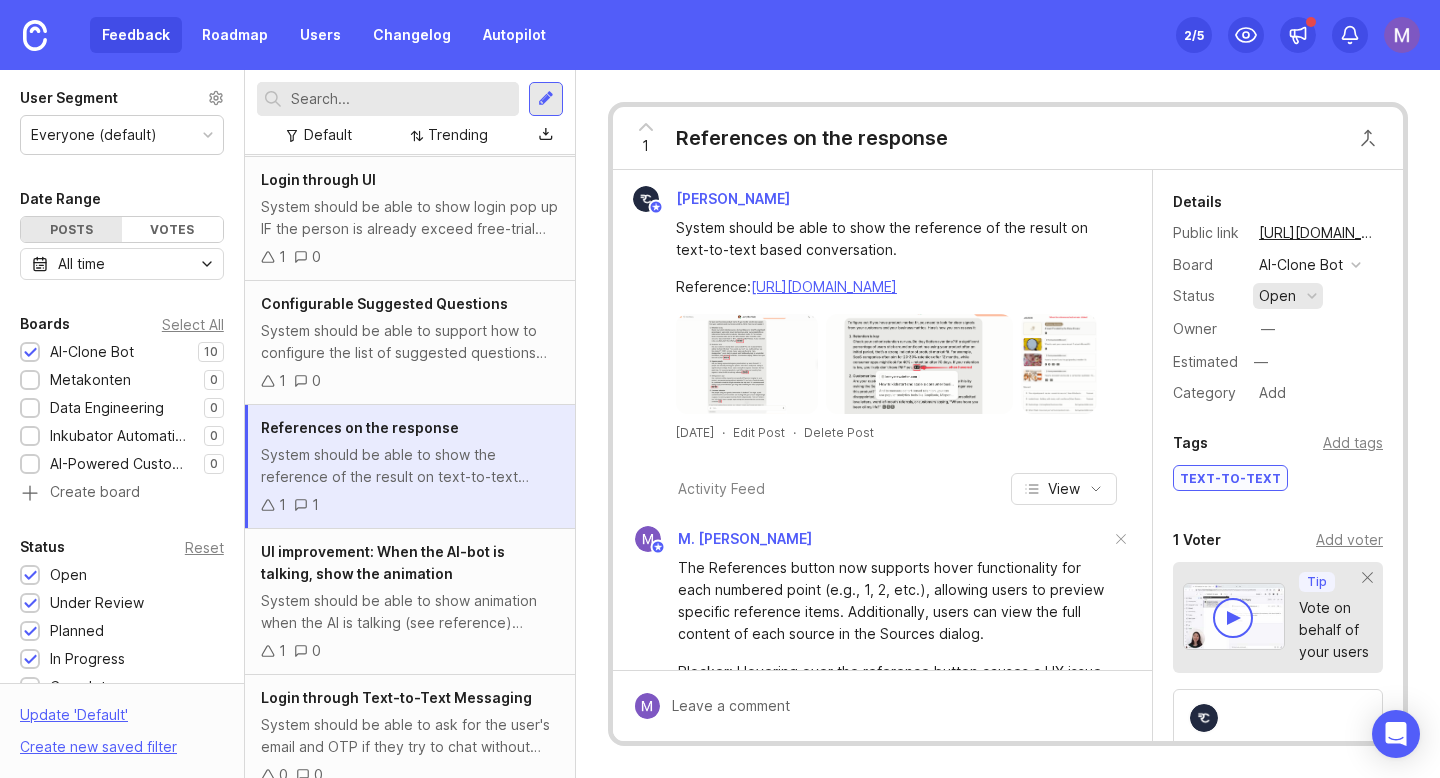 click on "open" at bounding box center (1288, 296) 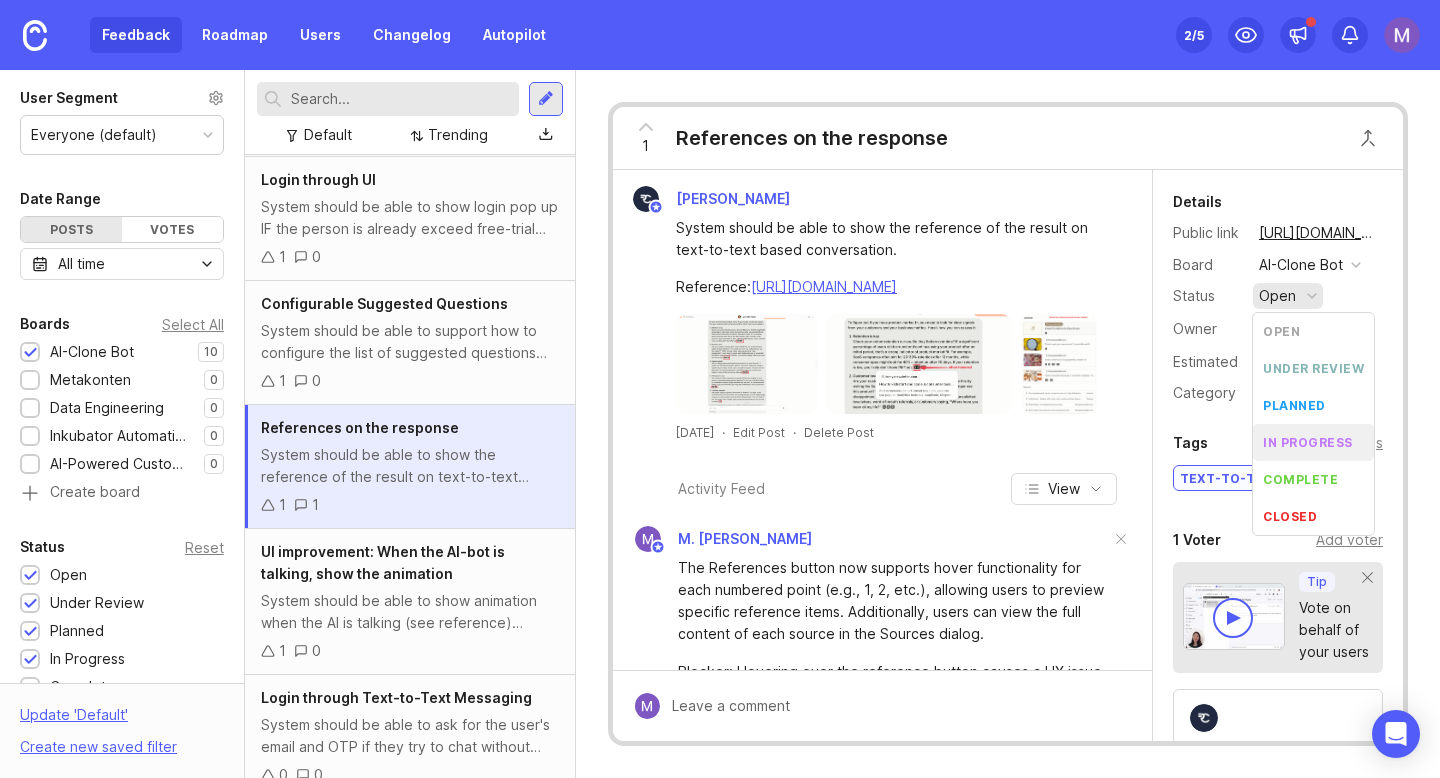 click on "in progress" at bounding box center (1313, 442) 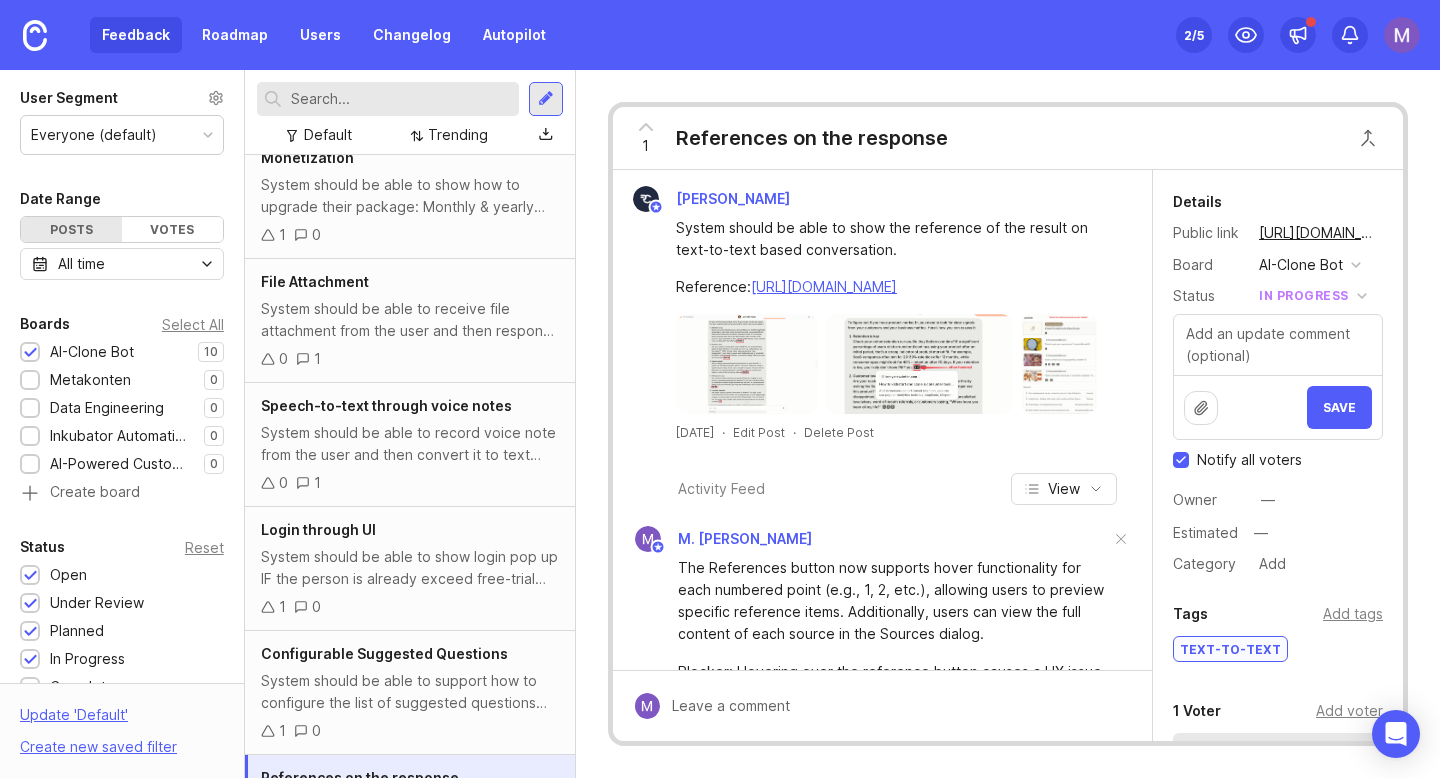 scroll, scrollTop: 0, scrollLeft: 0, axis: both 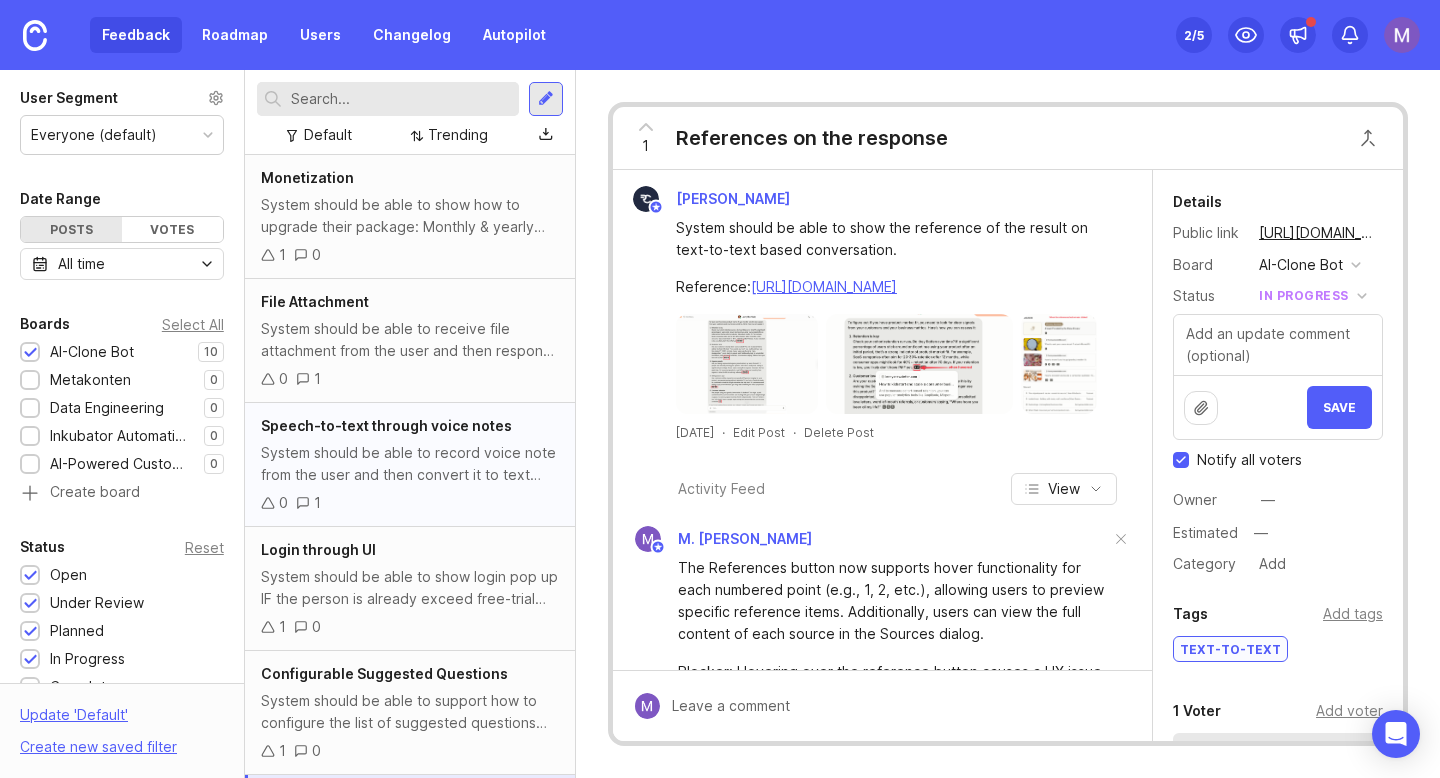 click on "System should be able to record voice note from the user and then convert it to text Reference: [URL][DOMAIN_NAME]" at bounding box center [410, 464] 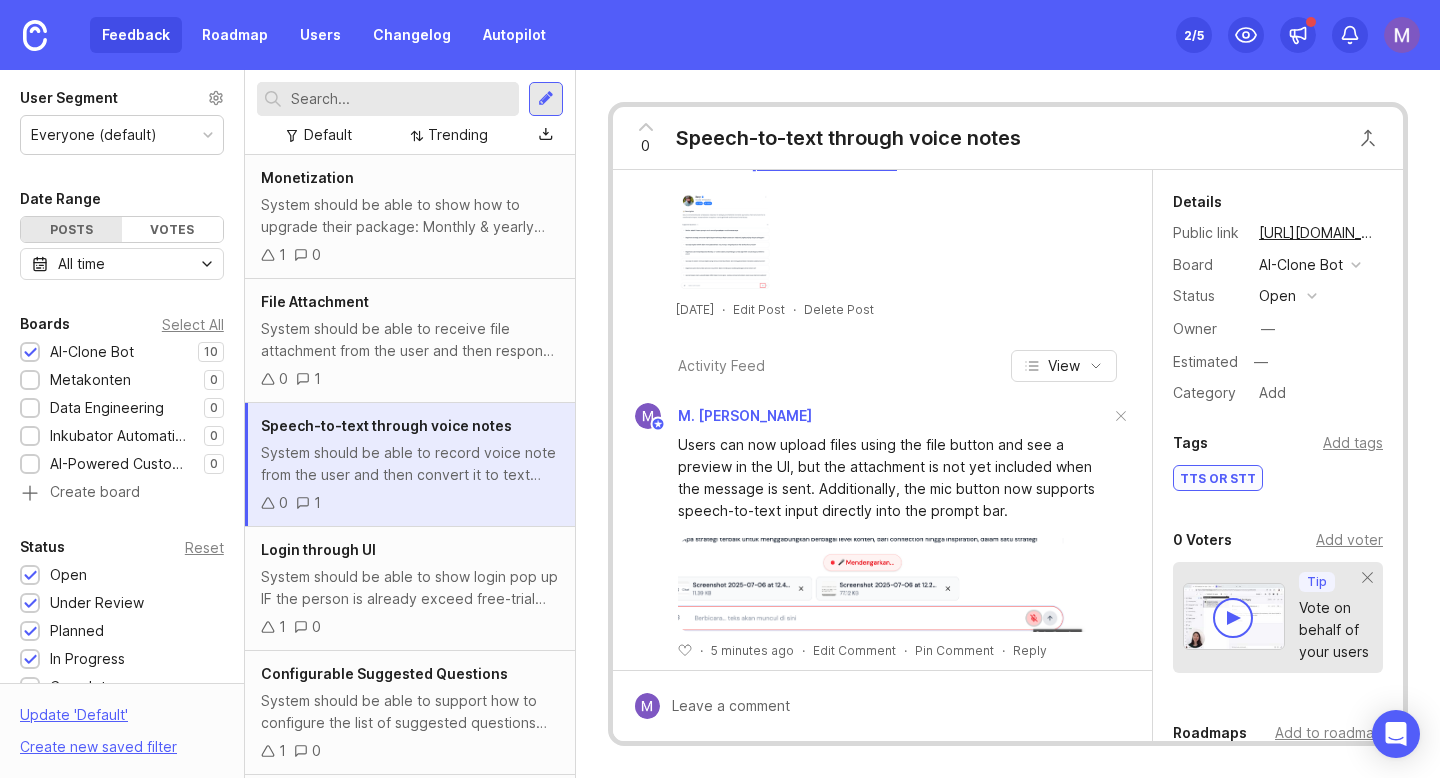 scroll, scrollTop: 144, scrollLeft: 0, axis: vertical 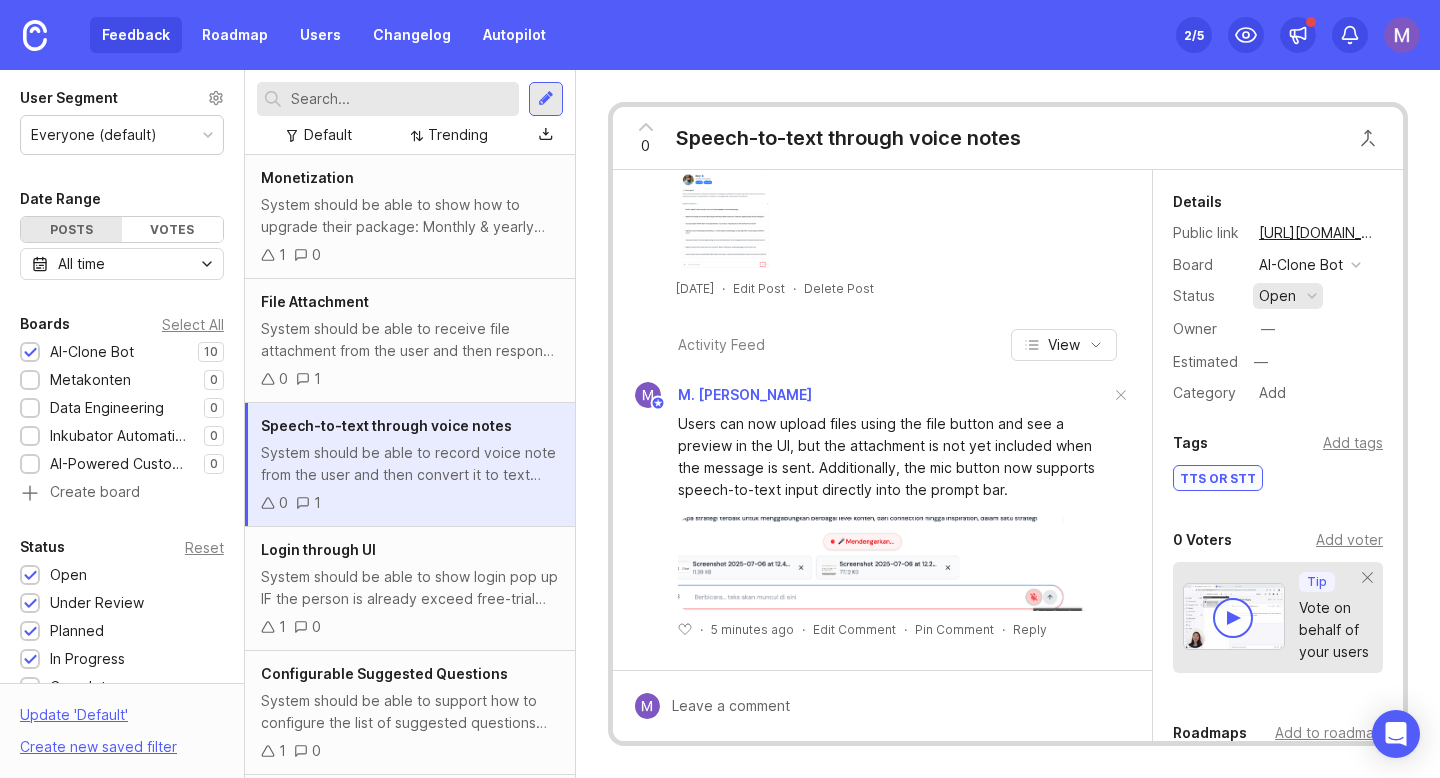 click on "open" at bounding box center (1288, 296) 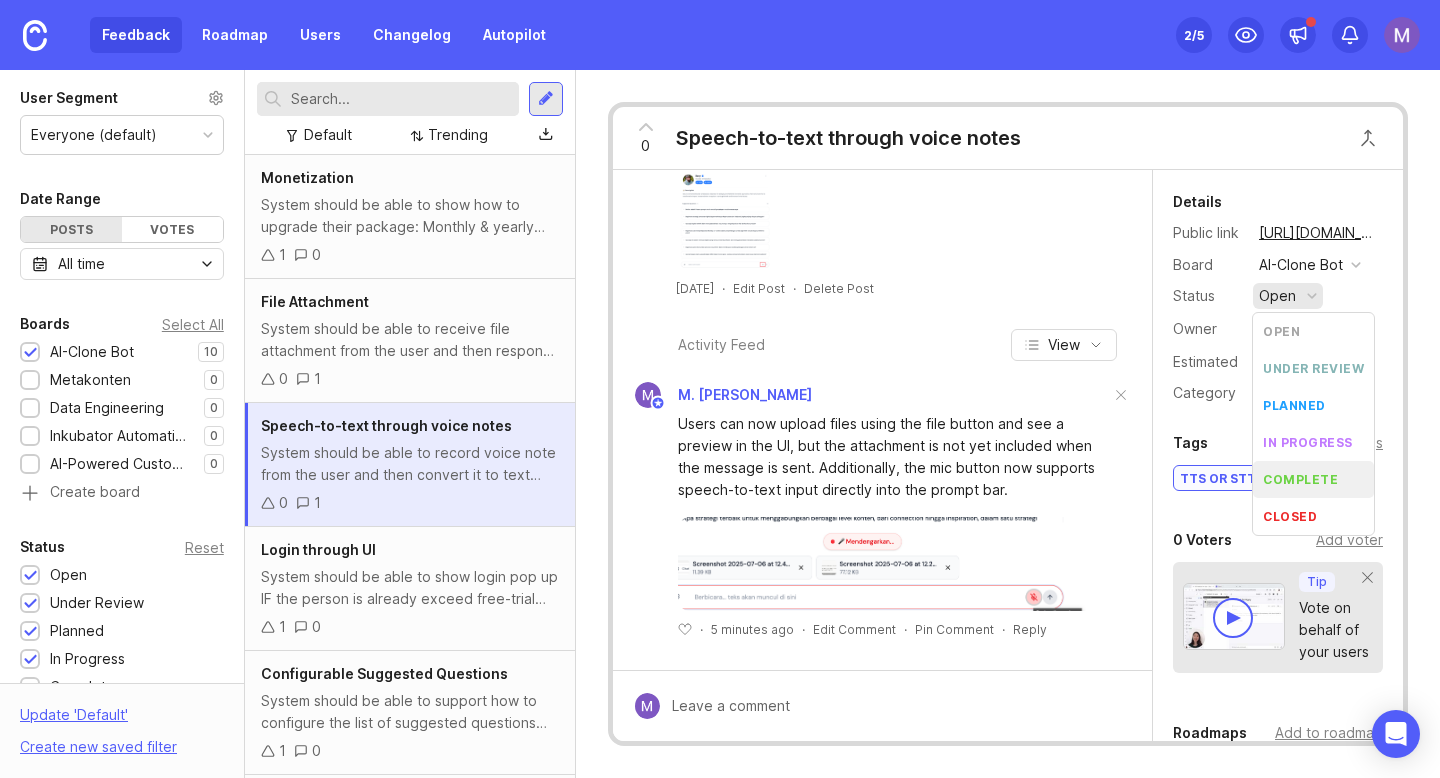 click on "complete" at bounding box center [1300, 479] 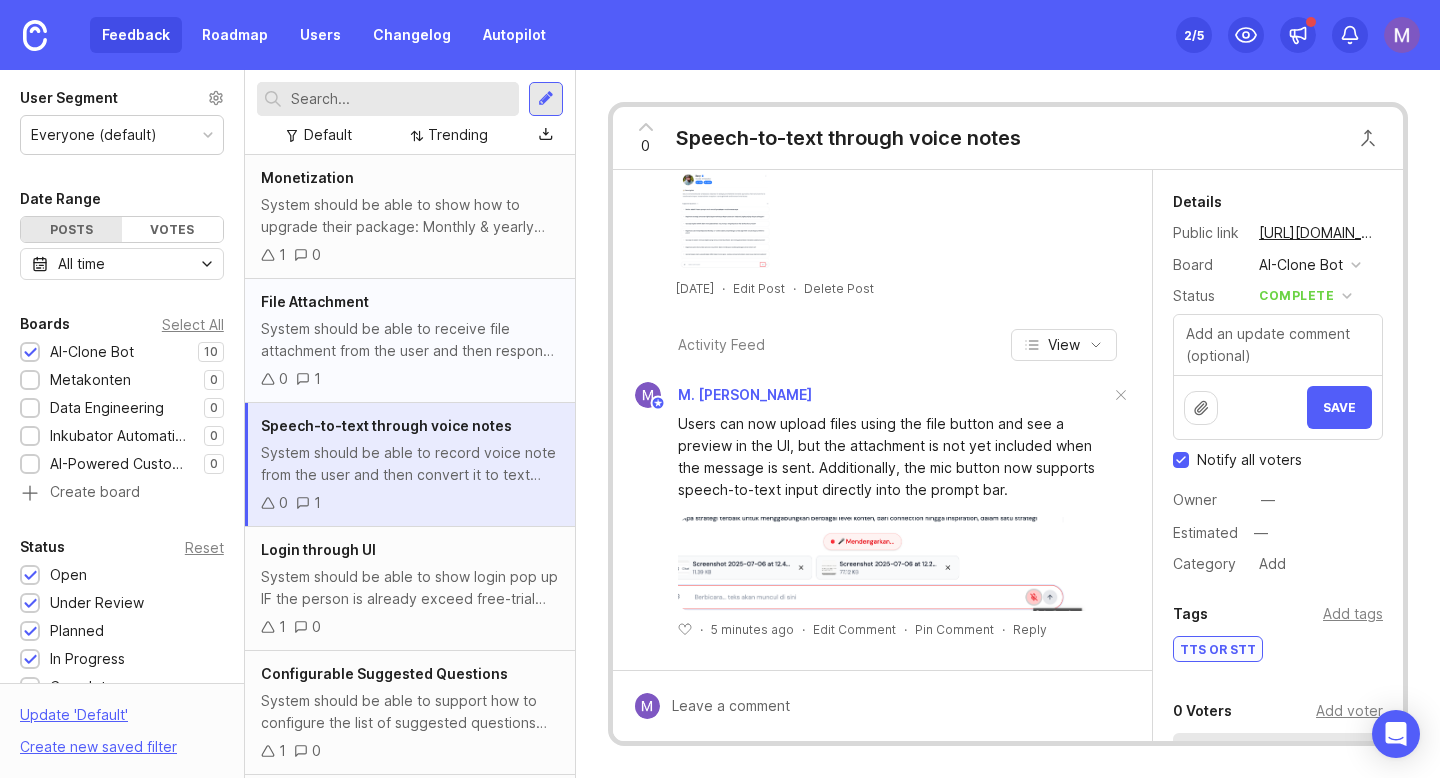 click on "System should be able to receive file attachment from the user and then response based on the file attached Reference: [URL][DOMAIN_NAME]" at bounding box center [410, 340] 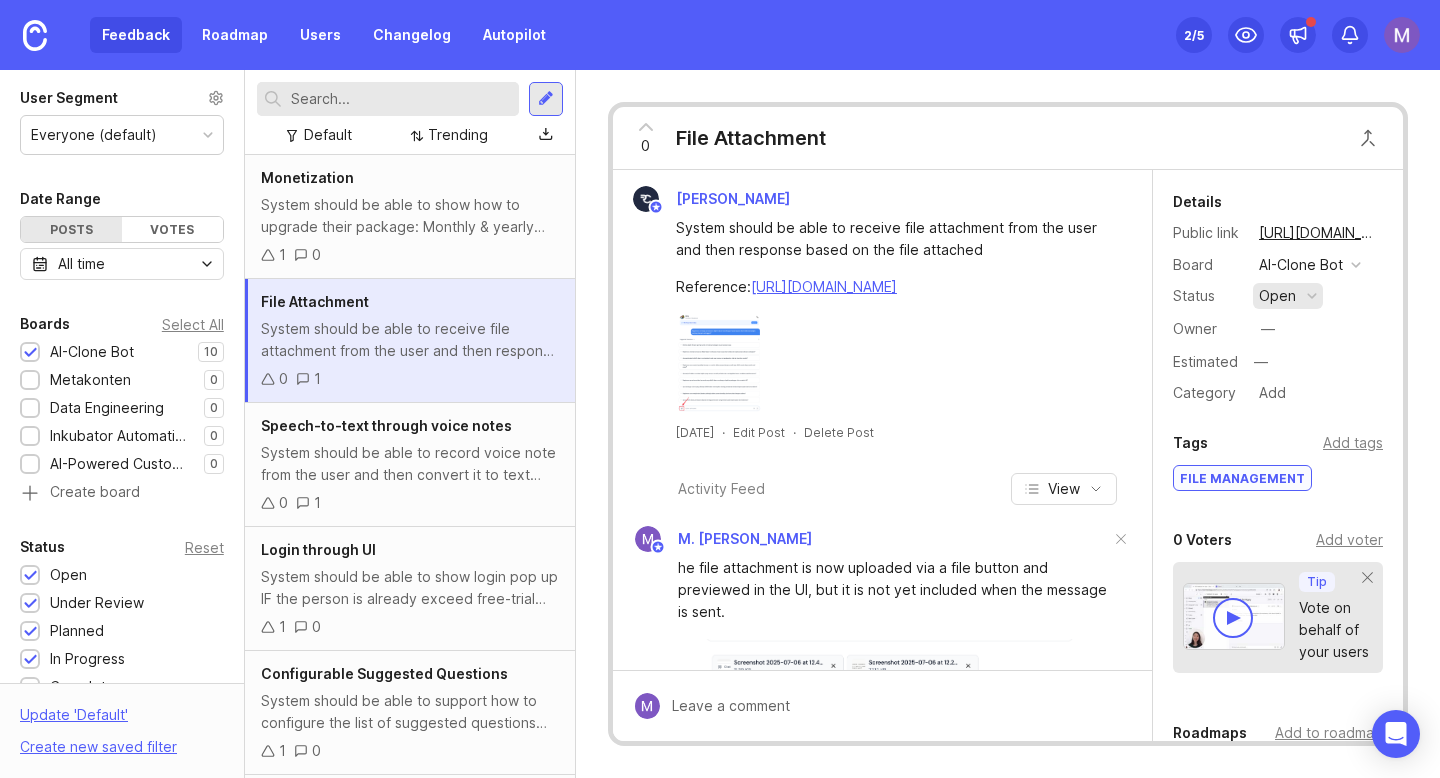 click on "open" at bounding box center [1277, 296] 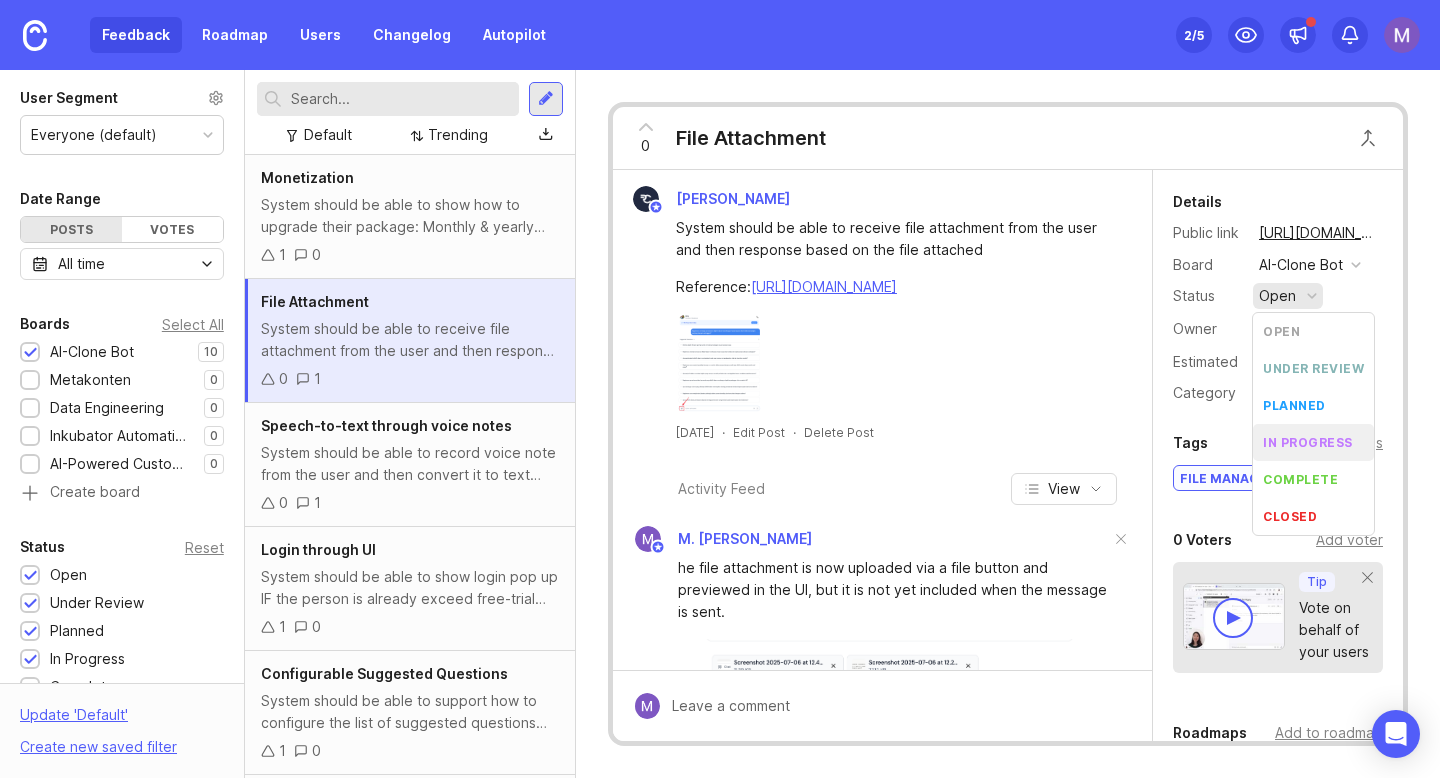 click on "in progress" at bounding box center [1308, 442] 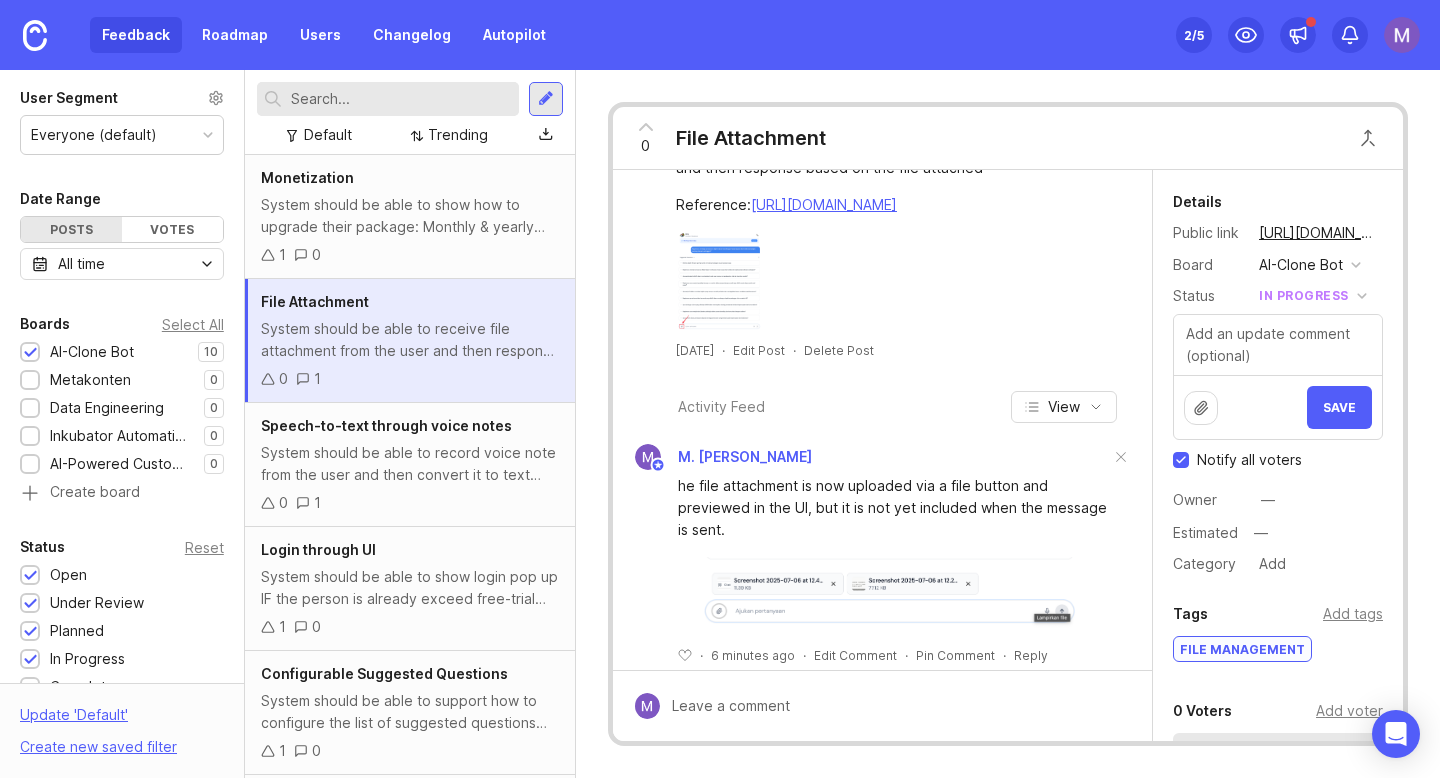 scroll, scrollTop: 107, scrollLeft: 0, axis: vertical 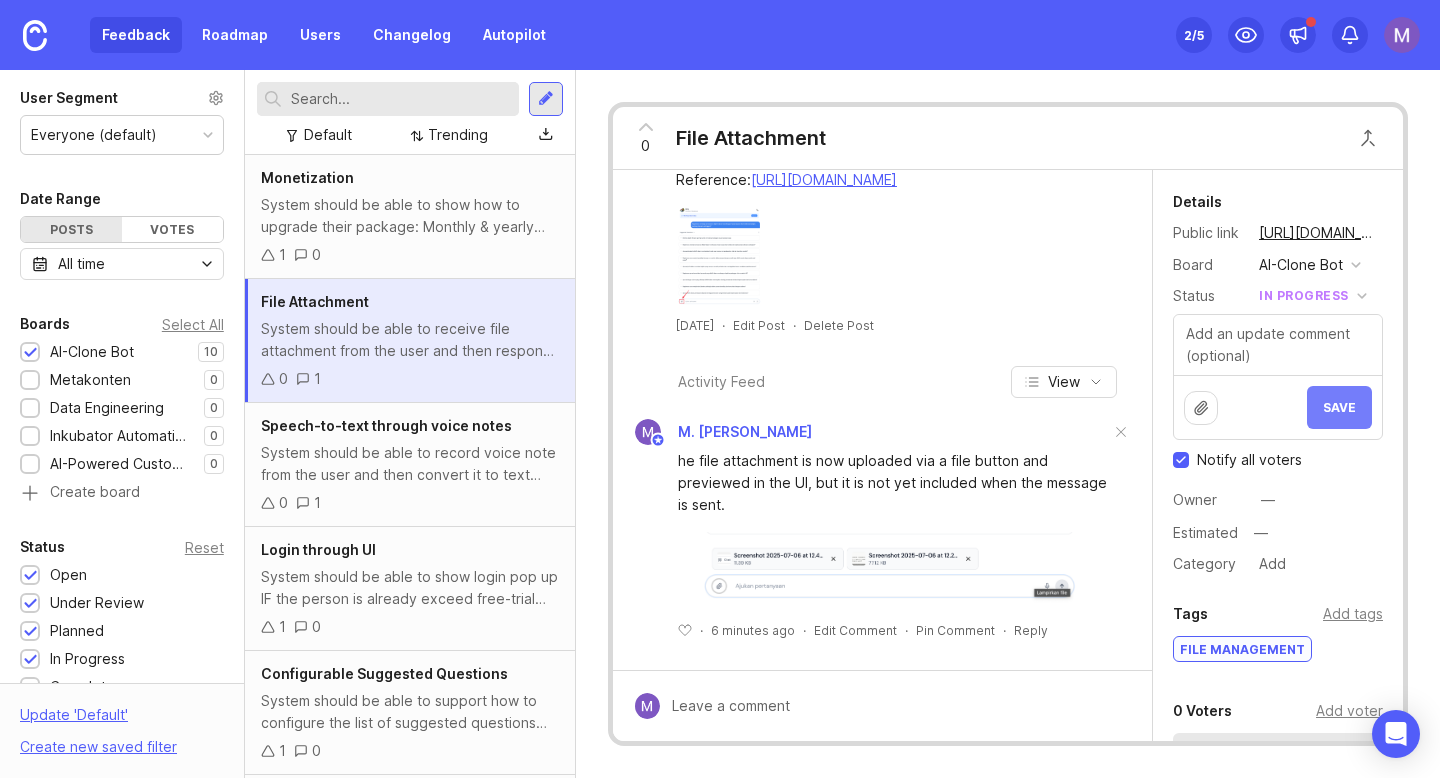 click on "Save" at bounding box center [1339, 407] 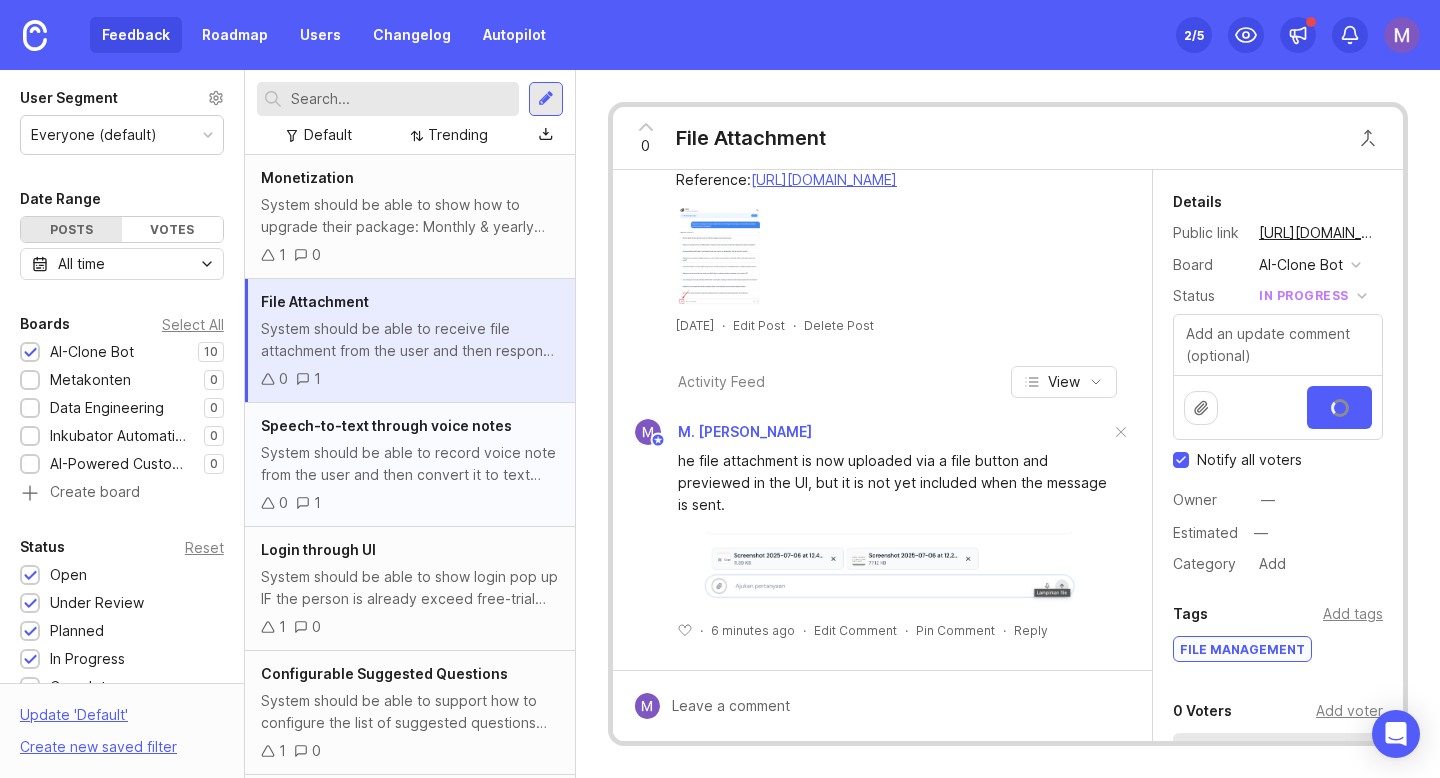 click on "System should be able to record voice note from the user and then convert it to text Reference: [URL][DOMAIN_NAME]" at bounding box center (410, 464) 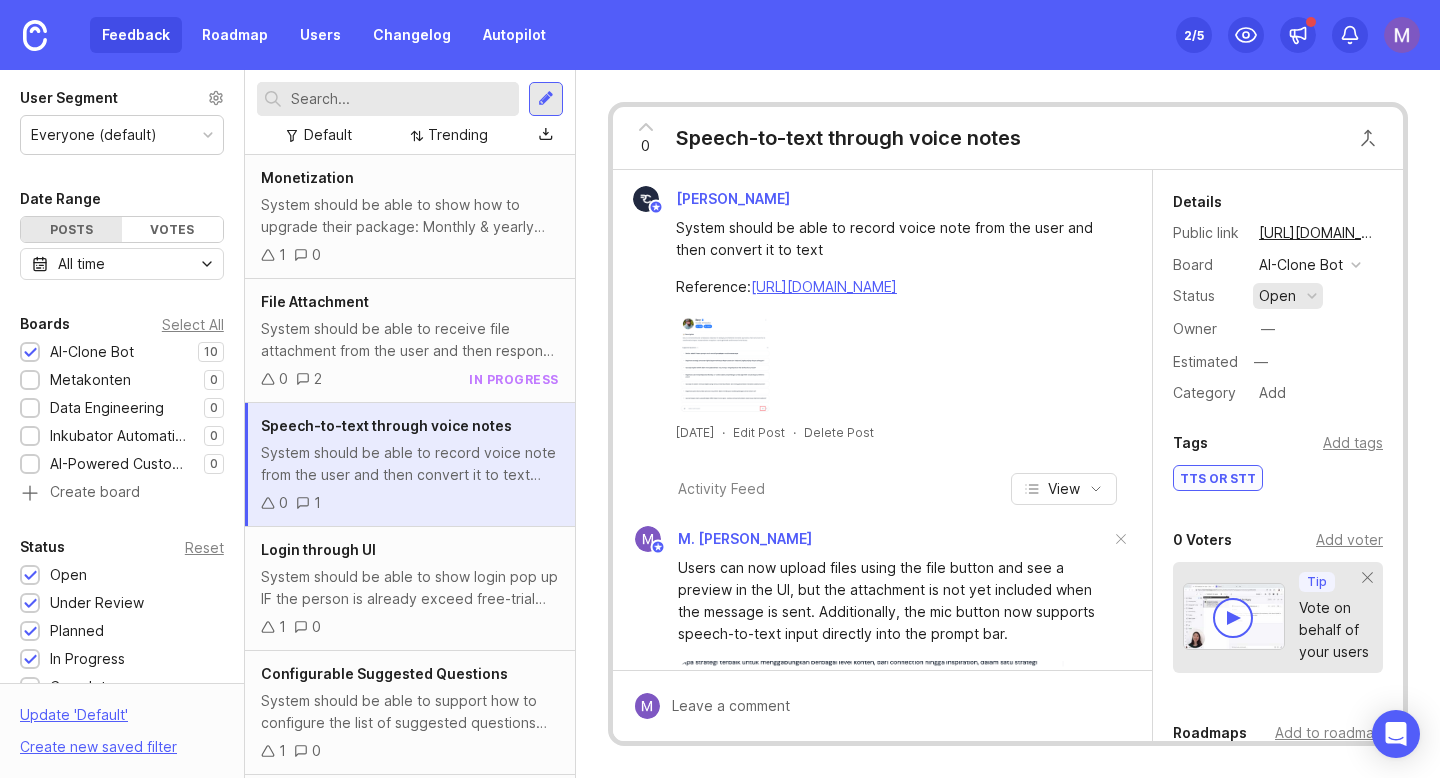 click on "open" at bounding box center (1288, 296) 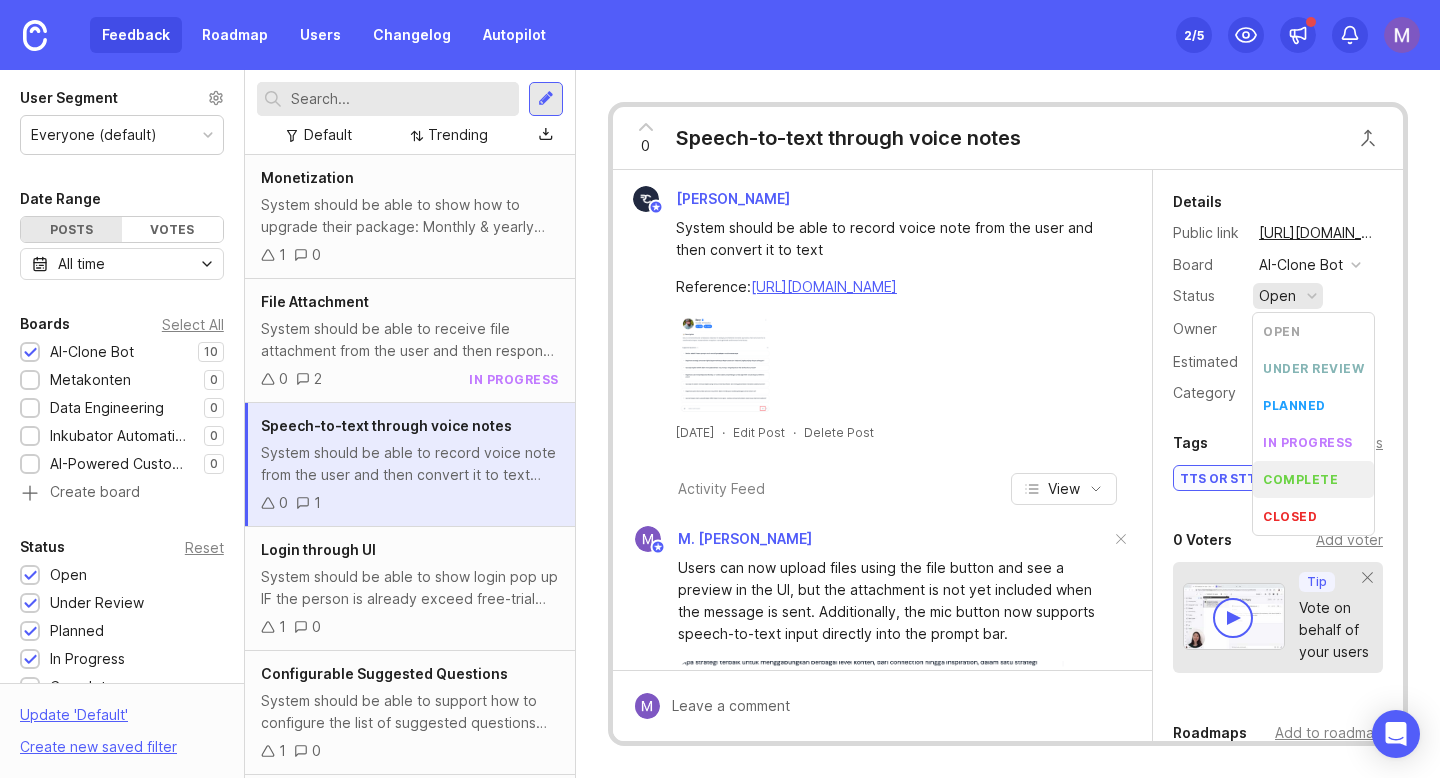click on "complete" at bounding box center [1300, 479] 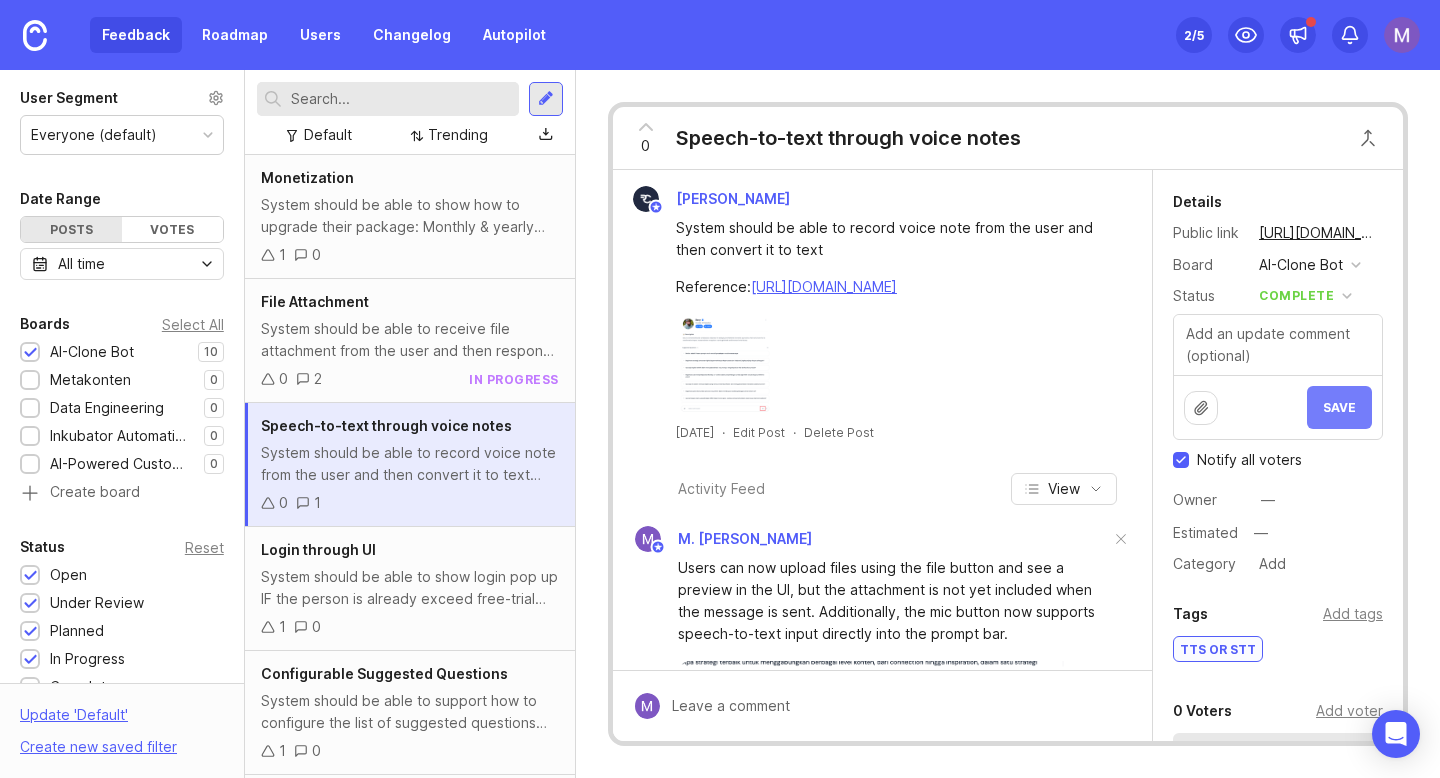 click on "Save" at bounding box center [1339, 407] 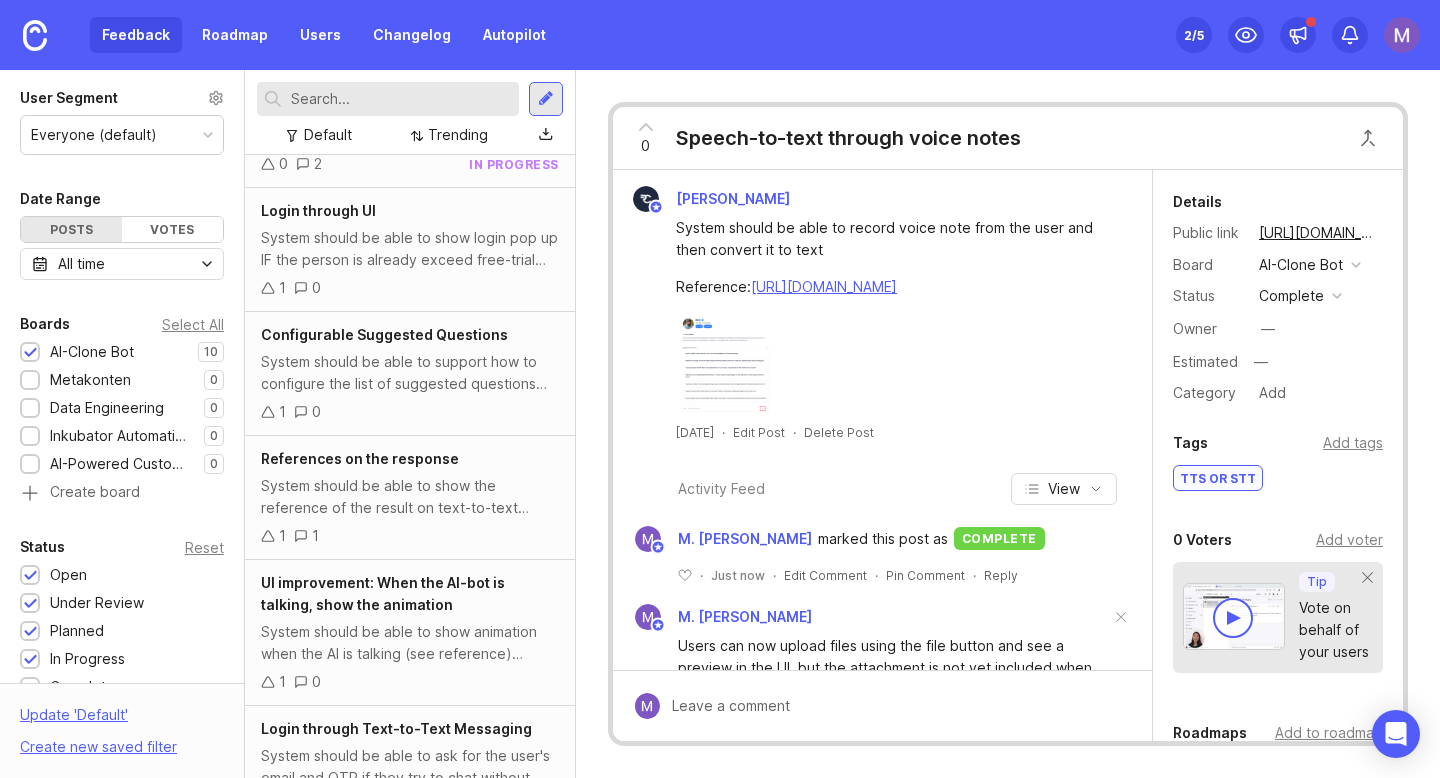 scroll, scrollTop: 279, scrollLeft: 0, axis: vertical 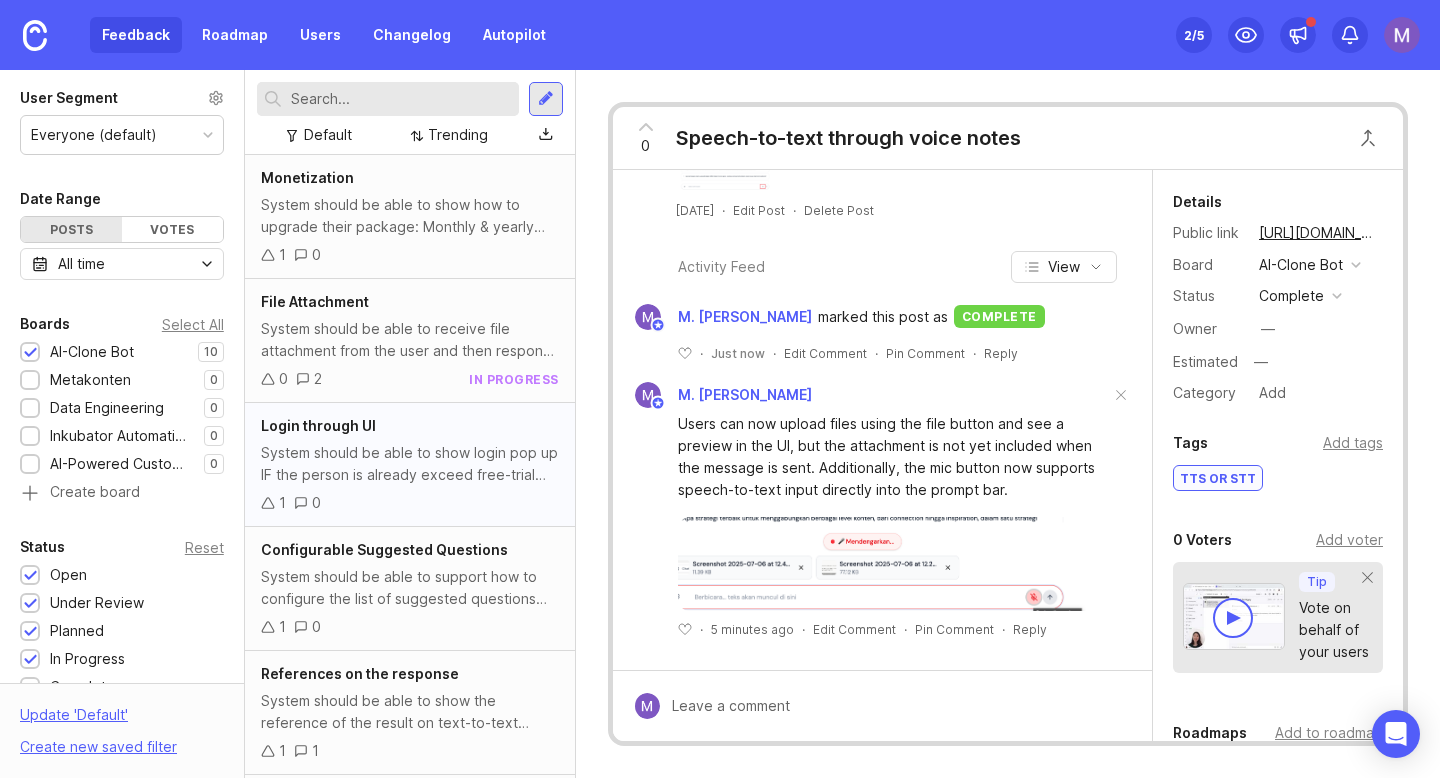 click on "Login through UI System should be able to show login pop up IF the person is already exceed free-trial without login limit (5 chats) 1 0" at bounding box center [410, 465] 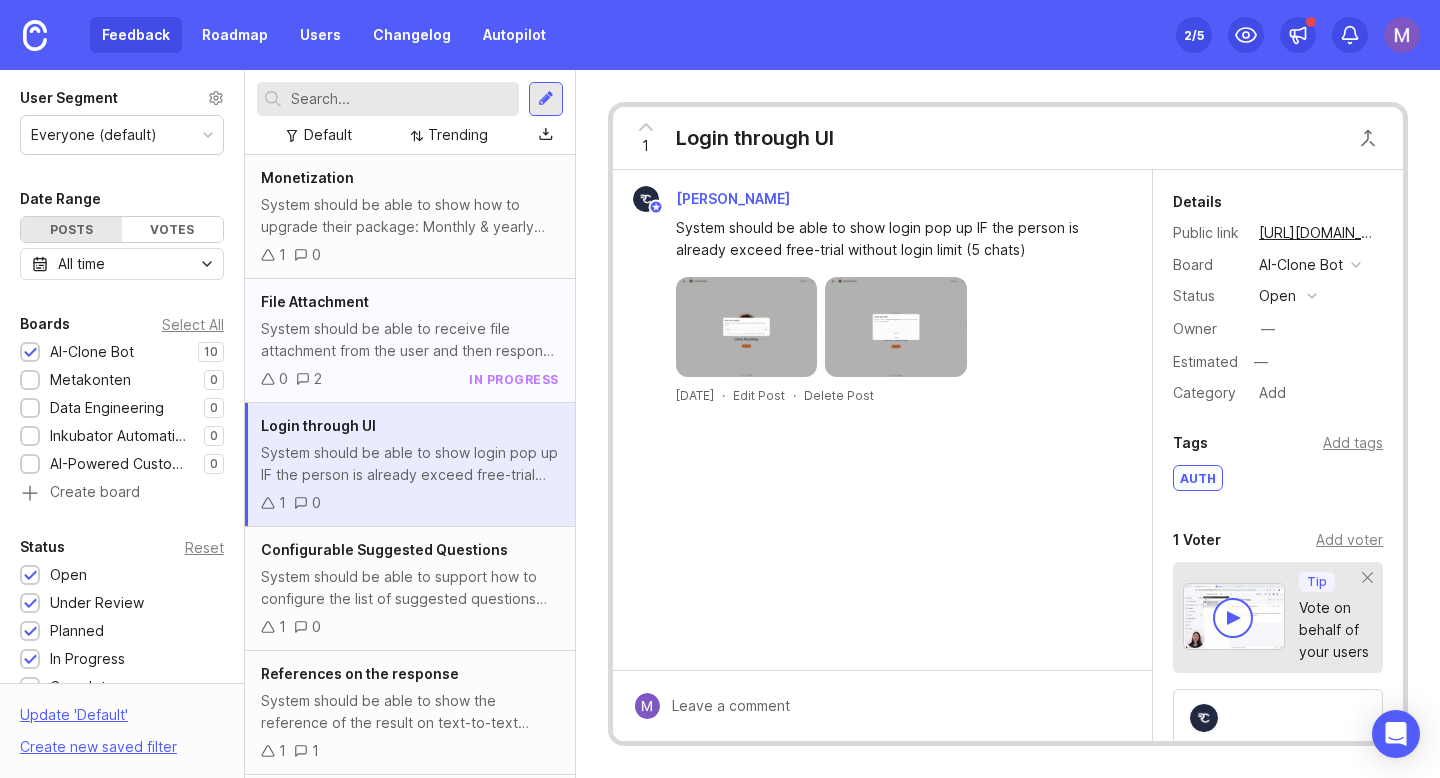 click on "System should be able to receive file attachment from the user and then response based on the file attached Reference: [URL][DOMAIN_NAME]" at bounding box center [410, 340] 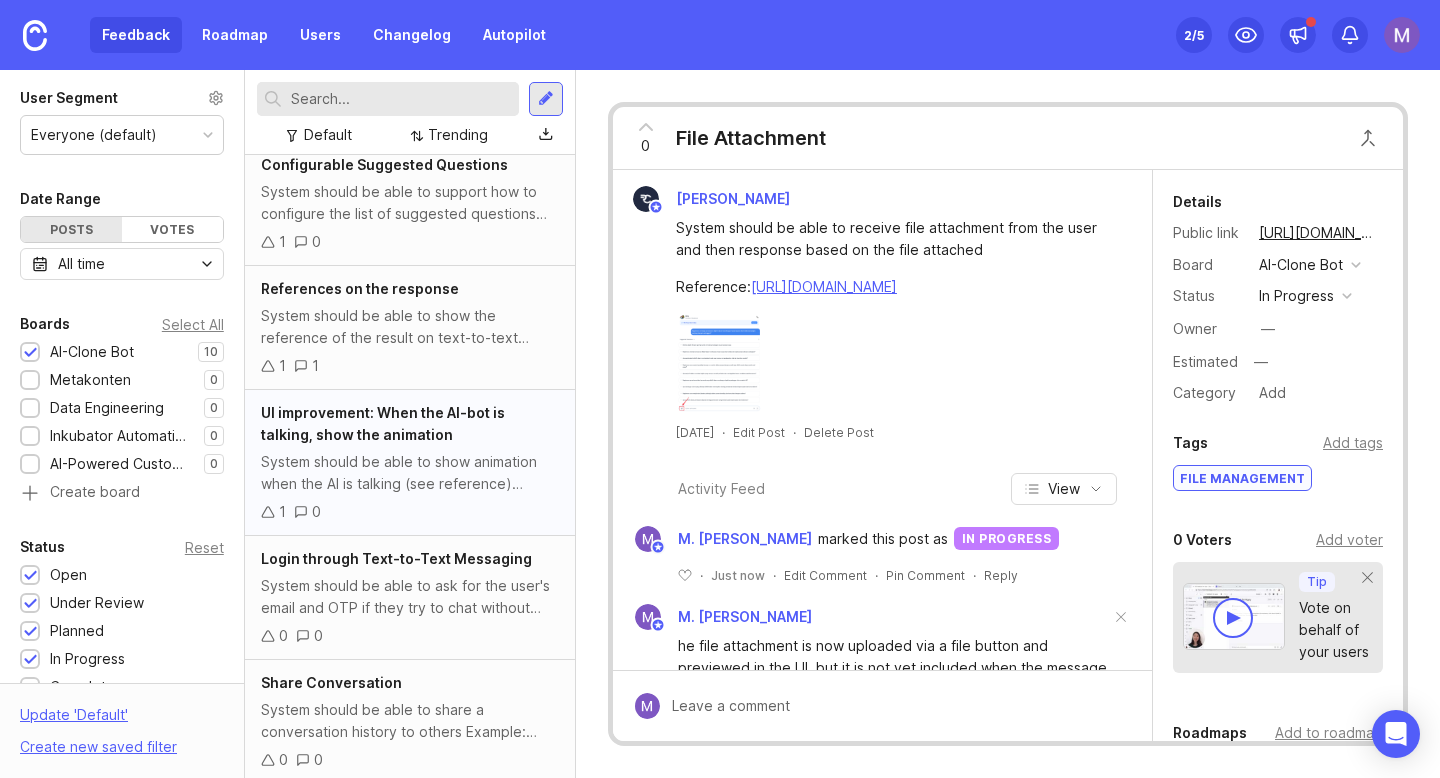 scroll, scrollTop: 388, scrollLeft: 0, axis: vertical 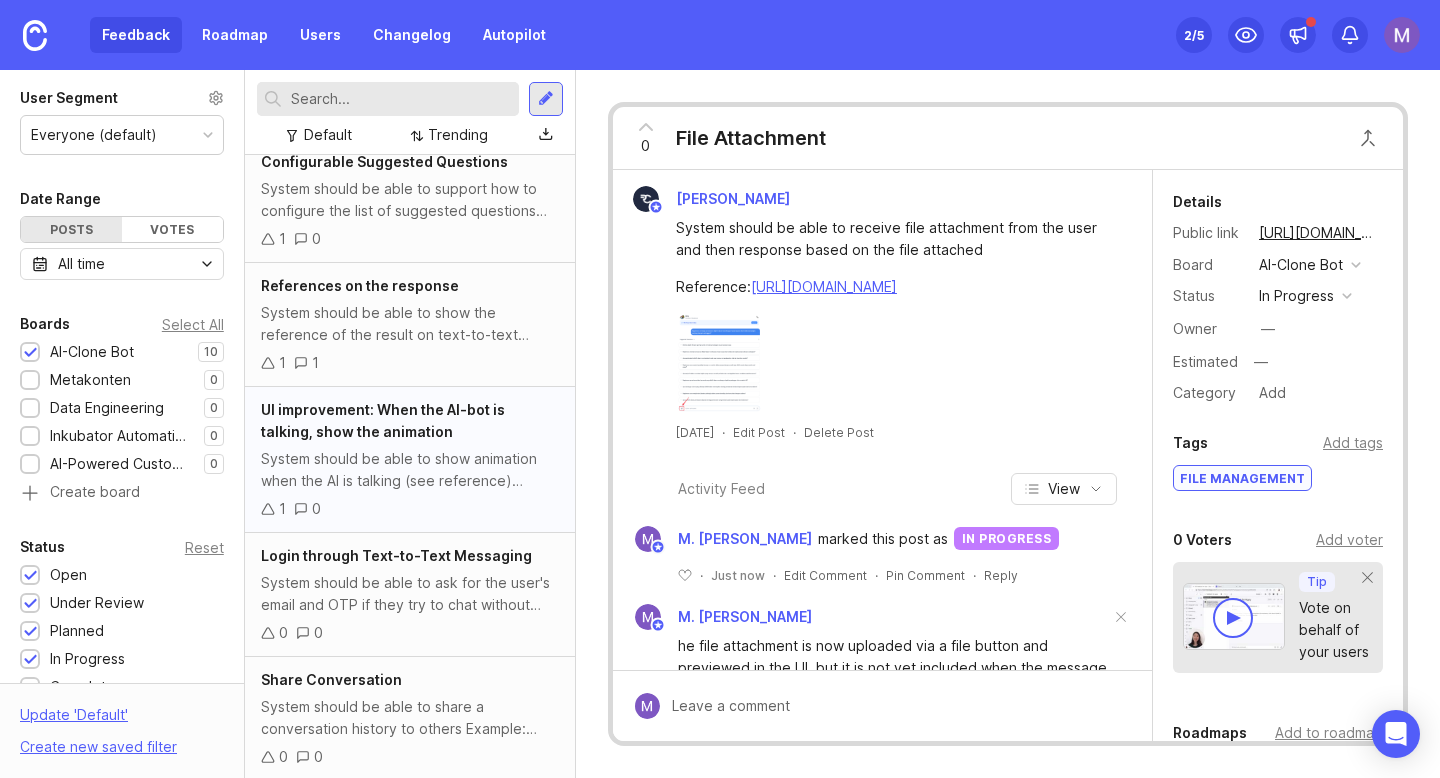 click on "System should be able to show animation when the AI is talking (see reference) Reference: [URL][DOMAIN_NAME]" at bounding box center [410, 470] 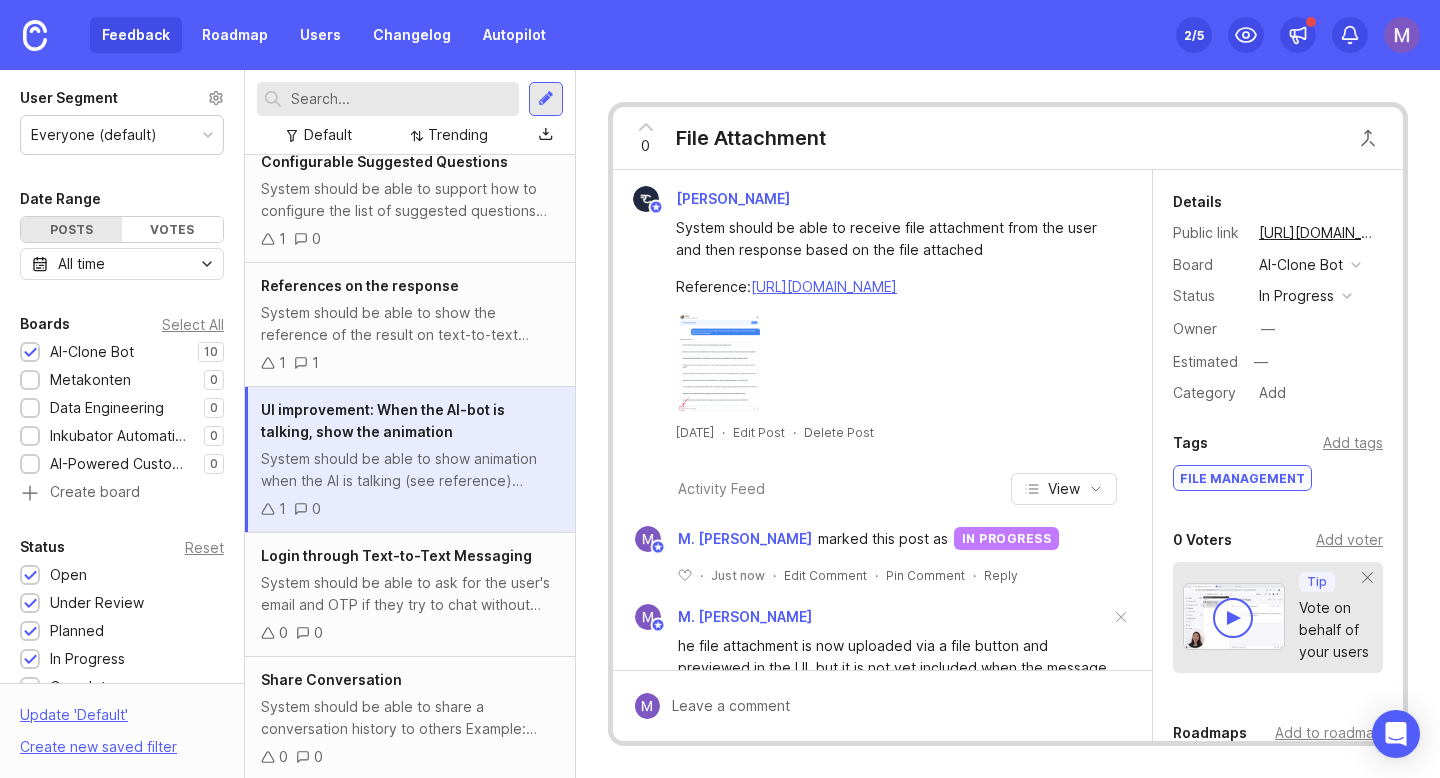 click on "UI improvement: When the AI-bot is talking, show the animation" at bounding box center (410, 421) 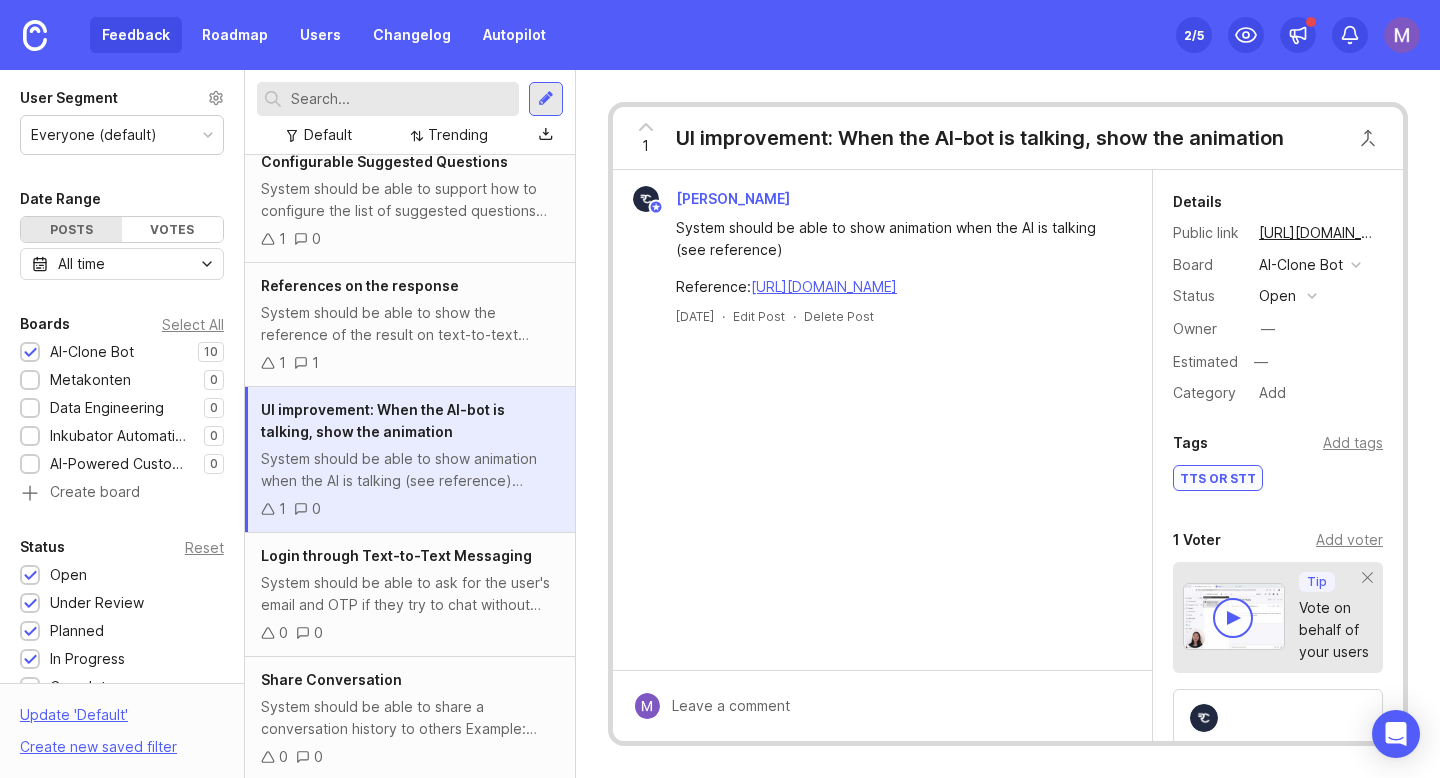 click at bounding box center [882, 705] 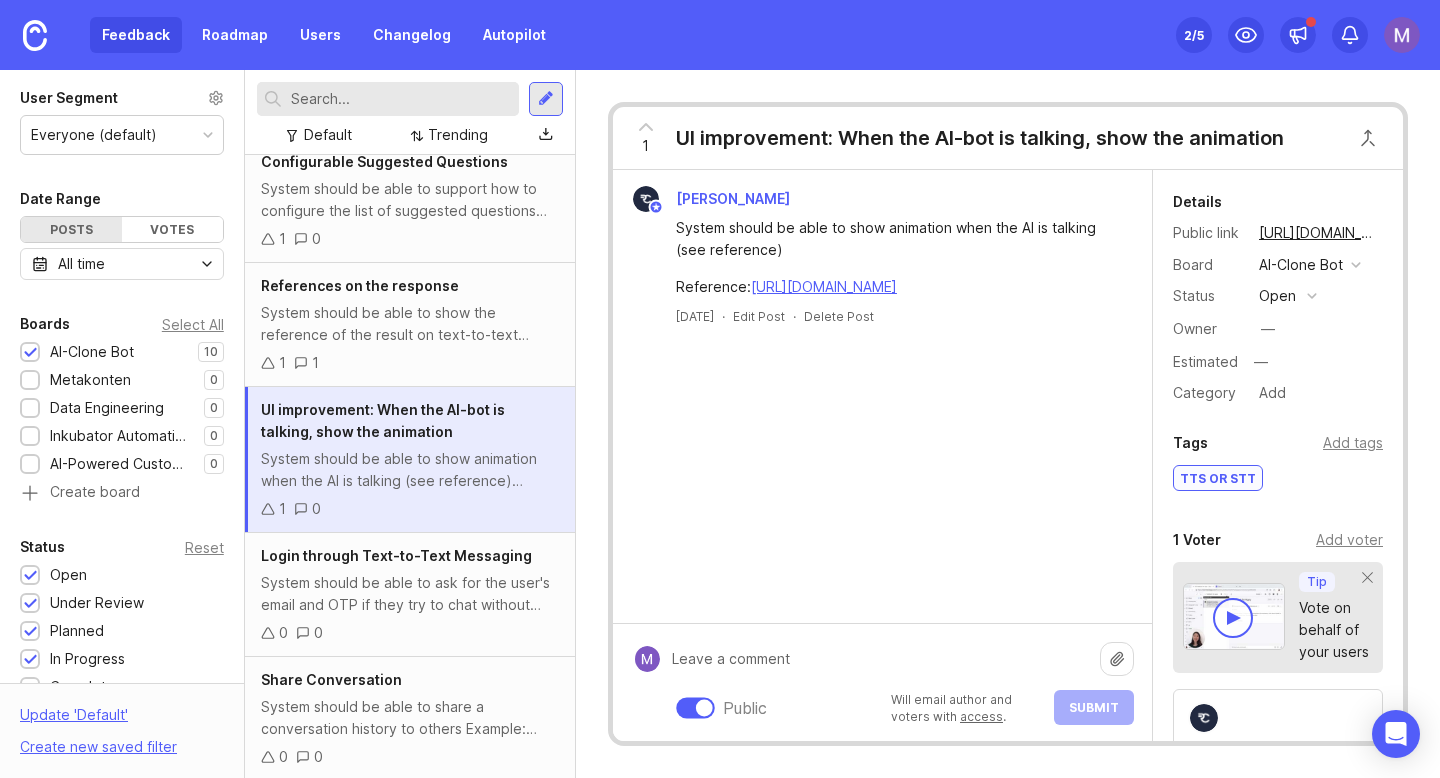 click on "Public Will email author and voters with   access . Submit" at bounding box center (897, 682) 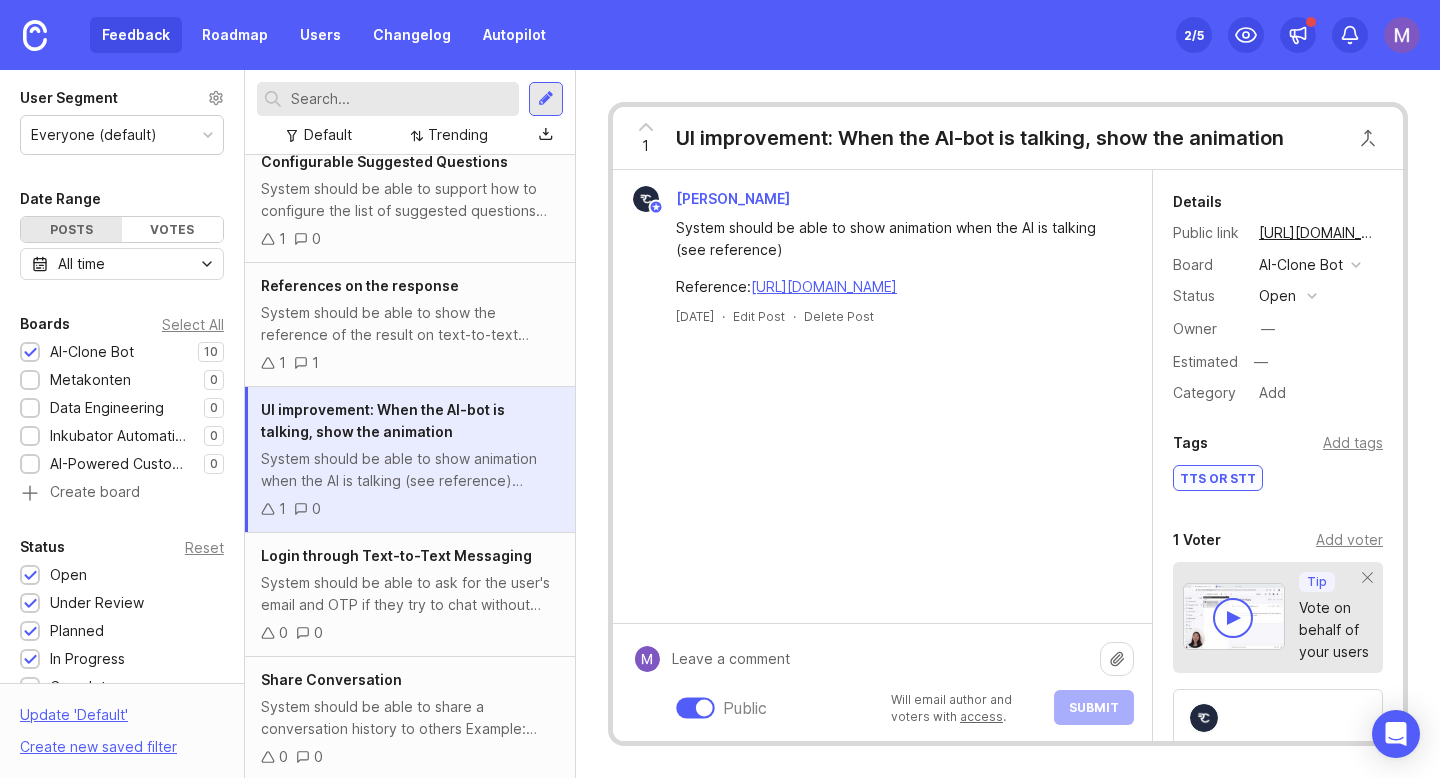 click 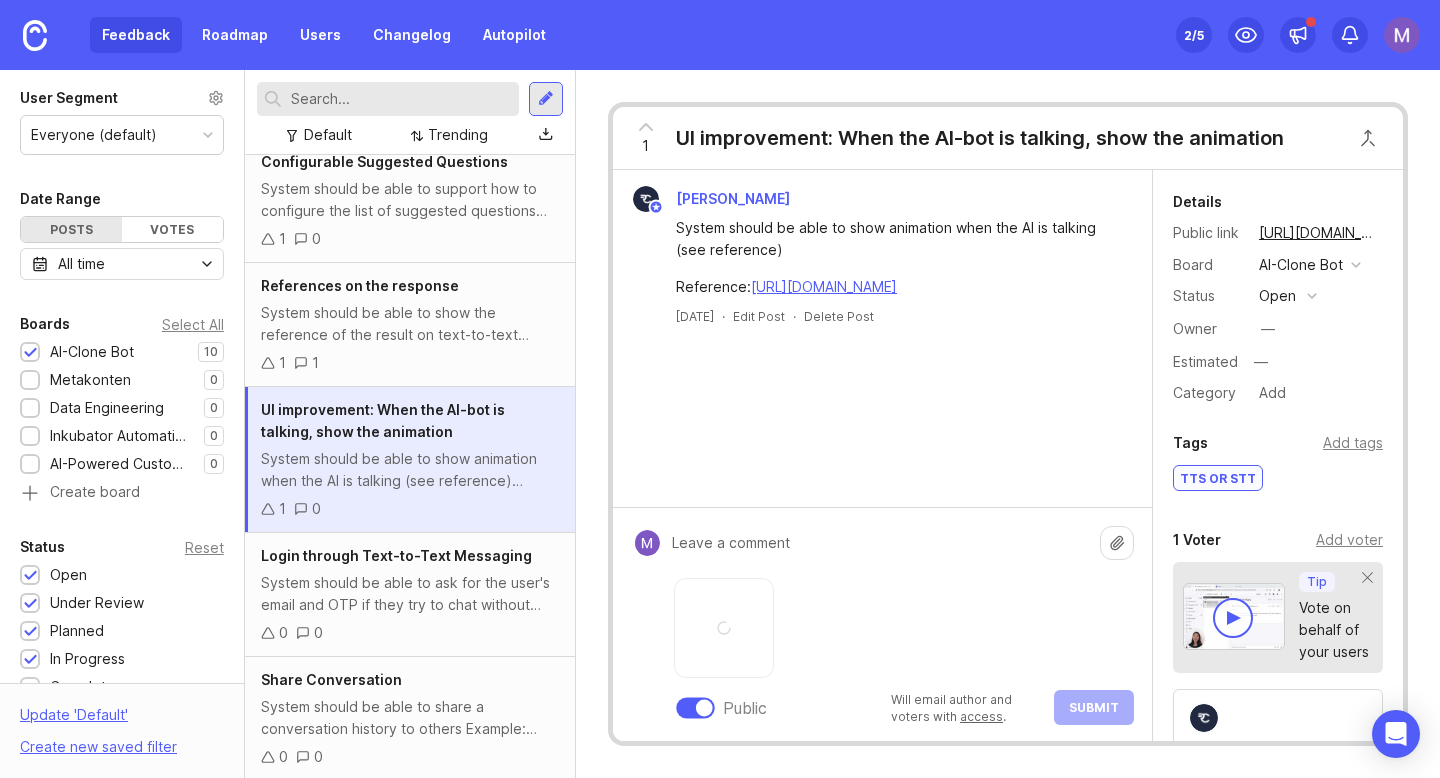 click at bounding box center [880, 543] 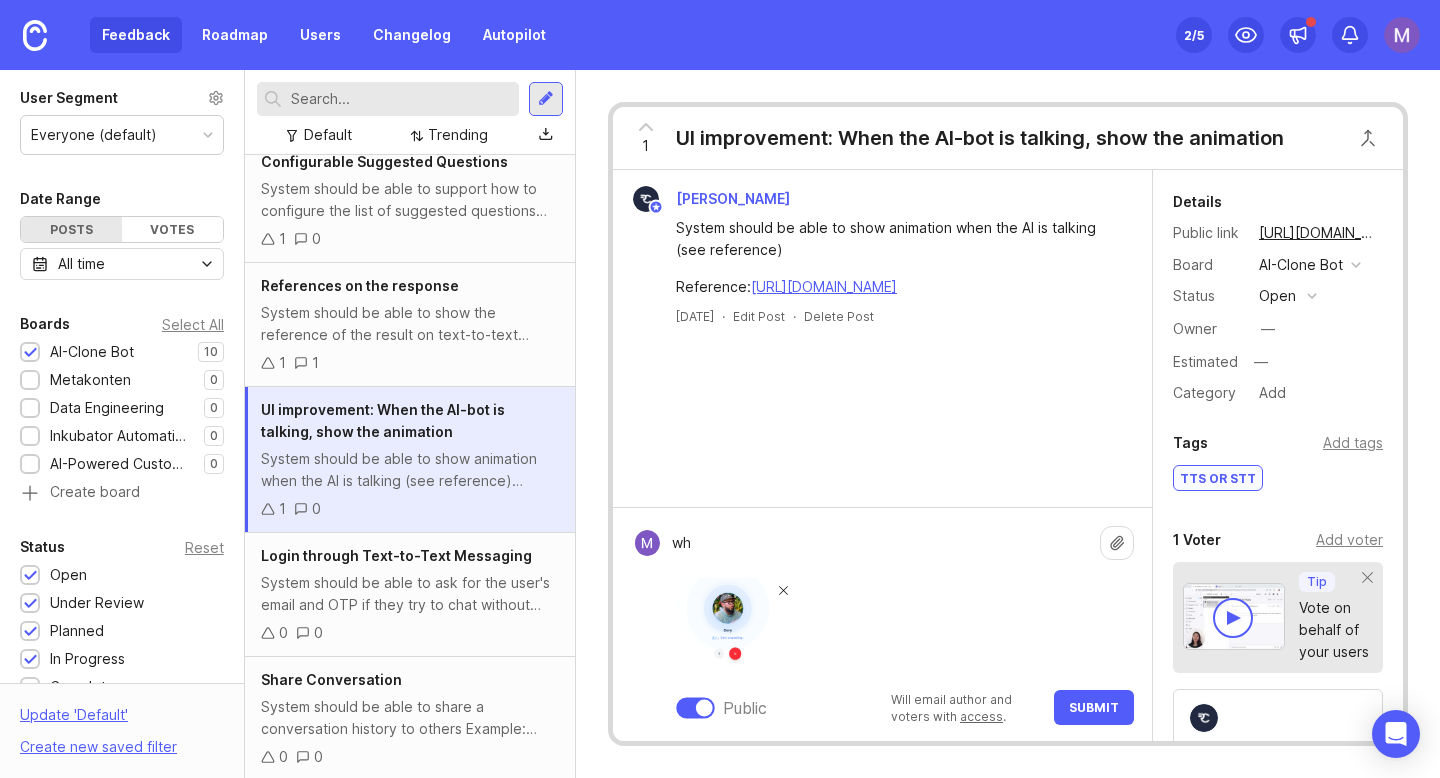 type on "w" 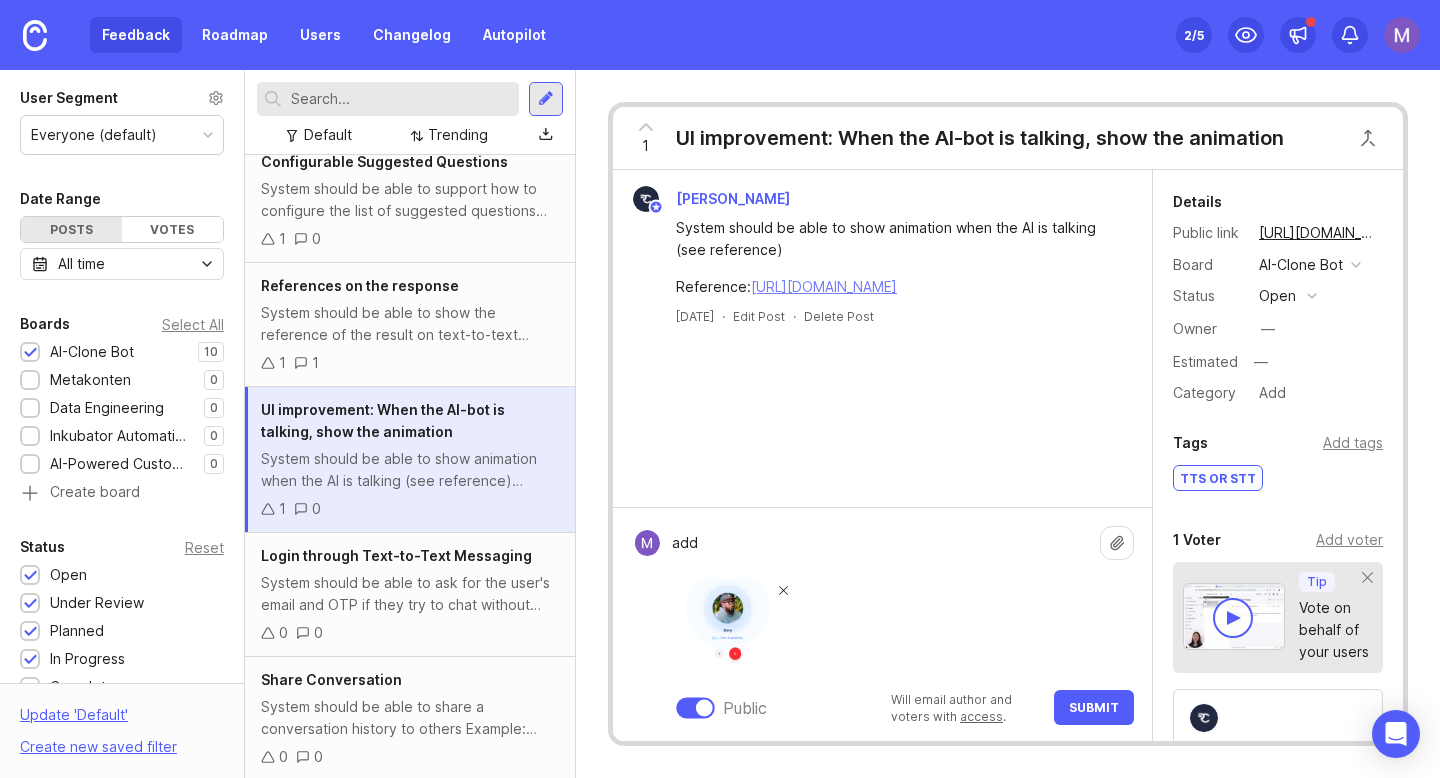 click on "[URL][DOMAIN_NAME]" at bounding box center [824, 286] 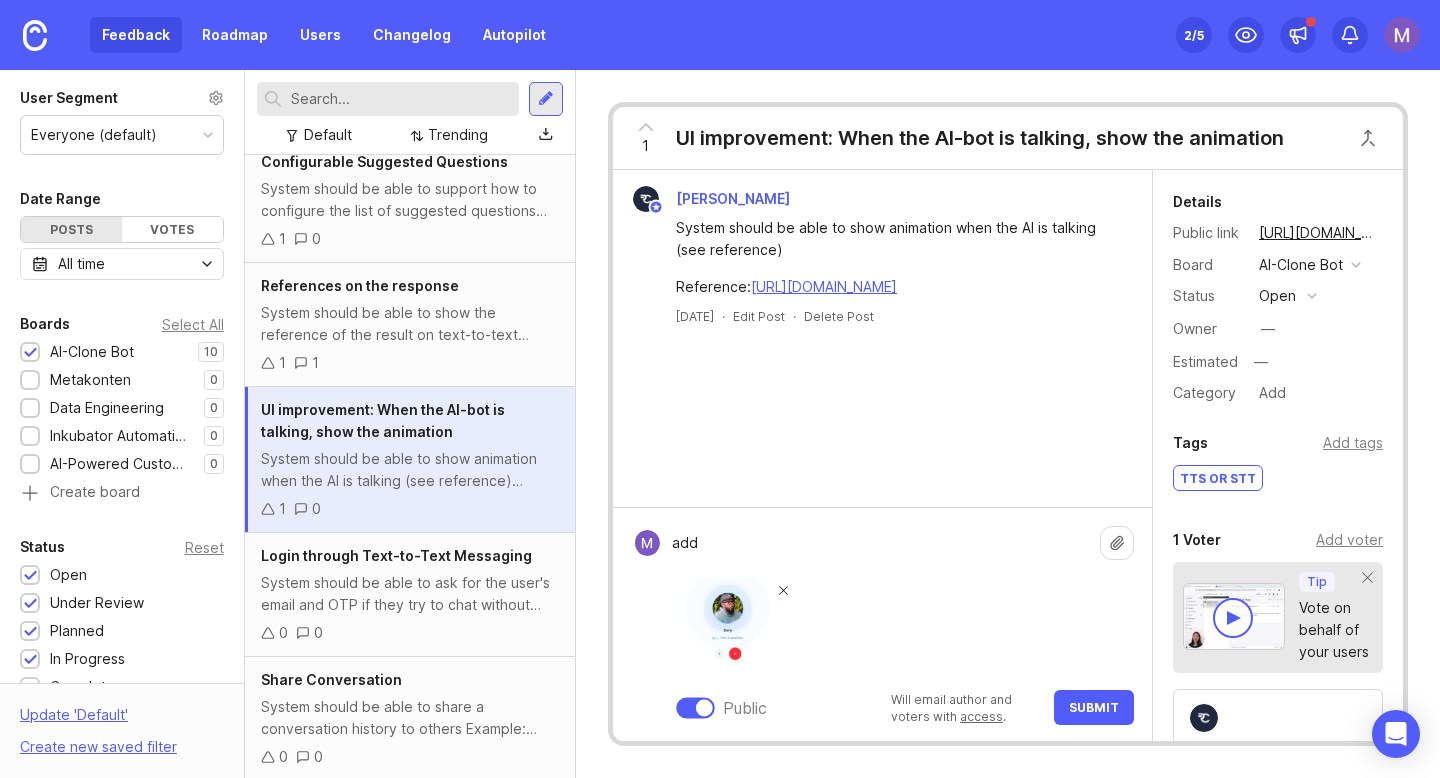 click on "add" at bounding box center (880, 543) 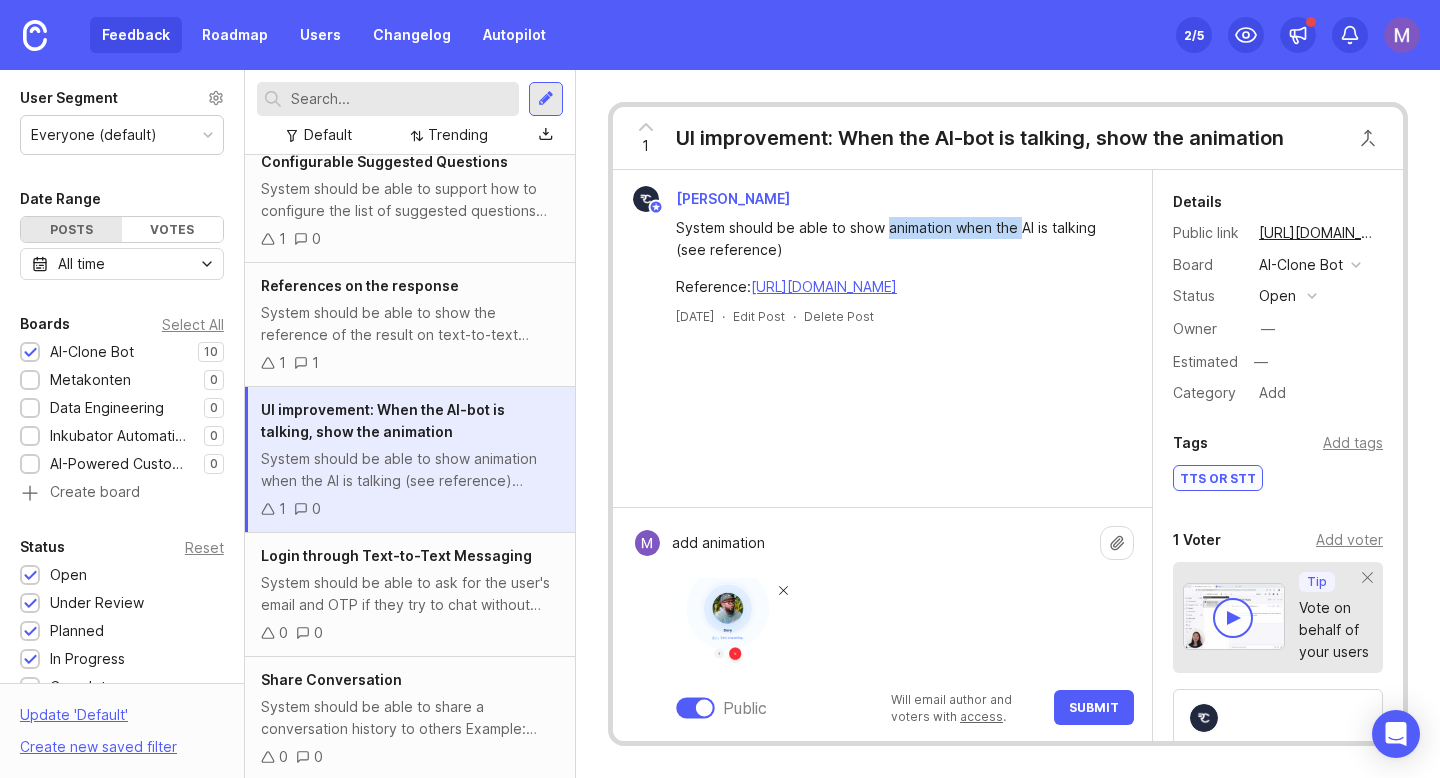 drag, startPoint x: 890, startPoint y: 222, endPoint x: 1019, endPoint y: 228, distance: 129.13947 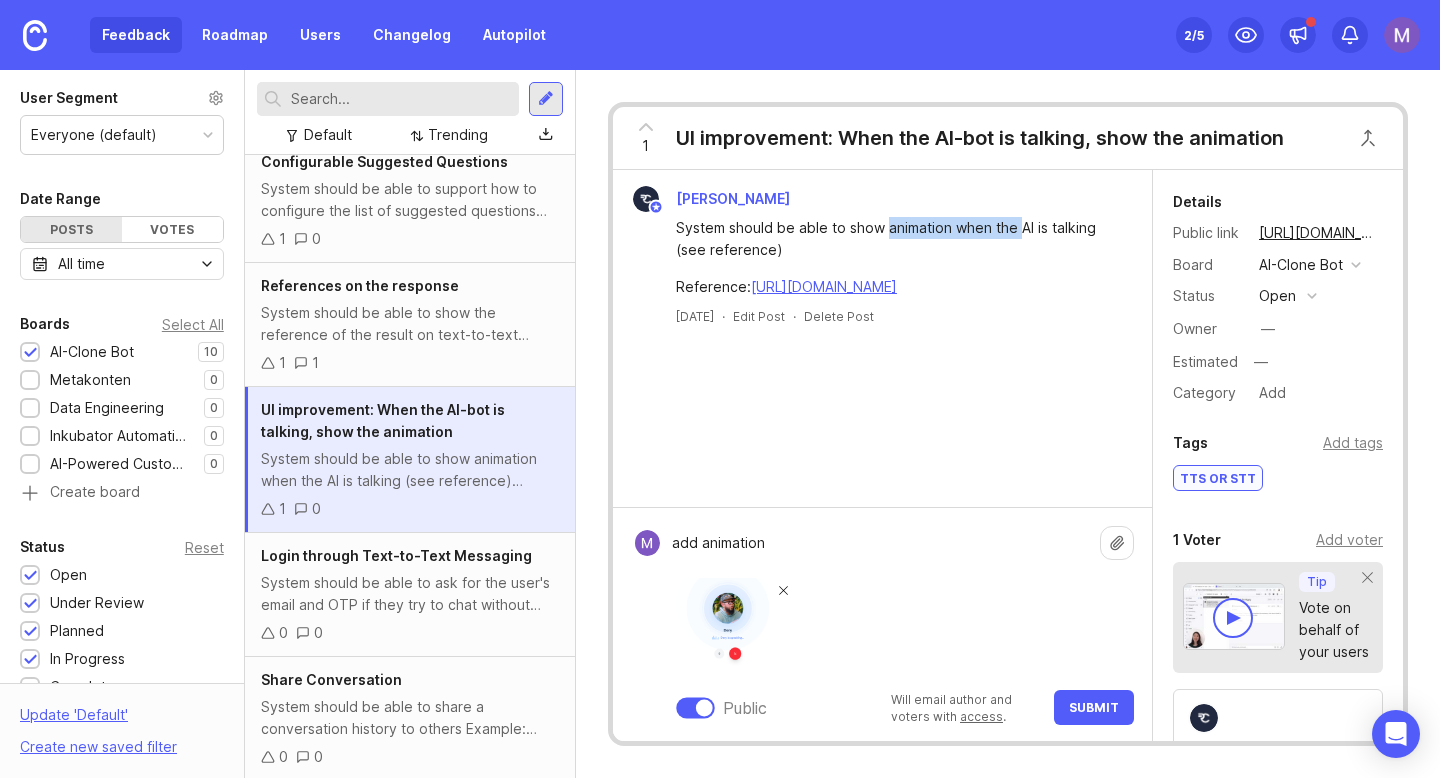 click on "System should be able to show animation when the AI is talking (see reference)" at bounding box center [894, 239] 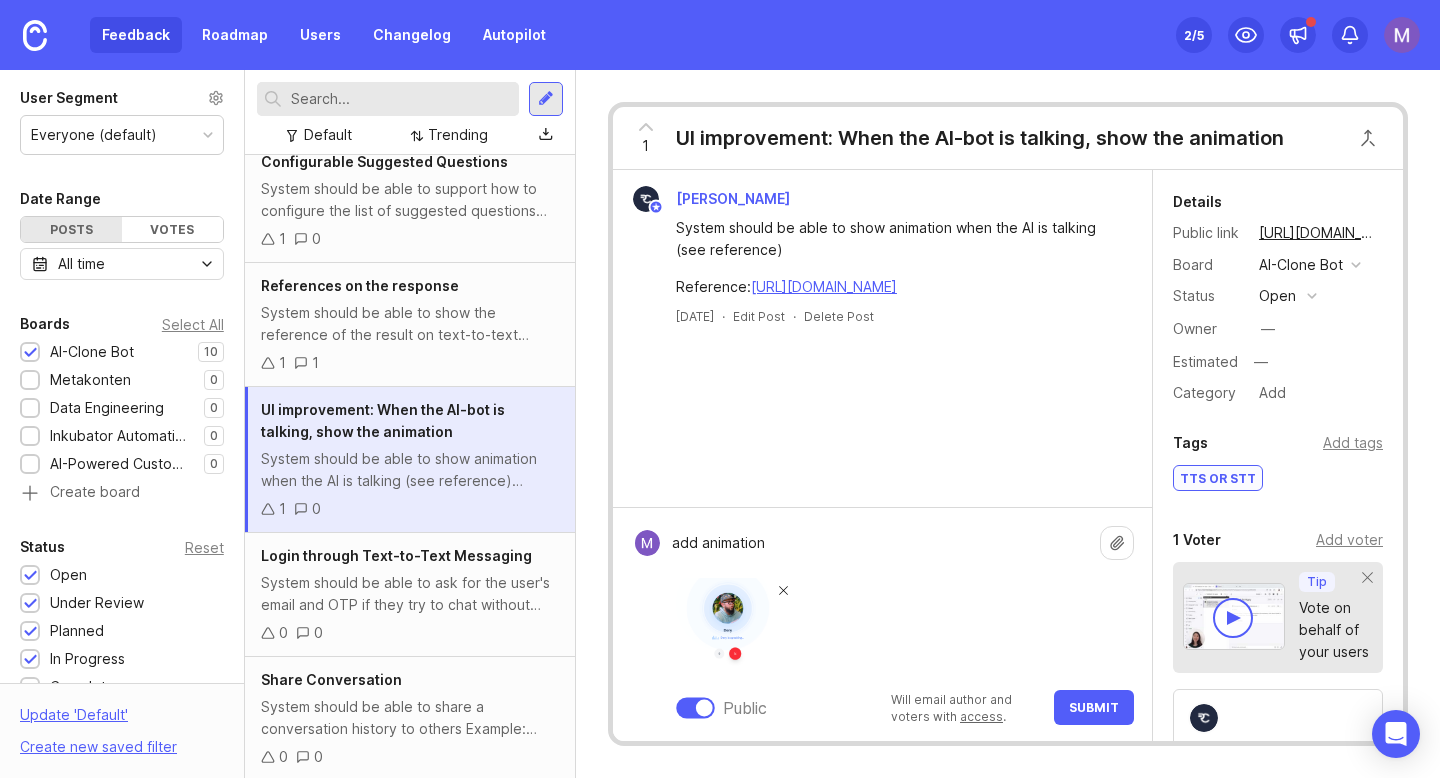 click on "System should be able to show animation when the AI is talking (see reference)" at bounding box center (894, 239) 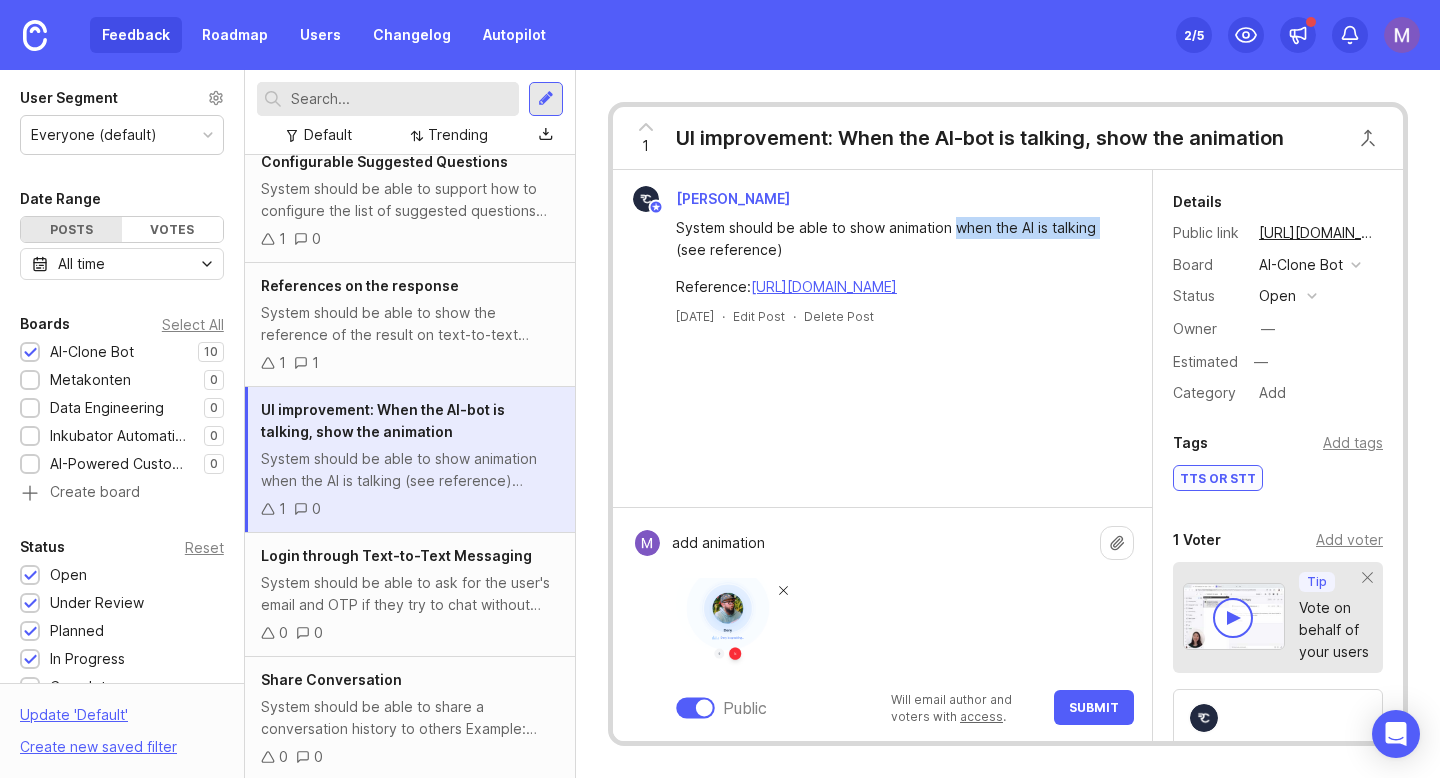 drag, startPoint x: 957, startPoint y: 226, endPoint x: 1108, endPoint y: 213, distance: 151.55856 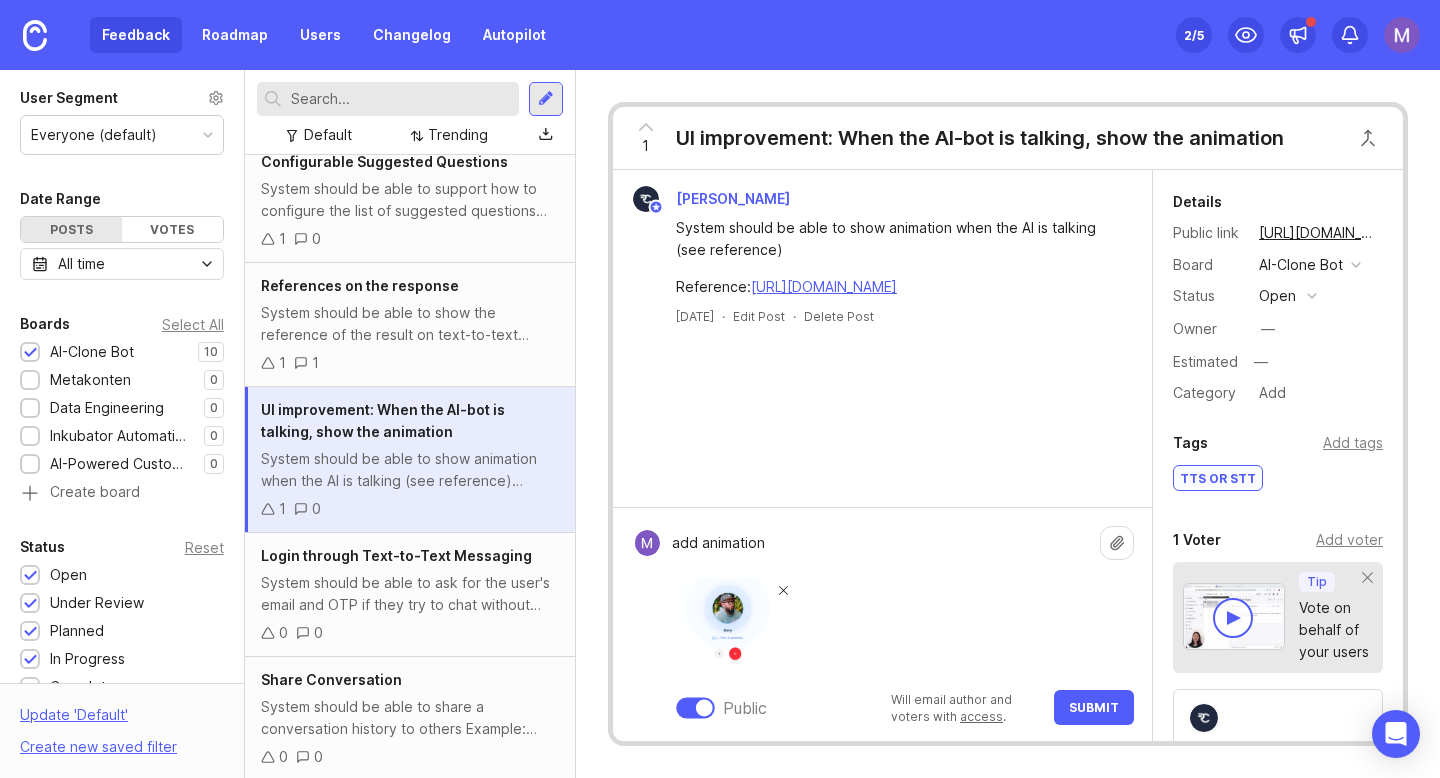 click on "add animation" at bounding box center [880, 543] 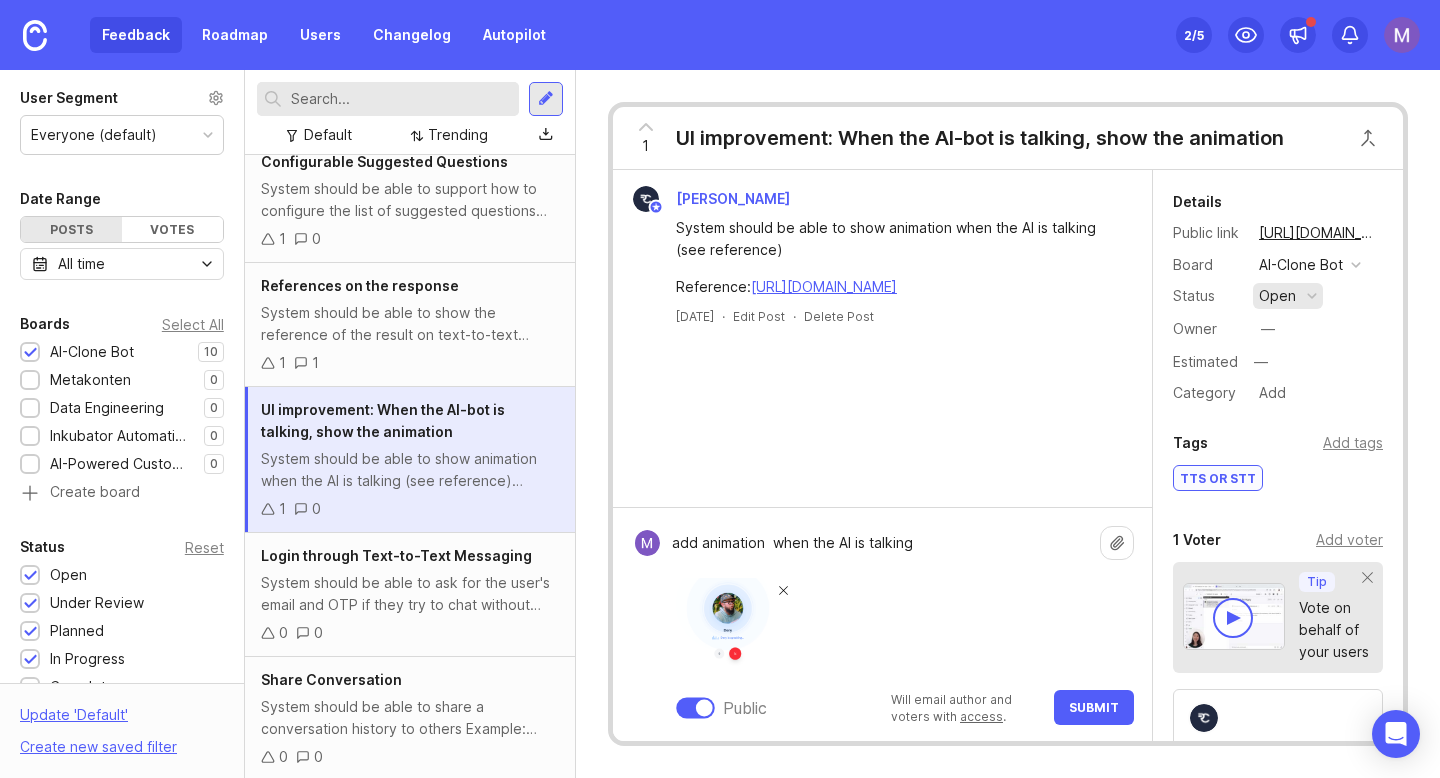 type on "add animation  when the AI is talking" 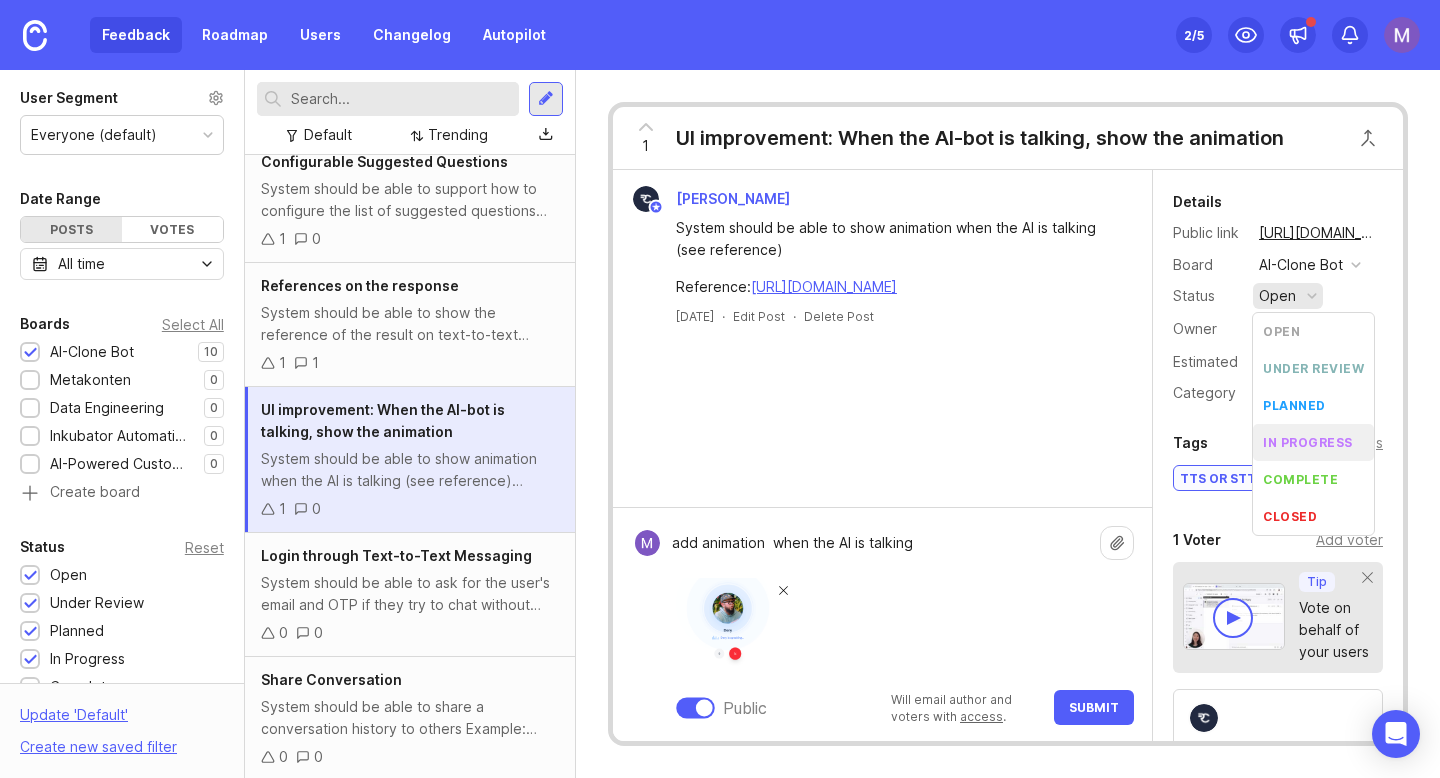 click on "in progress" at bounding box center (1313, 442) 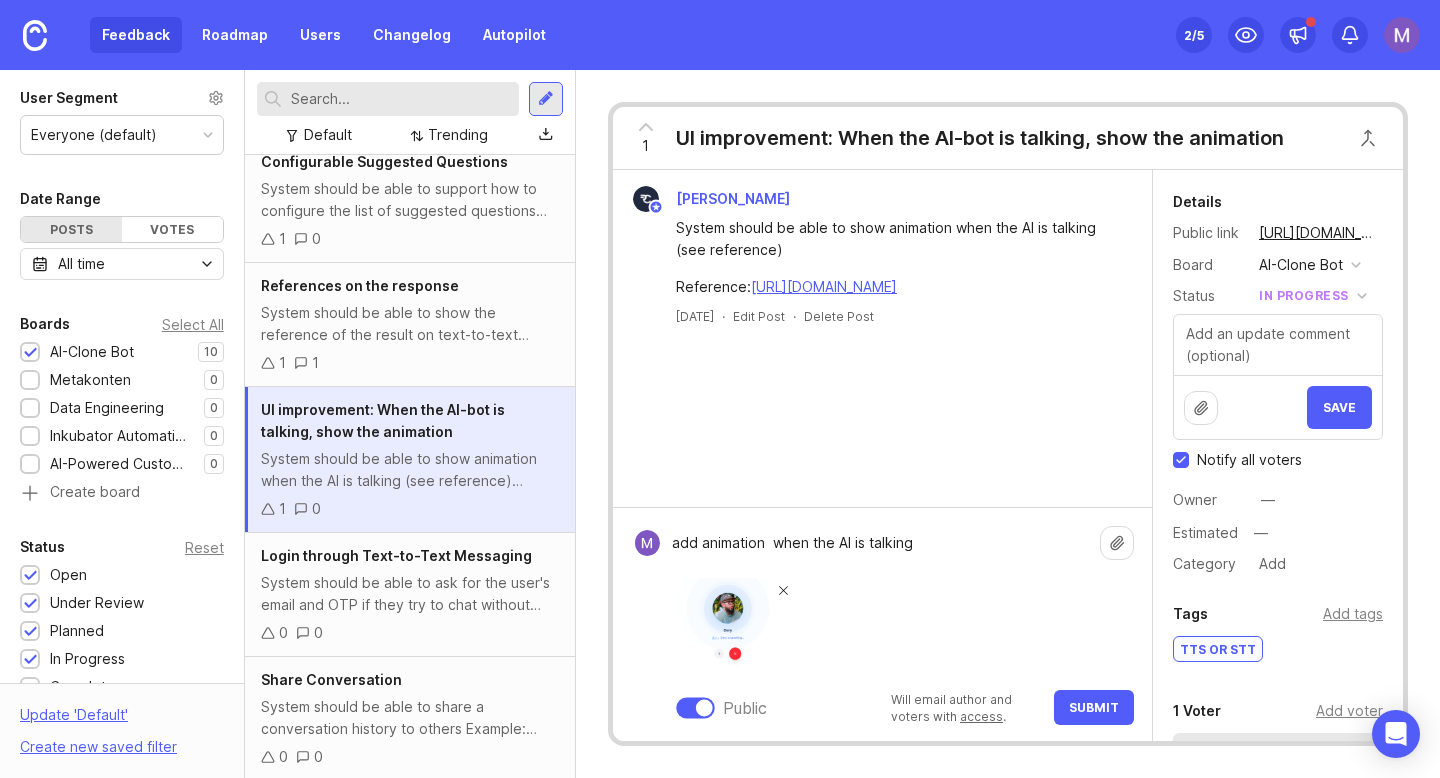 click on "add animation  when the AI is talking" at bounding box center (880, 543) 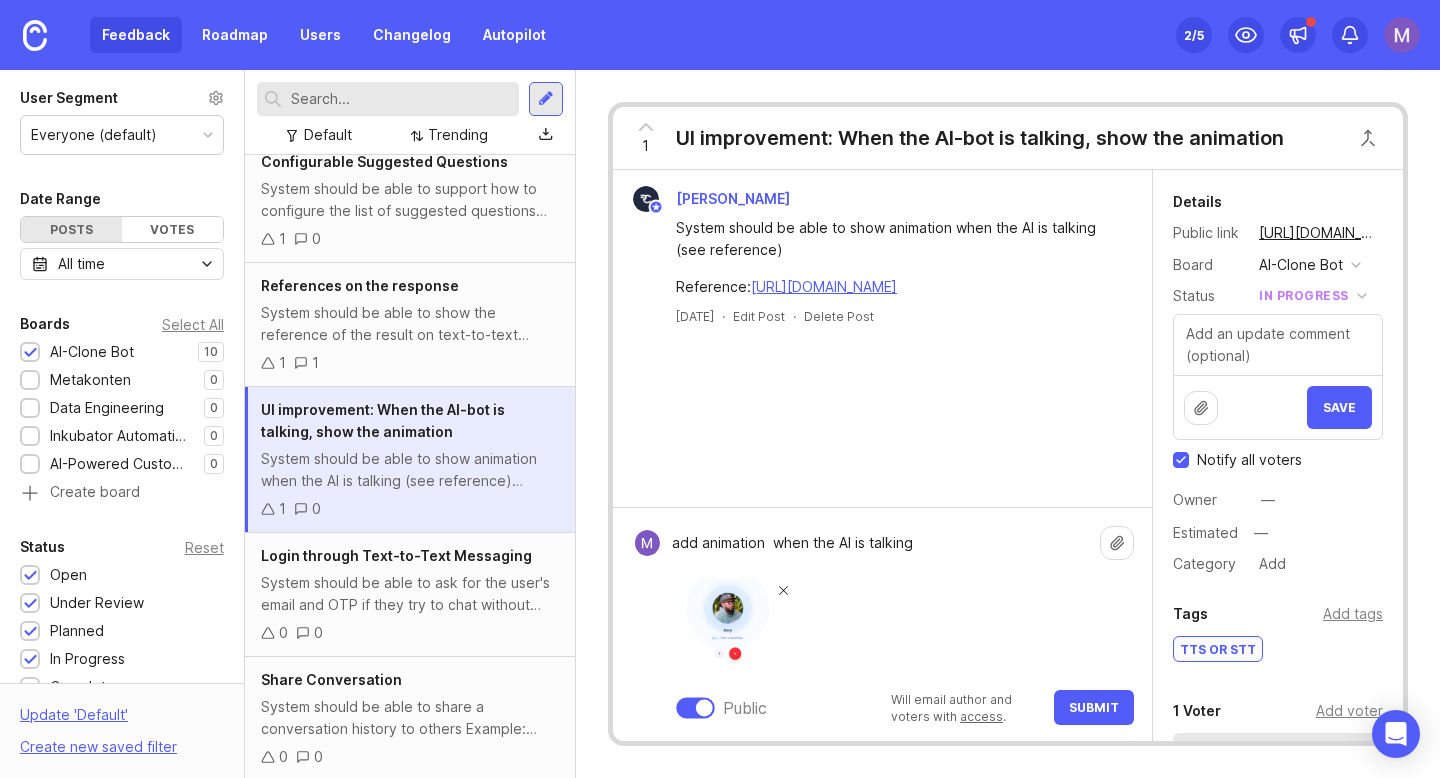 drag, startPoint x: 937, startPoint y: 549, endPoint x: 673, endPoint y: 547, distance: 264.00757 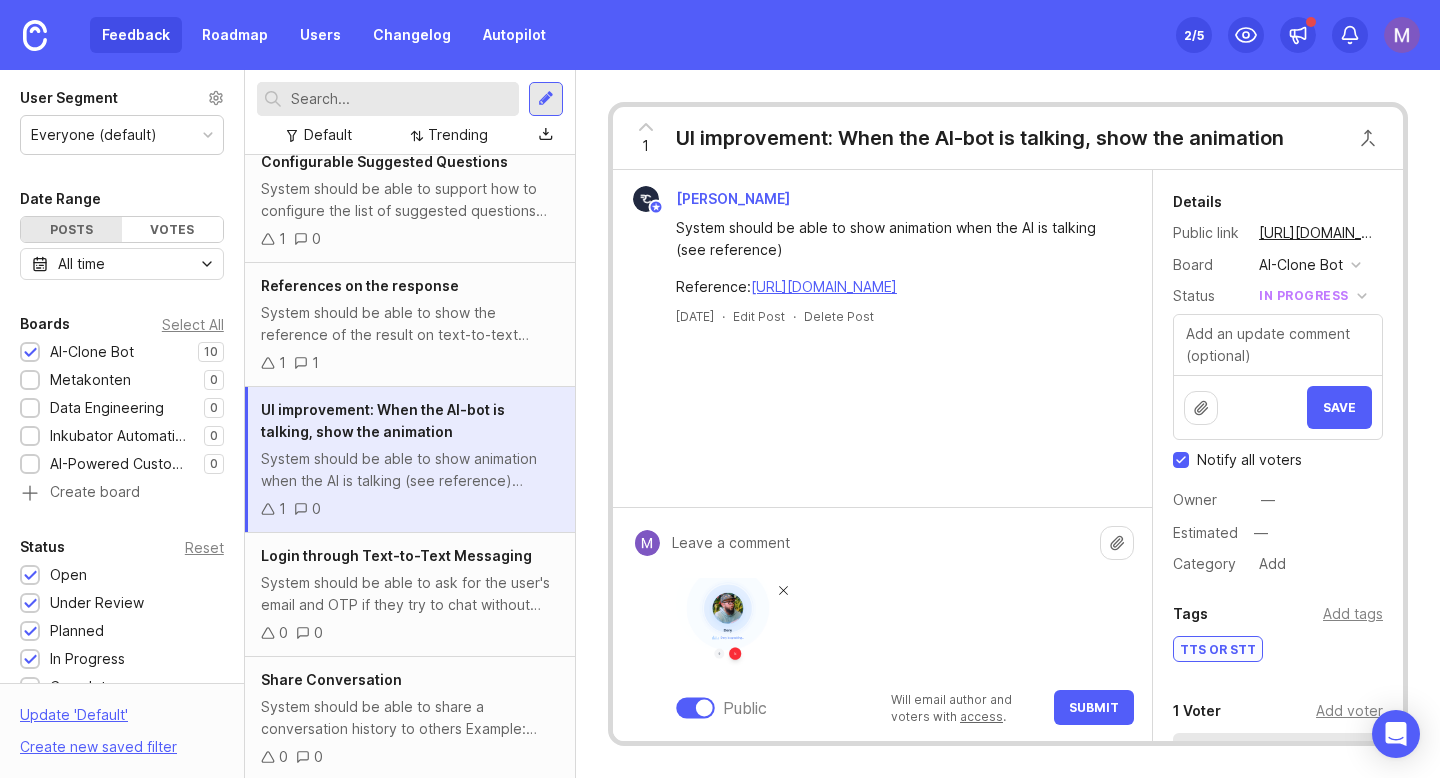 paste on "Added an animation to indicate when the AI is talking" 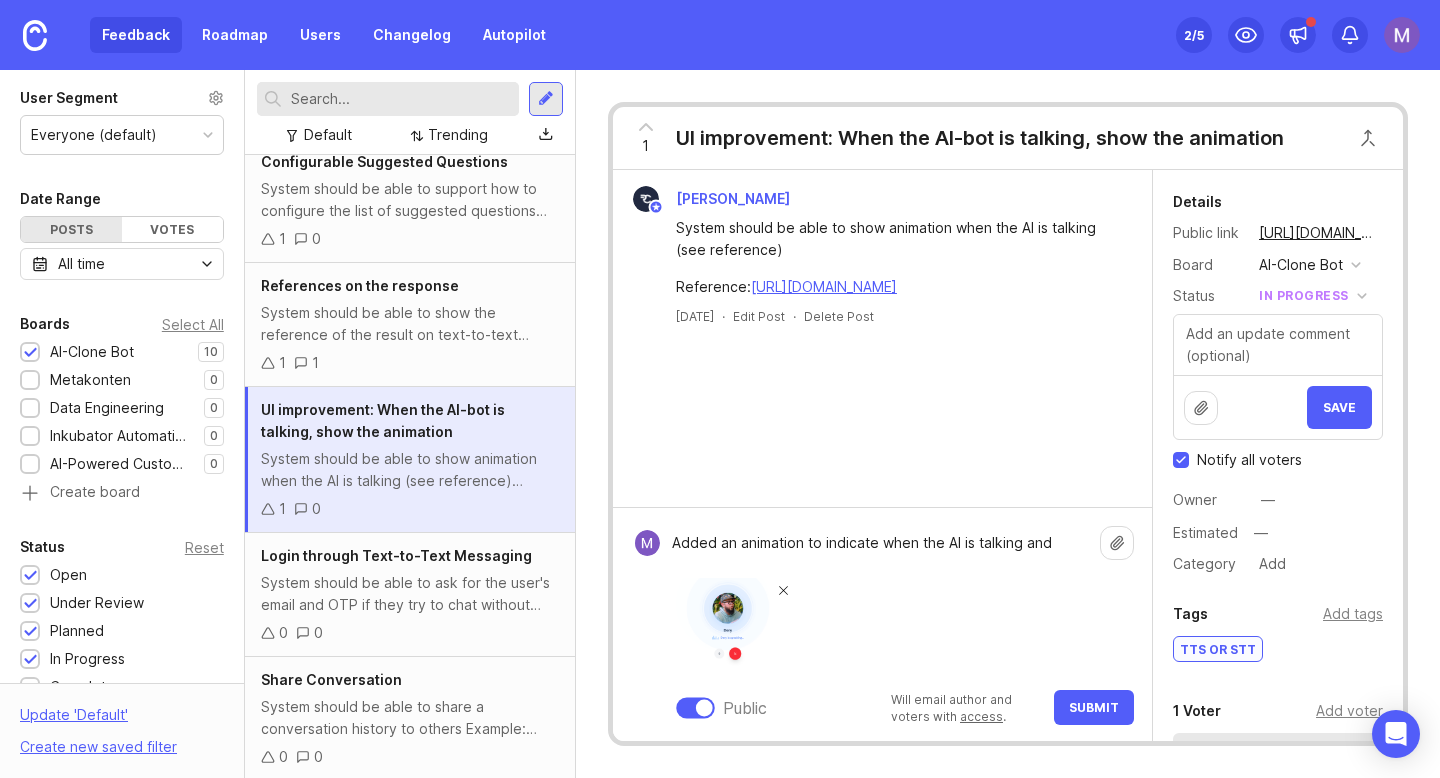 type on "Added an animation to indicate when the AI is talking and" 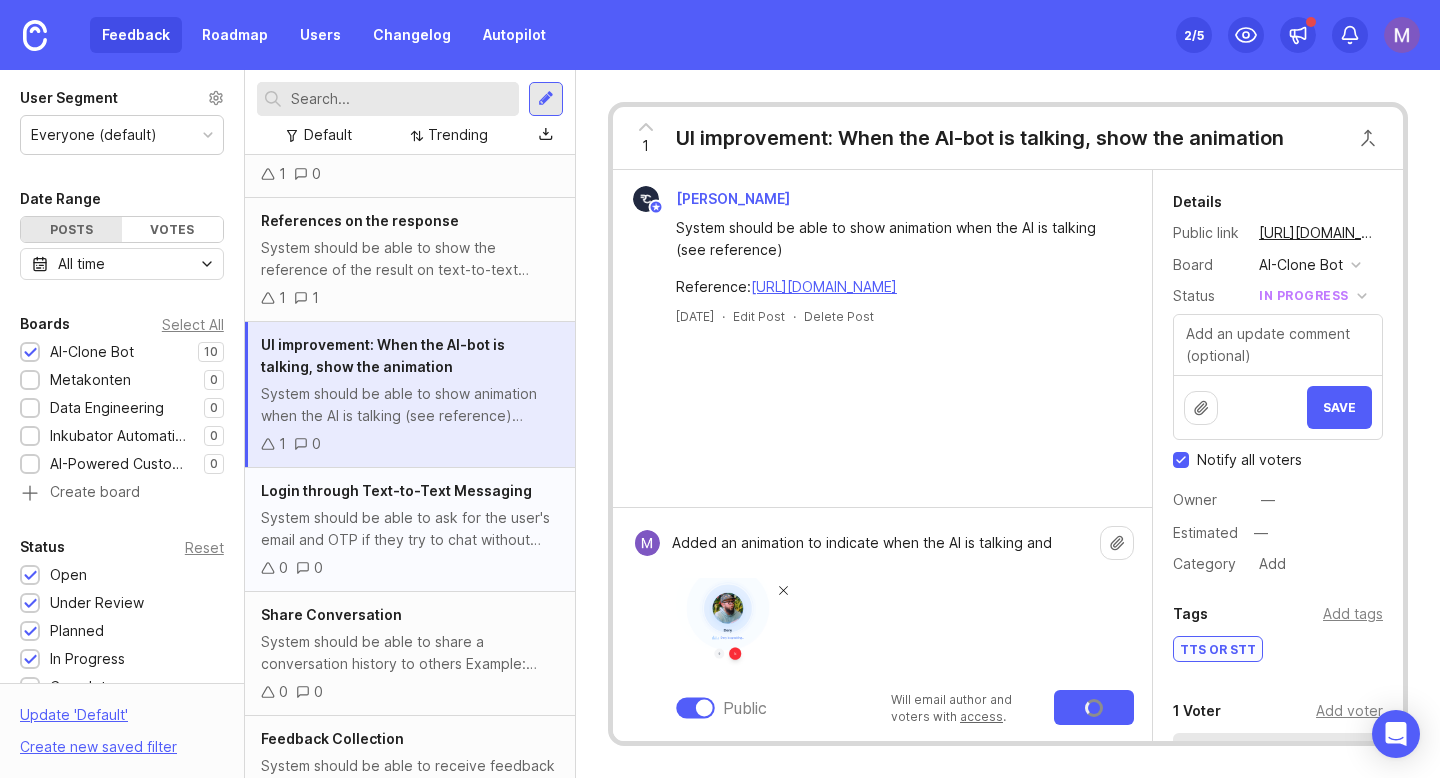 scroll, scrollTop: 515, scrollLeft: 0, axis: vertical 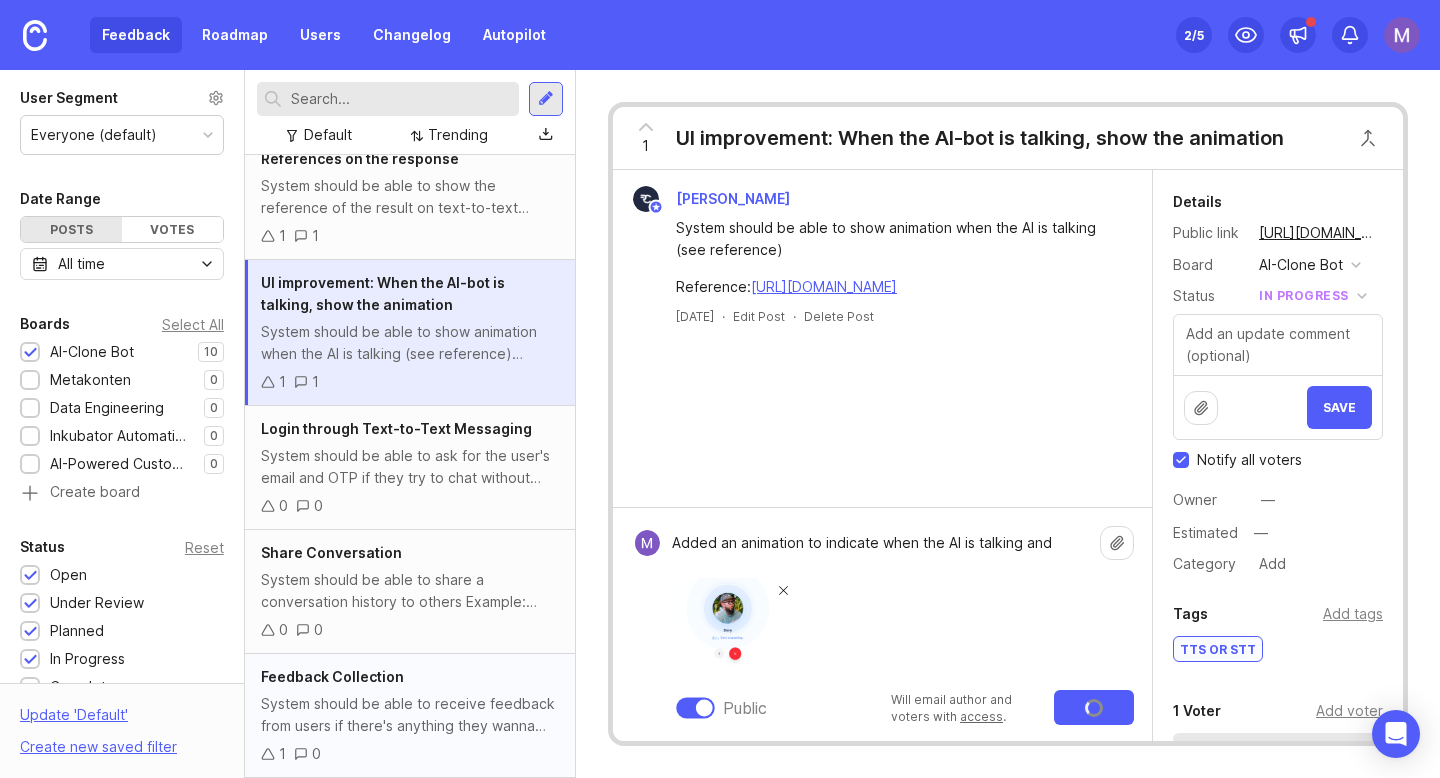 type 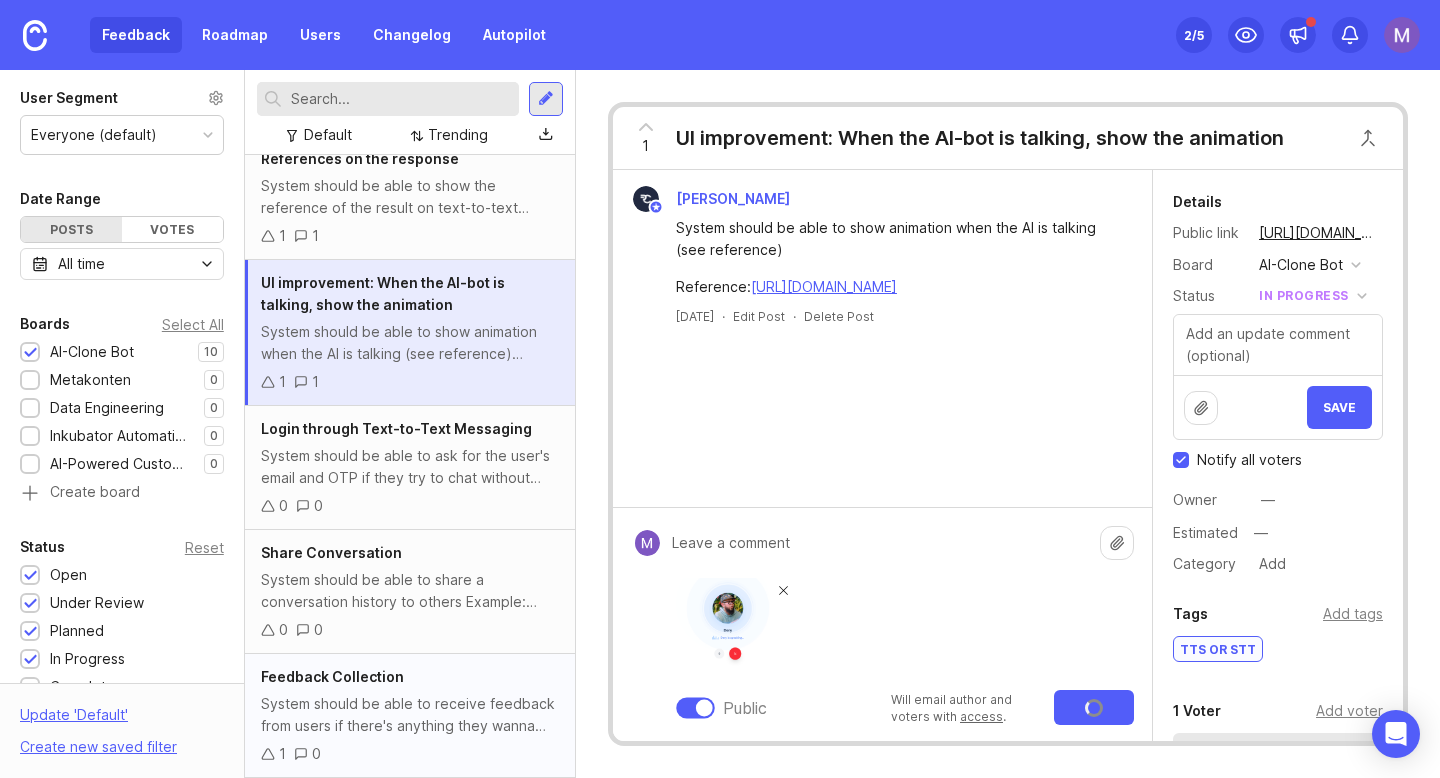 click on "System should be able to receive feedback from users if there's anything they wanna share. Just make it simple, containing "Subject" and "Content"" at bounding box center (410, 715) 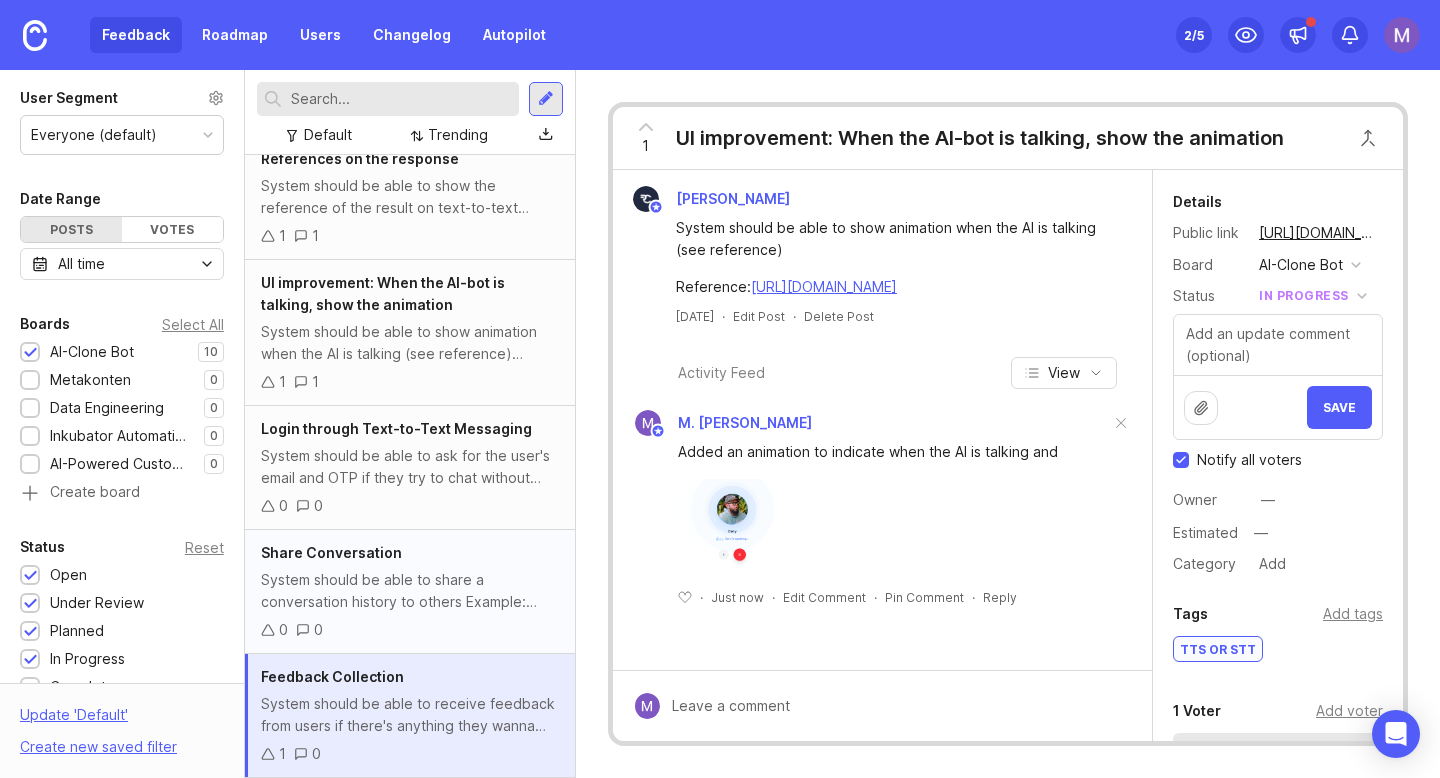 click on "System should be able to share a conversation history to others Example: [URL]" at bounding box center (410, 591) 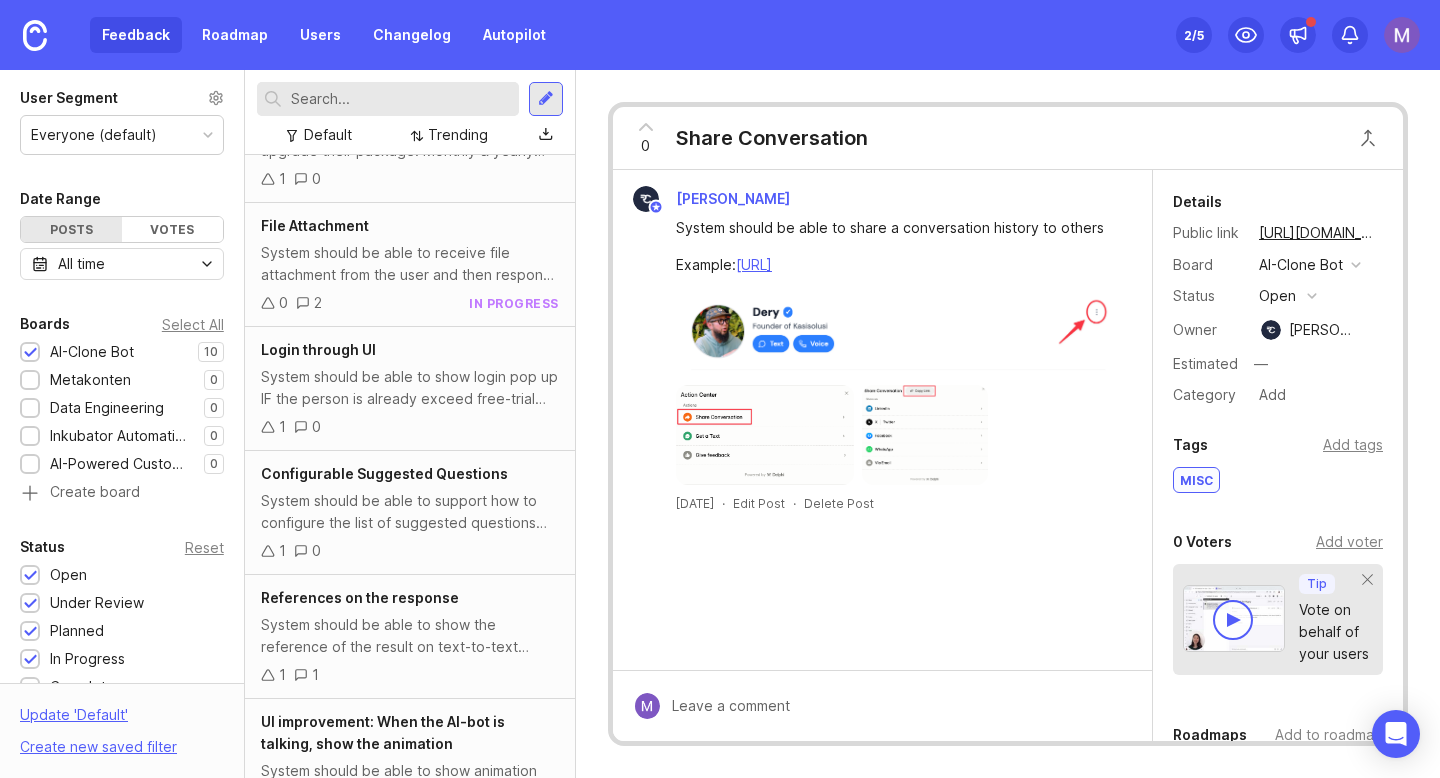 scroll, scrollTop: 0, scrollLeft: 0, axis: both 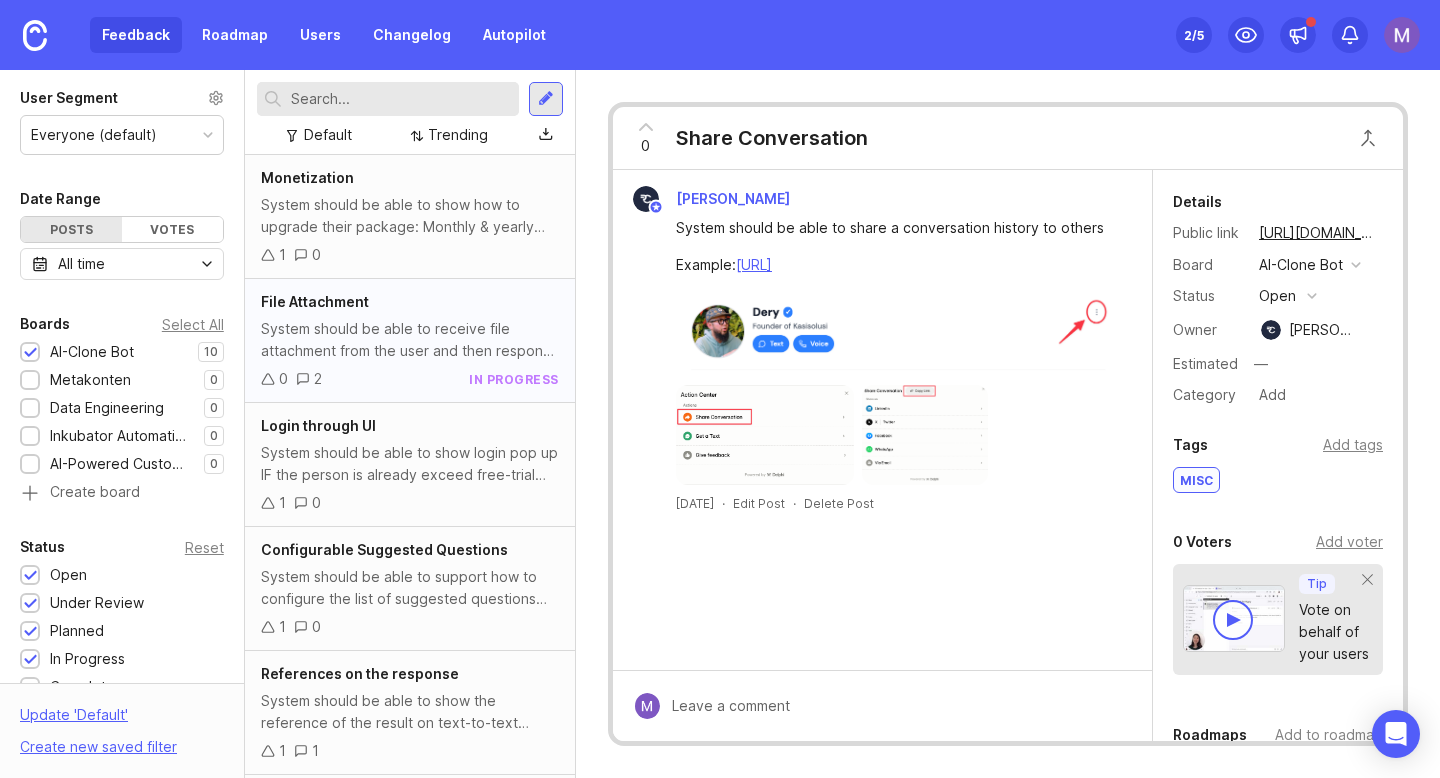 click on "System should be able to receive file attachment from the user and then response based on the file attached Reference: [URL][DOMAIN_NAME]" at bounding box center [410, 340] 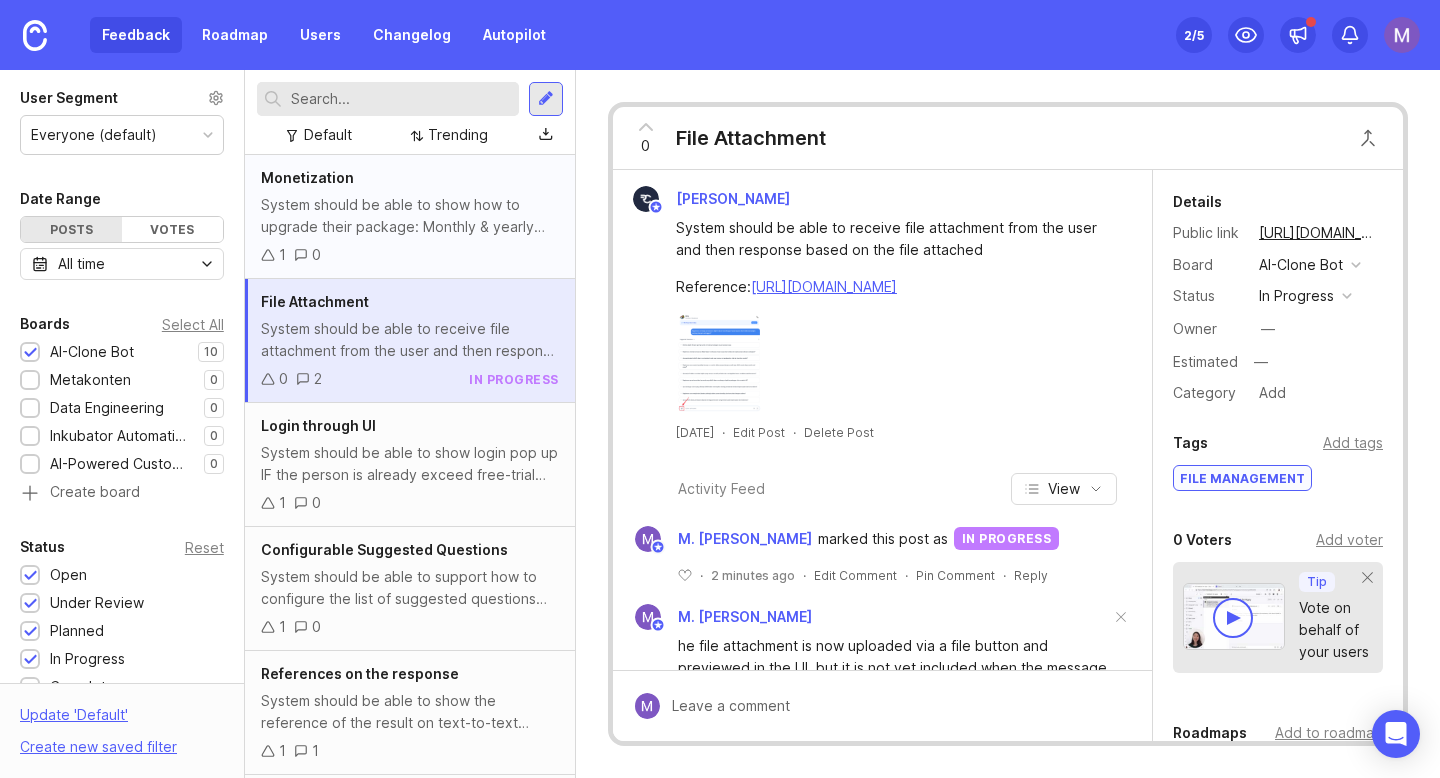 click on "System should be able to show how to upgrade their package: Monthly & yearly basis Or credit-based Note: no reference yet, need advise and help for research" at bounding box center (410, 216) 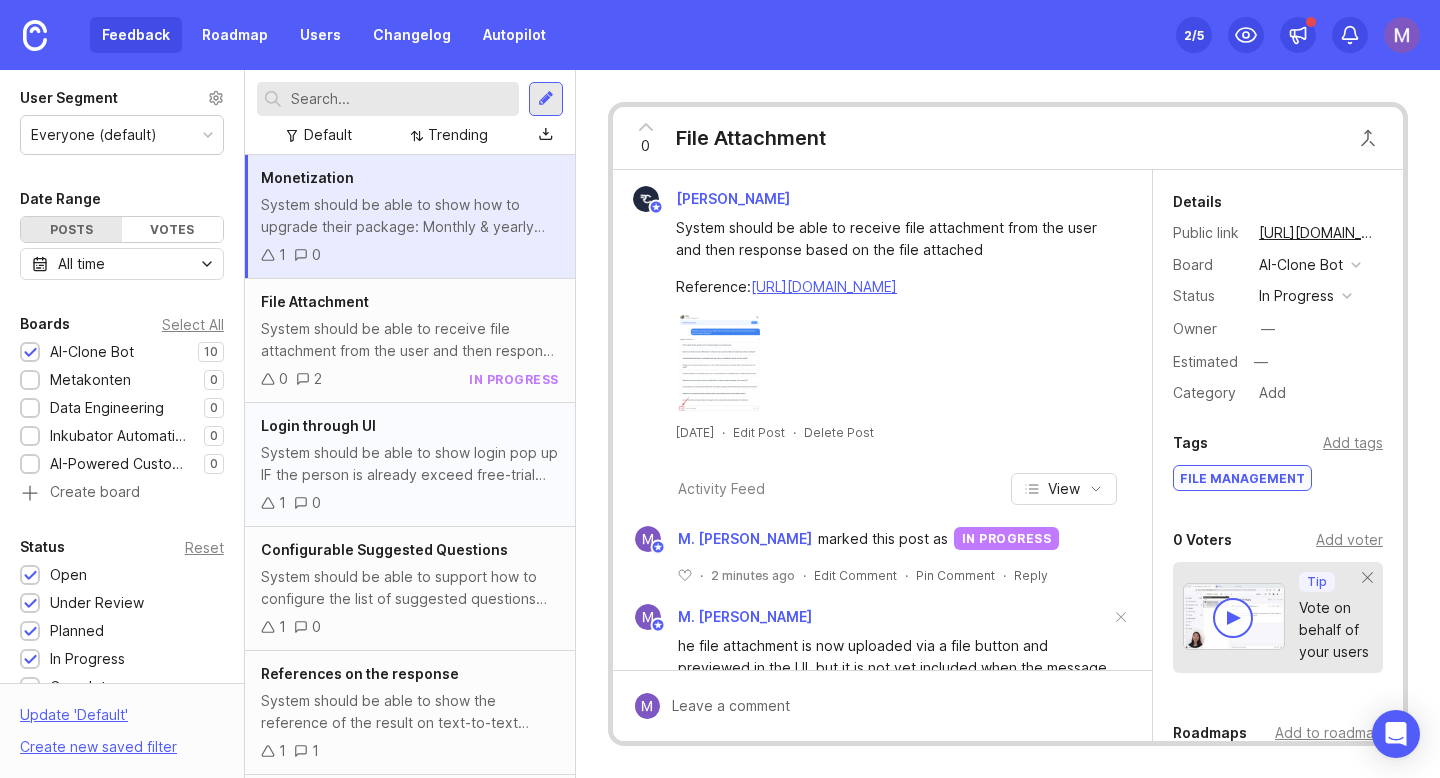 click on "System should be able to show login pop up IF the person is already exceed free-trial without login limit (5 chats)" at bounding box center (410, 464) 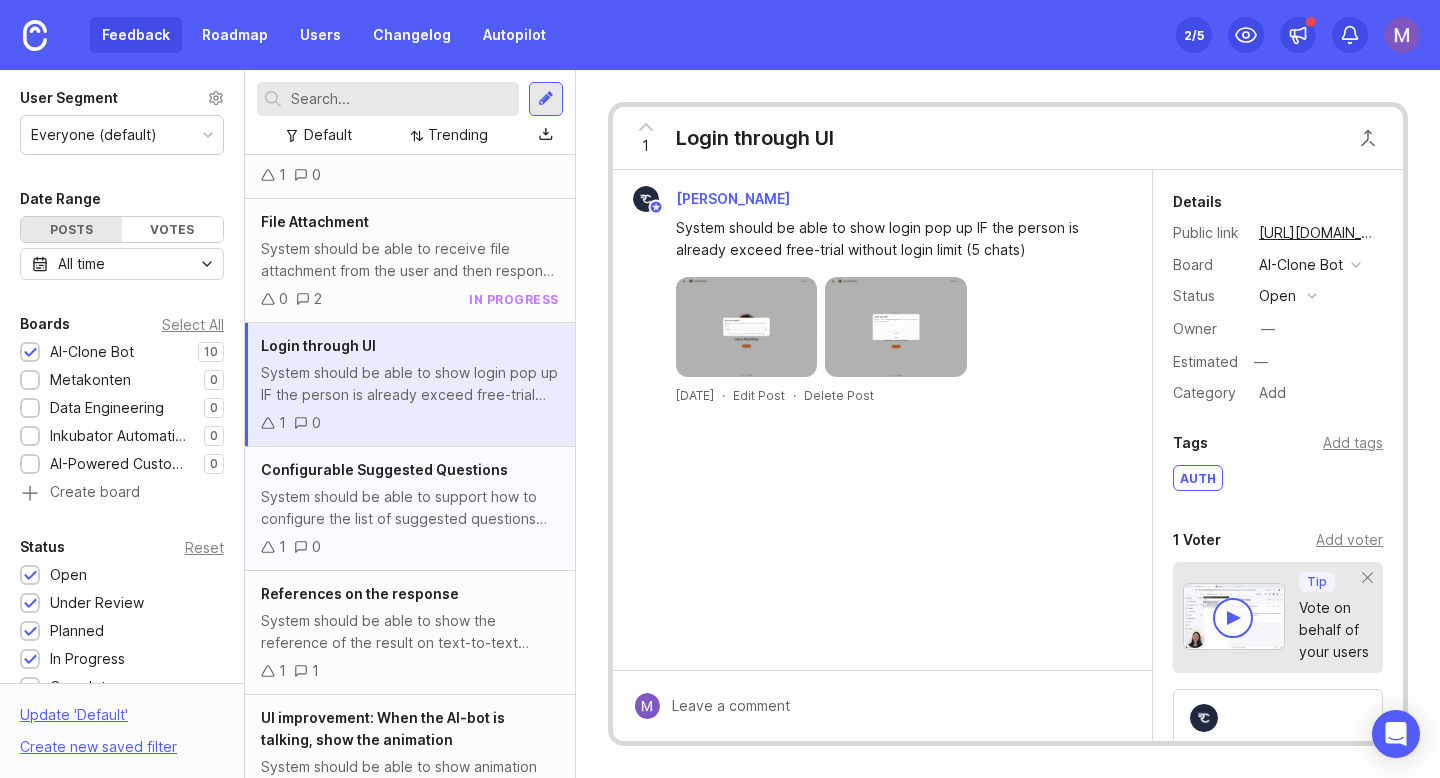 scroll, scrollTop: 106, scrollLeft: 0, axis: vertical 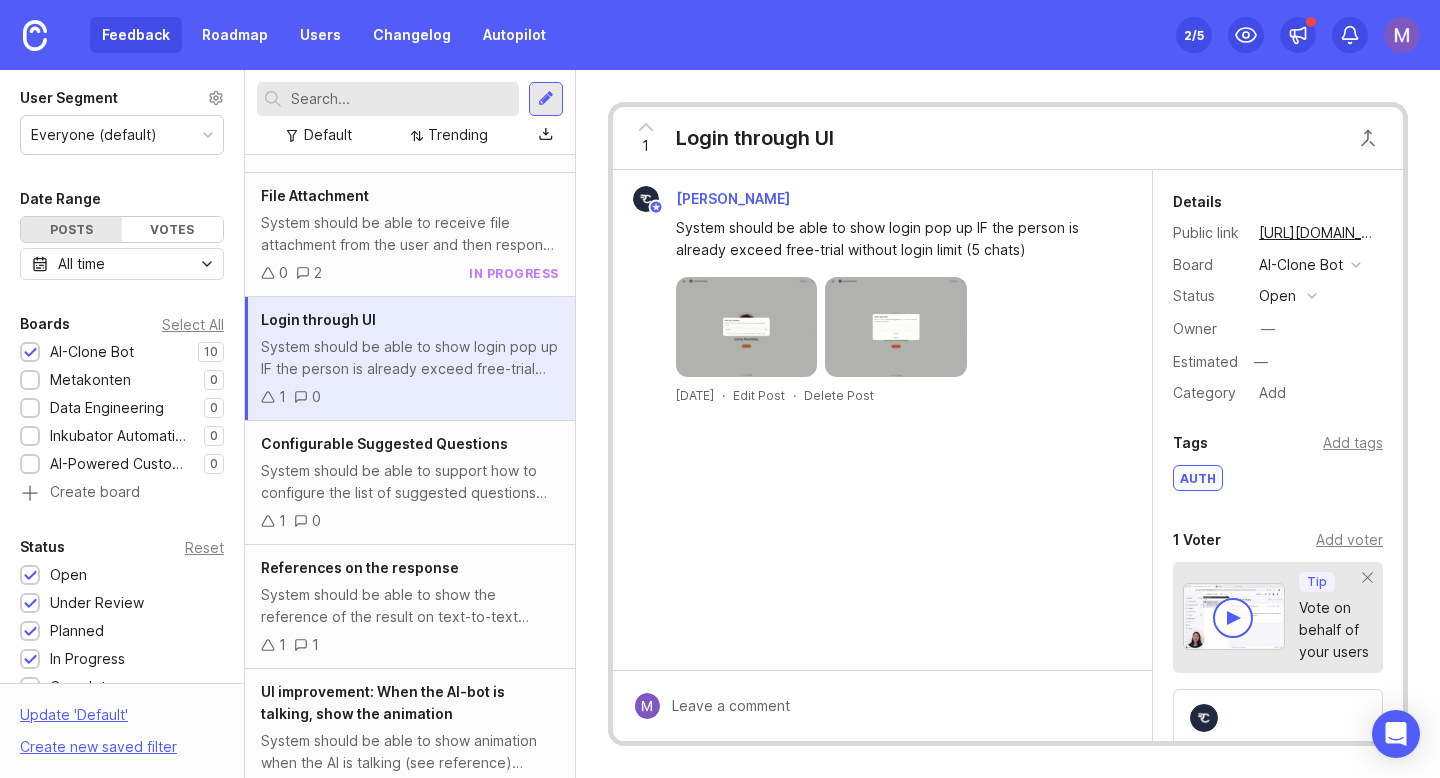 click at bounding box center [746, 327] 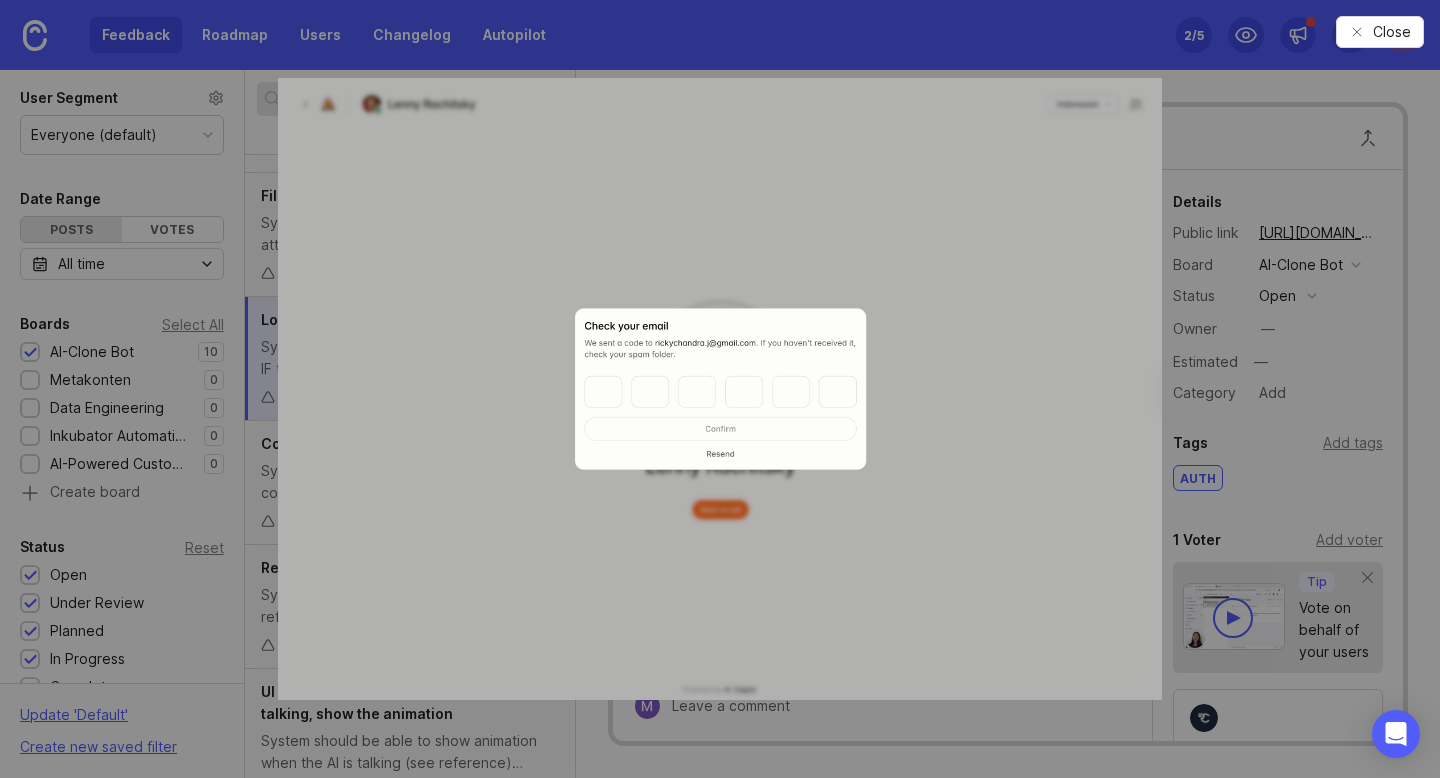 click at bounding box center (720, 389) 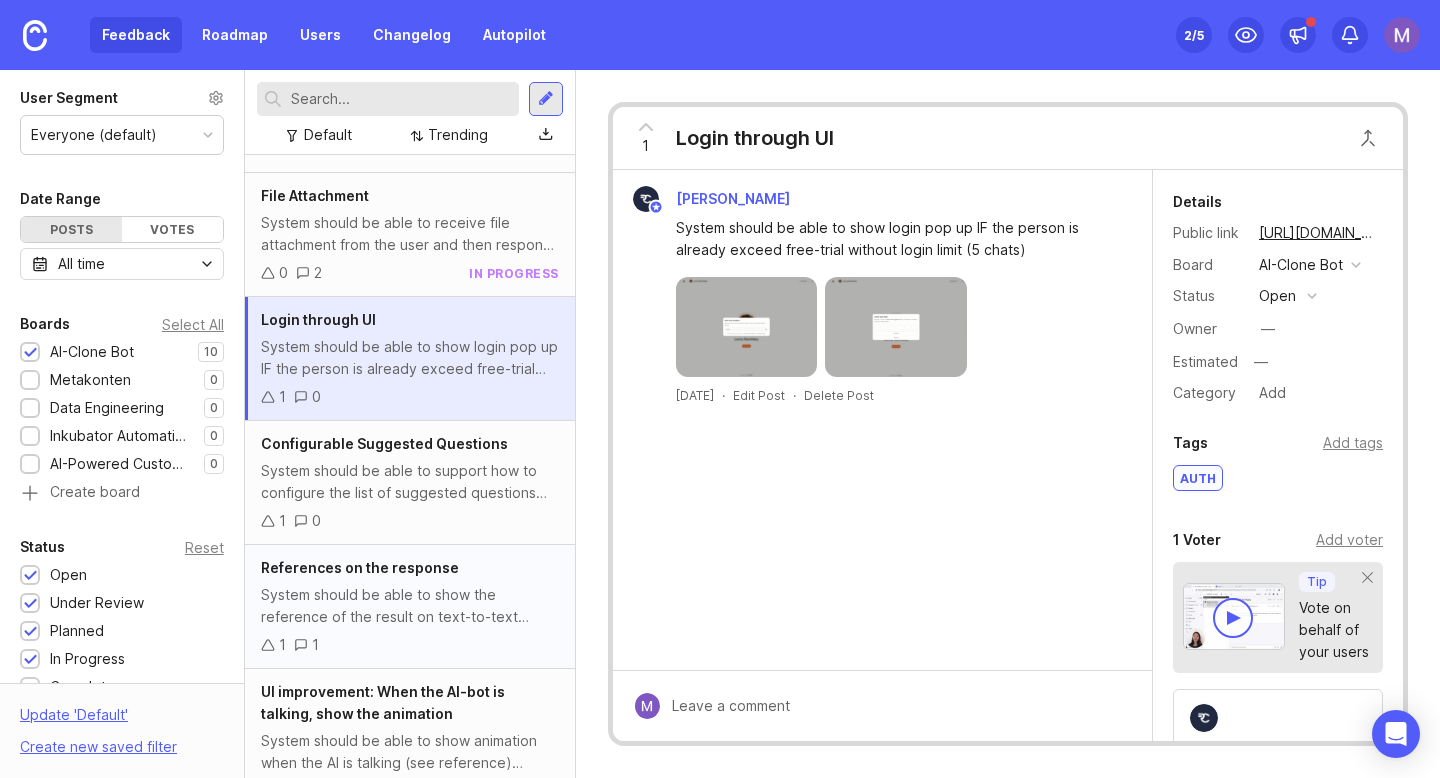 click on "System should be able to show the reference of the result on text-to-text based conversation. Reference: [URL][DOMAIN_NAME]" at bounding box center [410, 606] 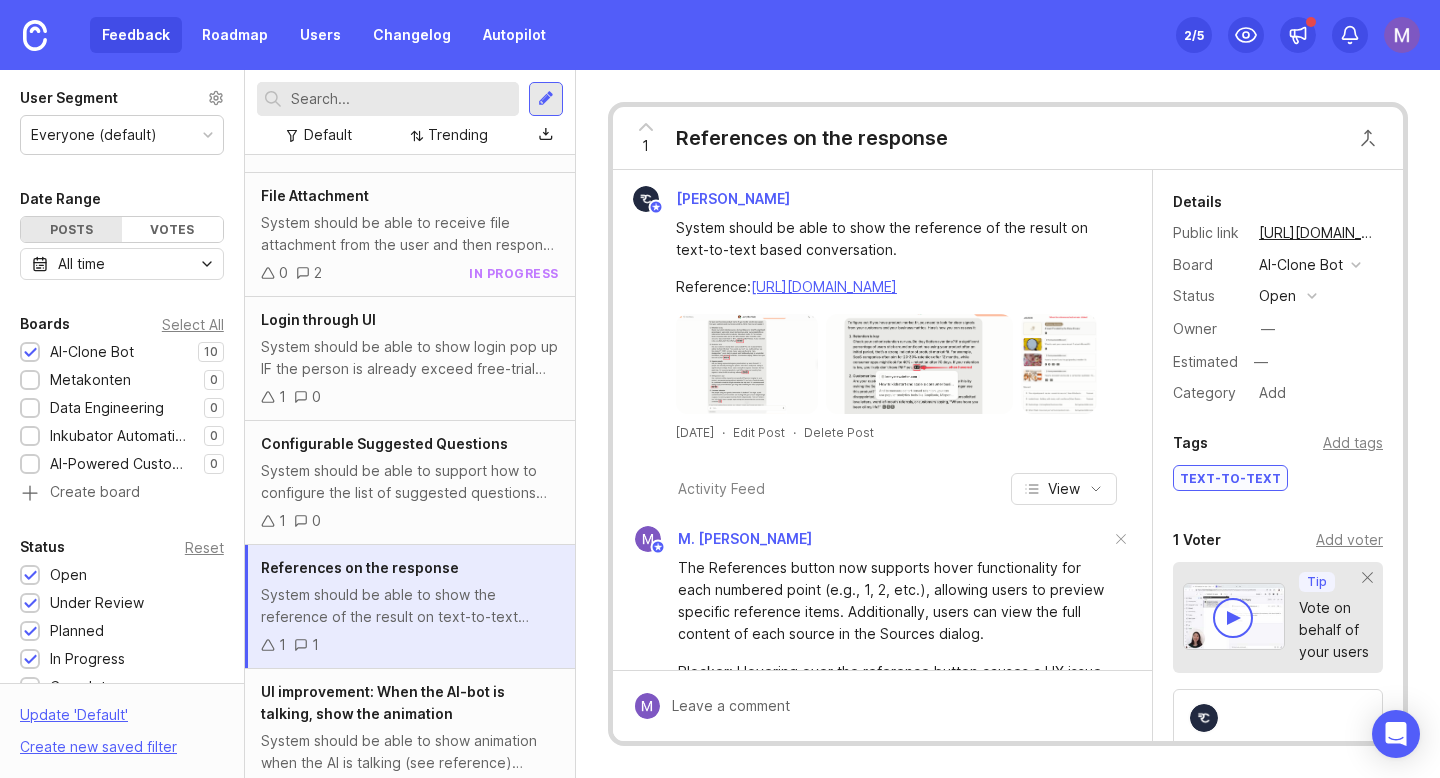 scroll, scrollTop: 232, scrollLeft: 0, axis: vertical 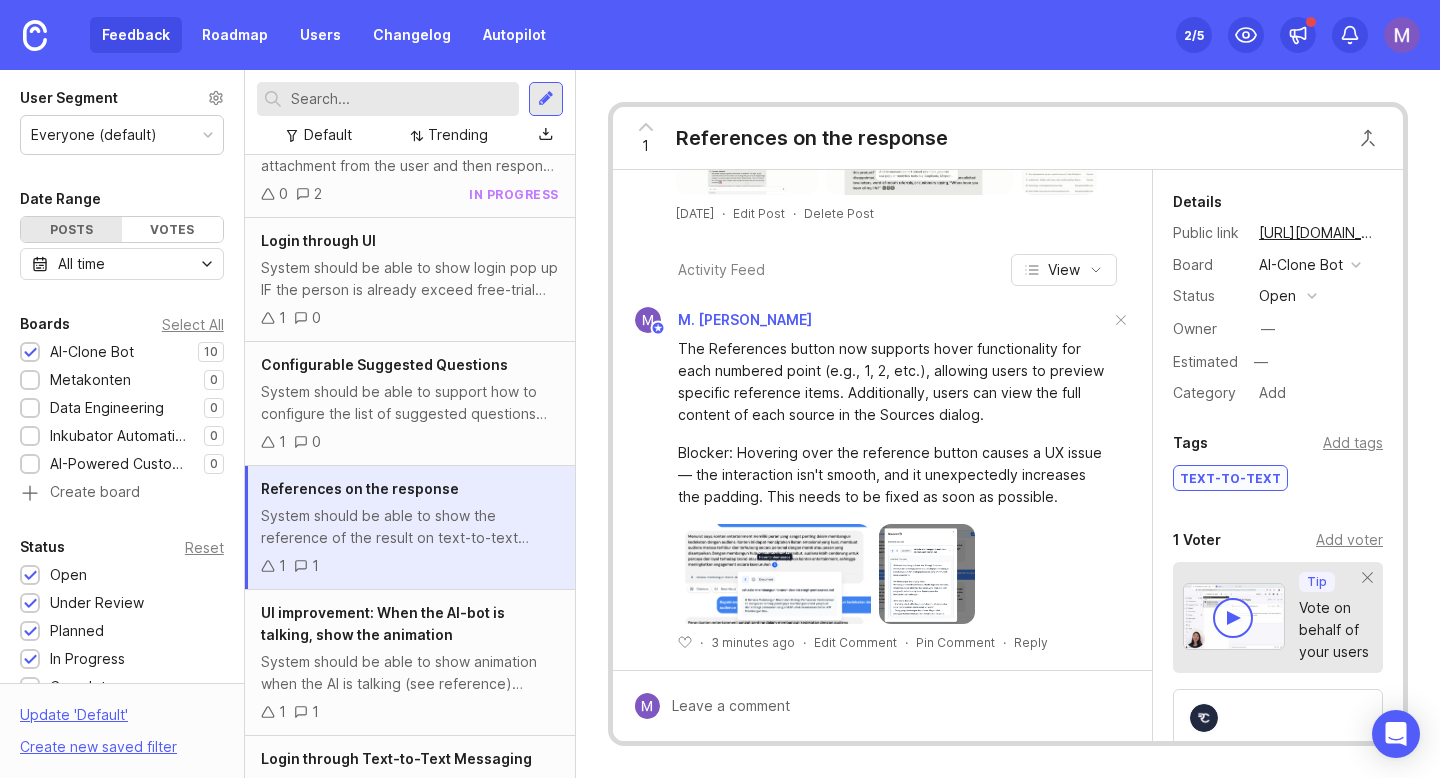 click at bounding box center (927, 574) 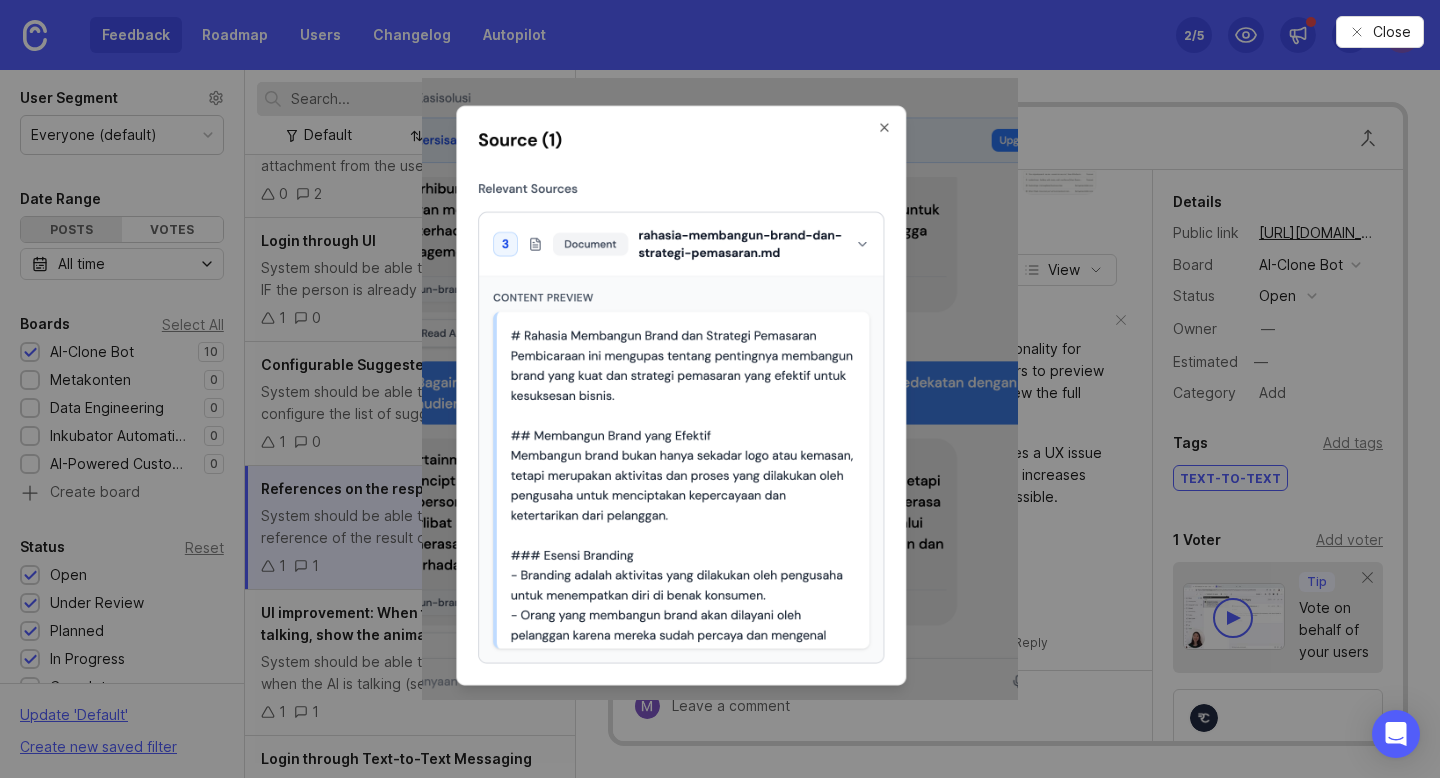click at bounding box center [719, 389] 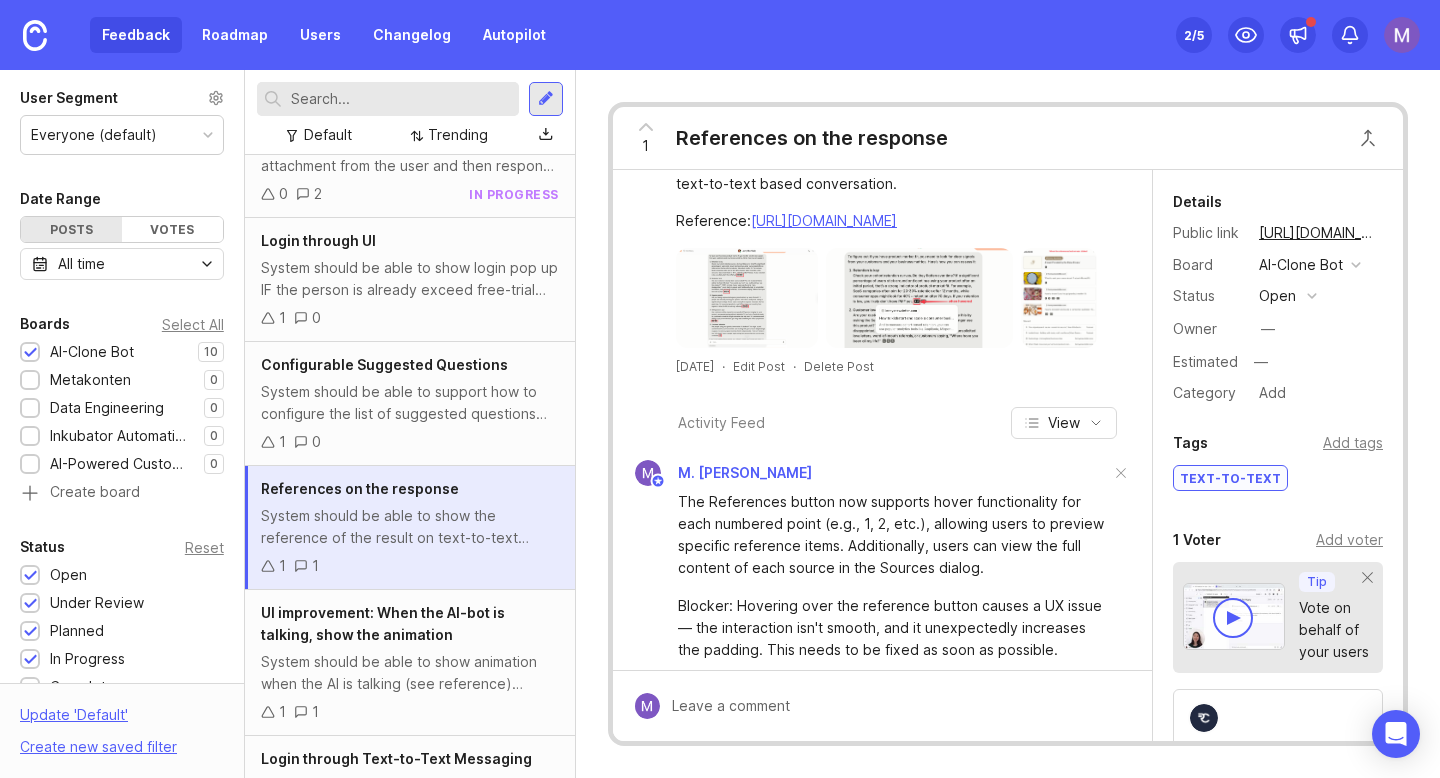scroll, scrollTop: 0, scrollLeft: 0, axis: both 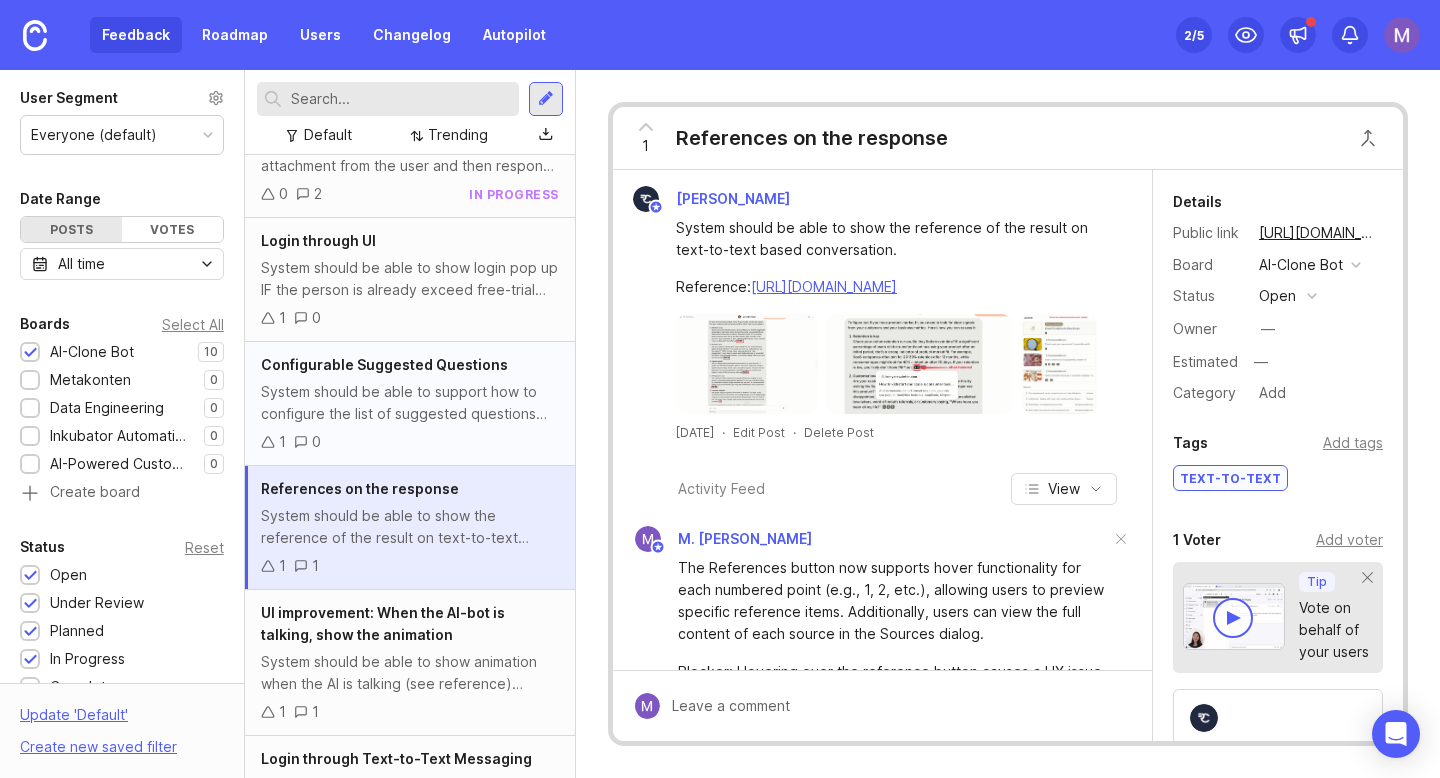 click on "System should be able to support how to configure the list of suggested questions based on top 5 trending topics (or put the default configurations if the trending topics are not up to 5 items yet)" at bounding box center [410, 403] 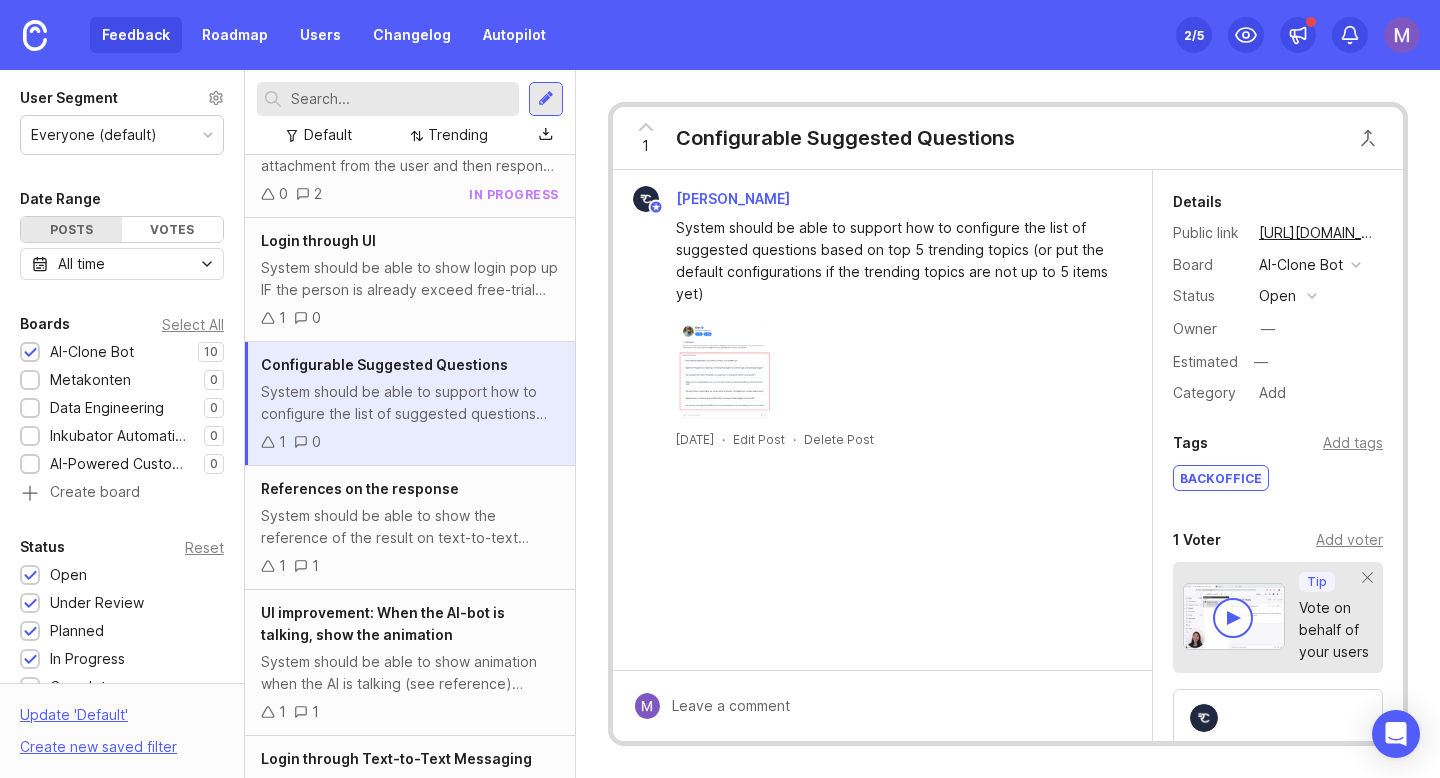 click at bounding box center [724, 371] 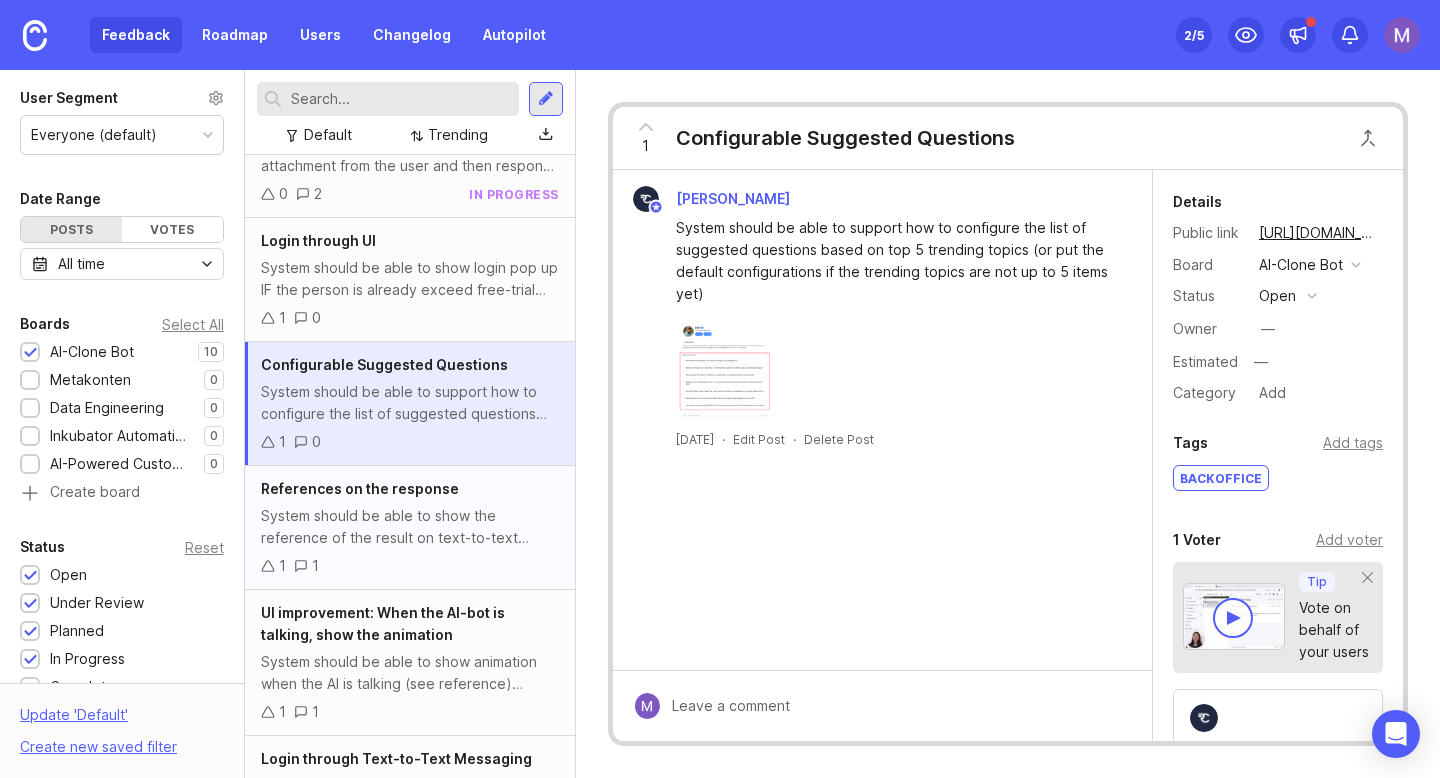 click on "System should be able to show the reference of the result on text-to-text based conversation. Reference: [URL][DOMAIN_NAME]" at bounding box center [410, 527] 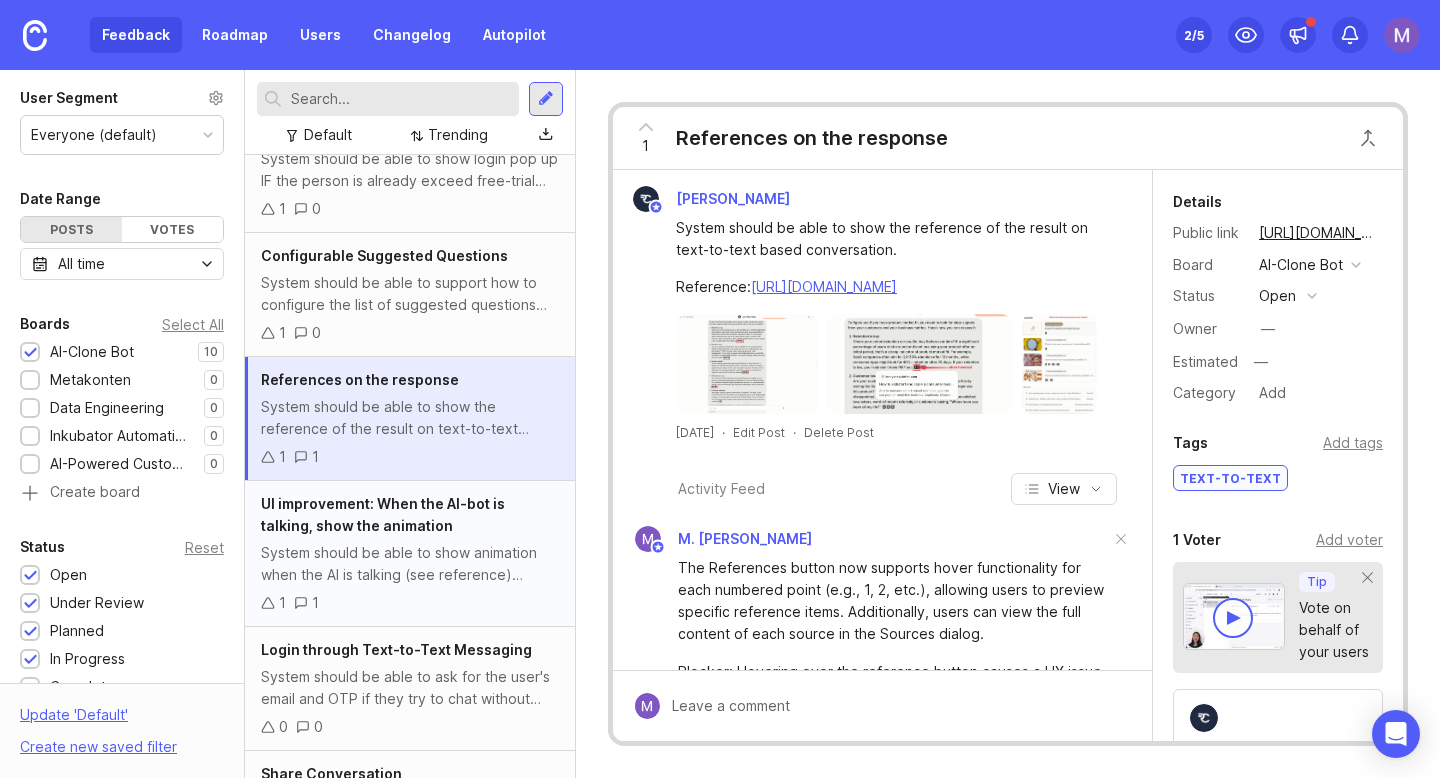 scroll, scrollTop: 350, scrollLeft: 0, axis: vertical 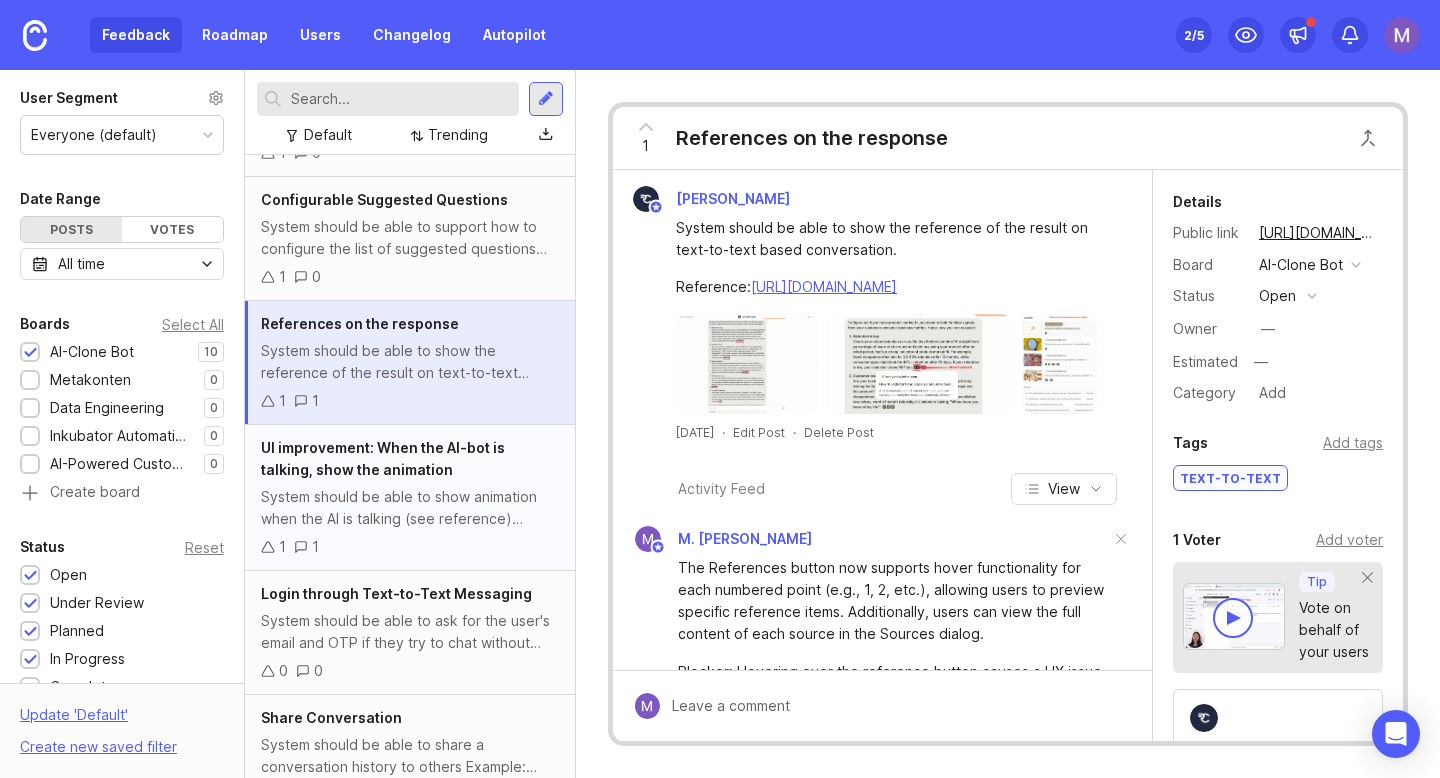 click on "1 1" at bounding box center (410, 547) 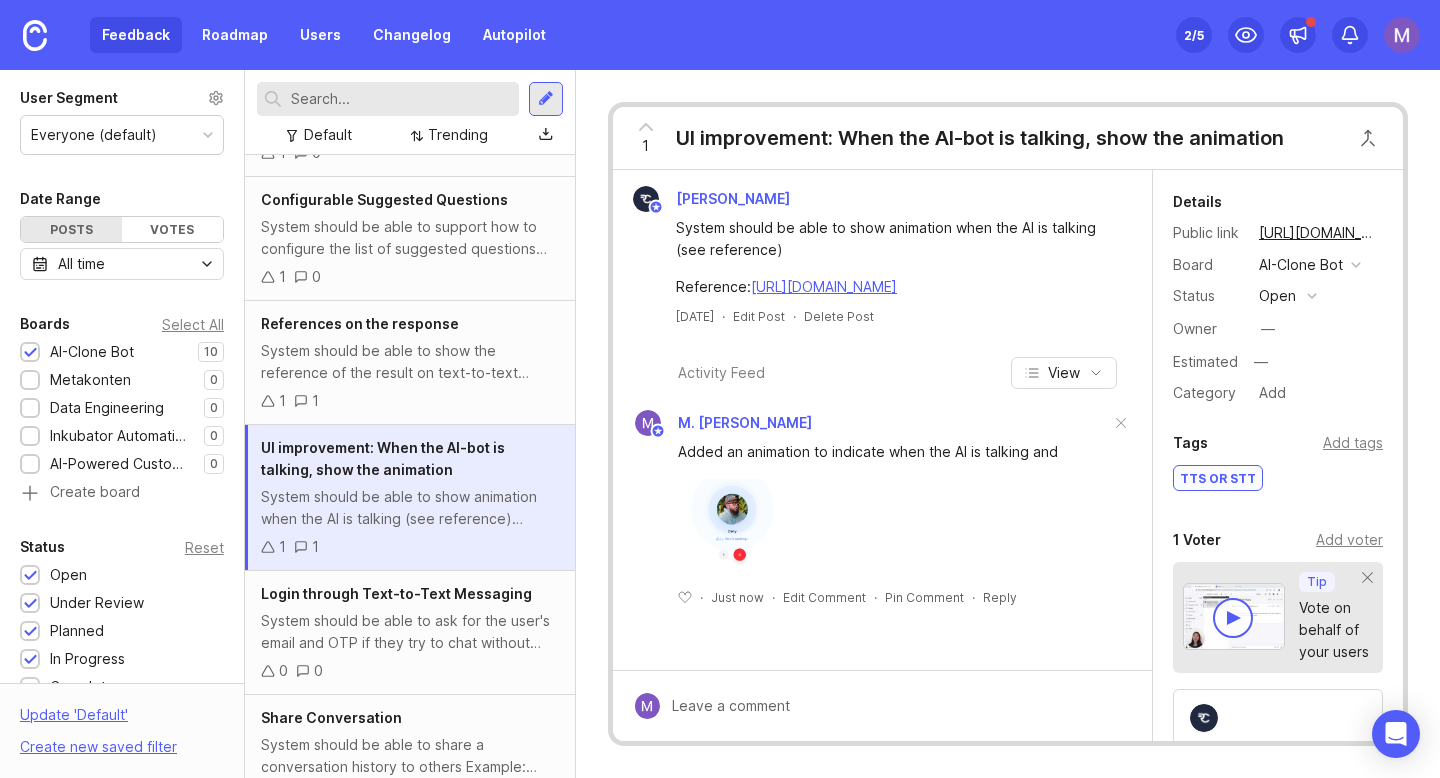click at bounding box center [742, 529] 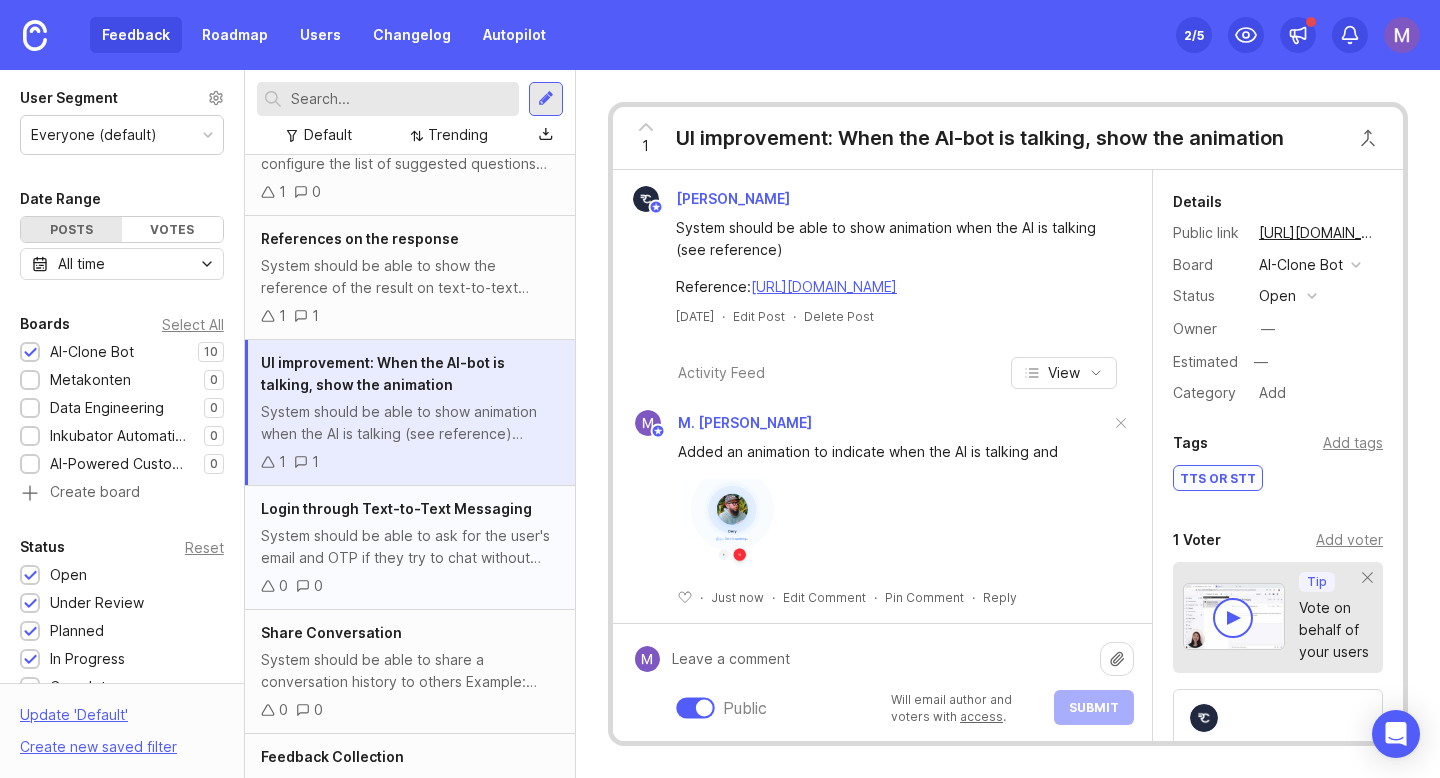 scroll, scrollTop: 497, scrollLeft: 0, axis: vertical 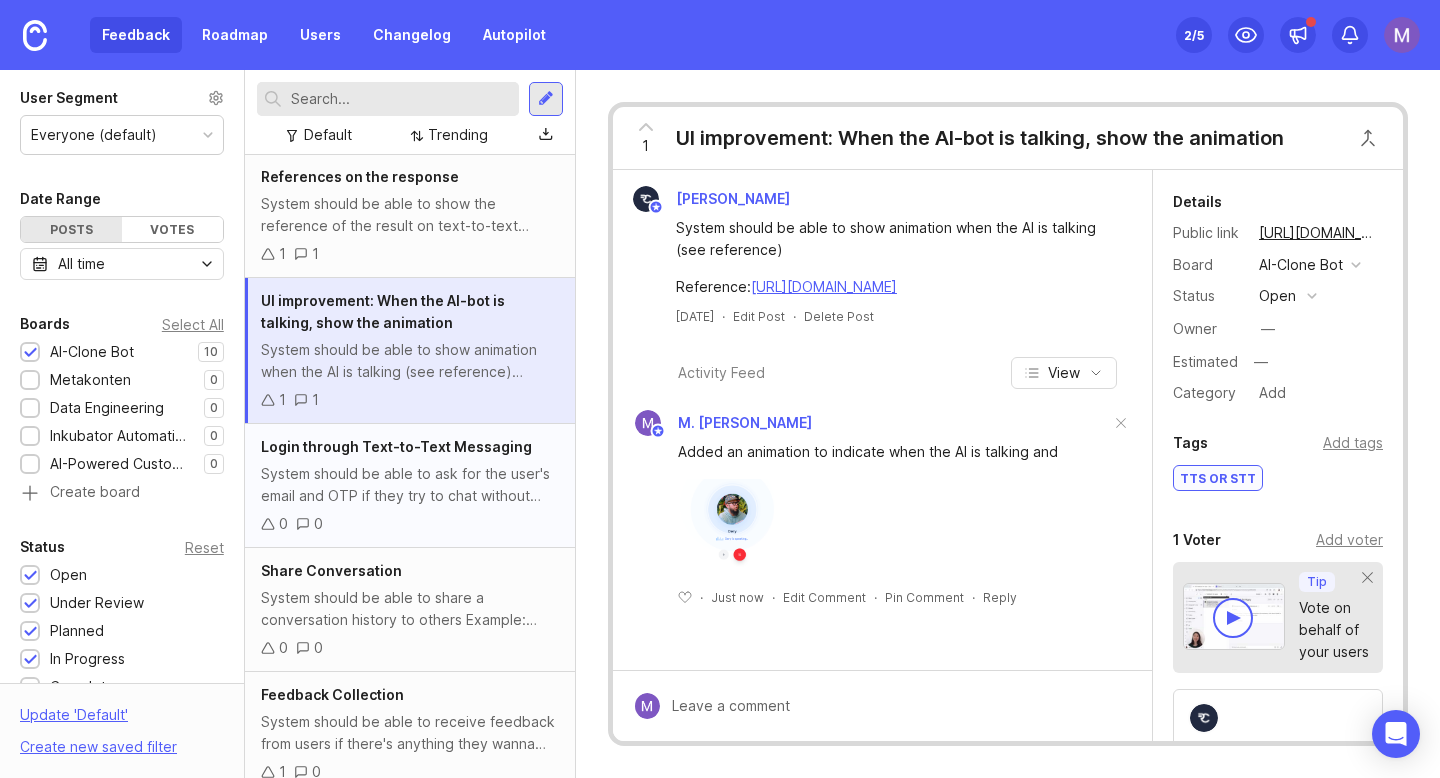click on "Login through Text-to-Text Messaging System should be able to ask for the user's email and OTP if they try to chat without logged in credentials. P.S: These chats should not displayed on 'share conversation' feature (if implemented) 0 0" at bounding box center (410, 486) 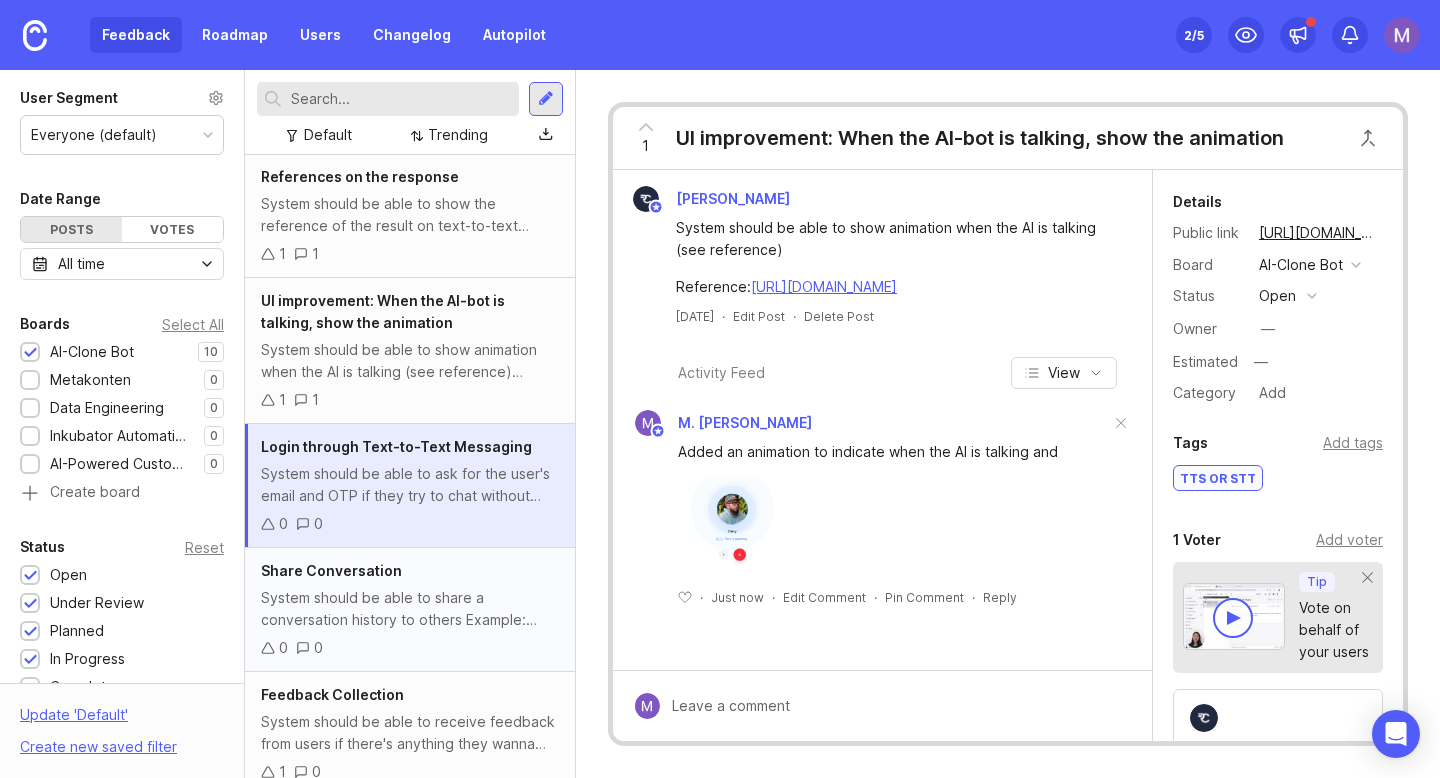 click on "Share Conversation" at bounding box center [410, 571] 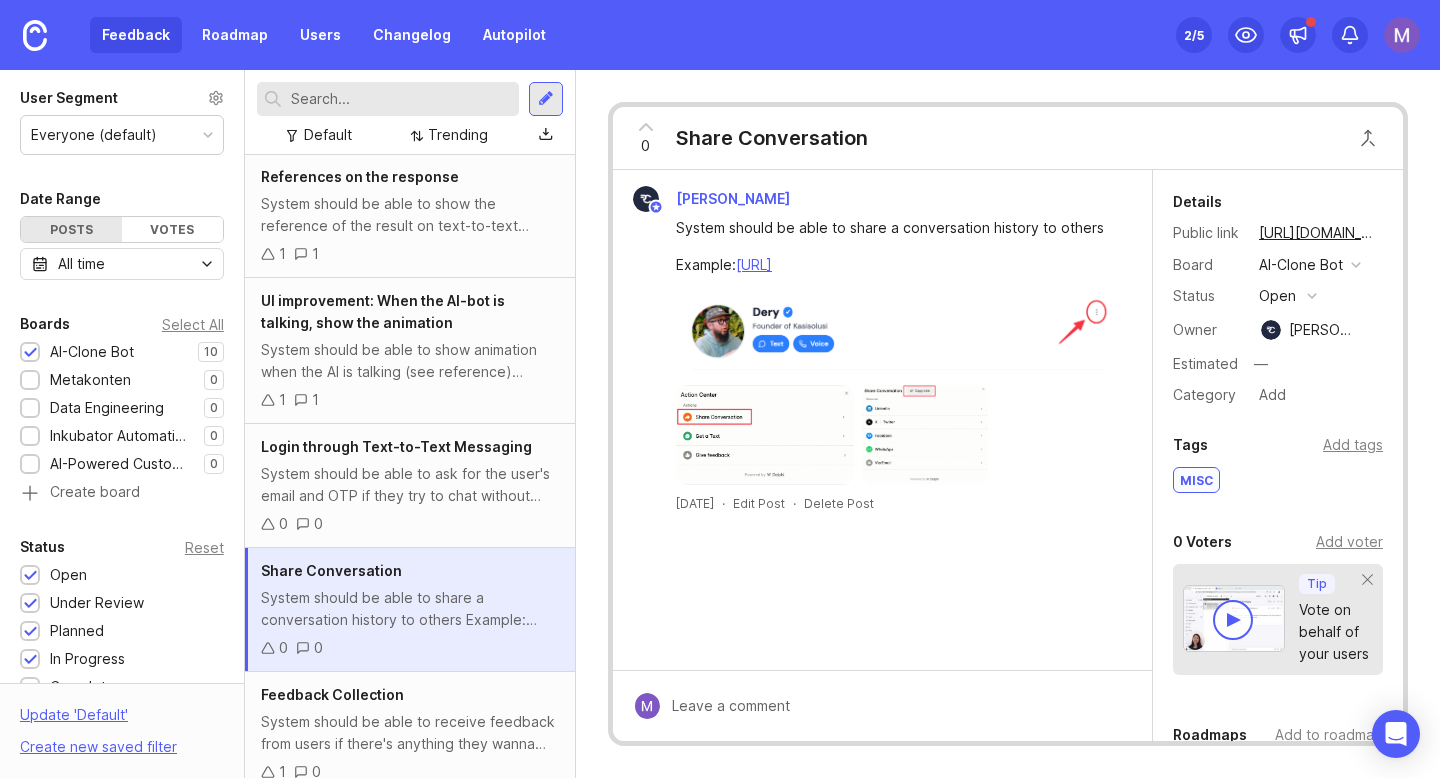 scroll, scrollTop: 515, scrollLeft: 0, axis: vertical 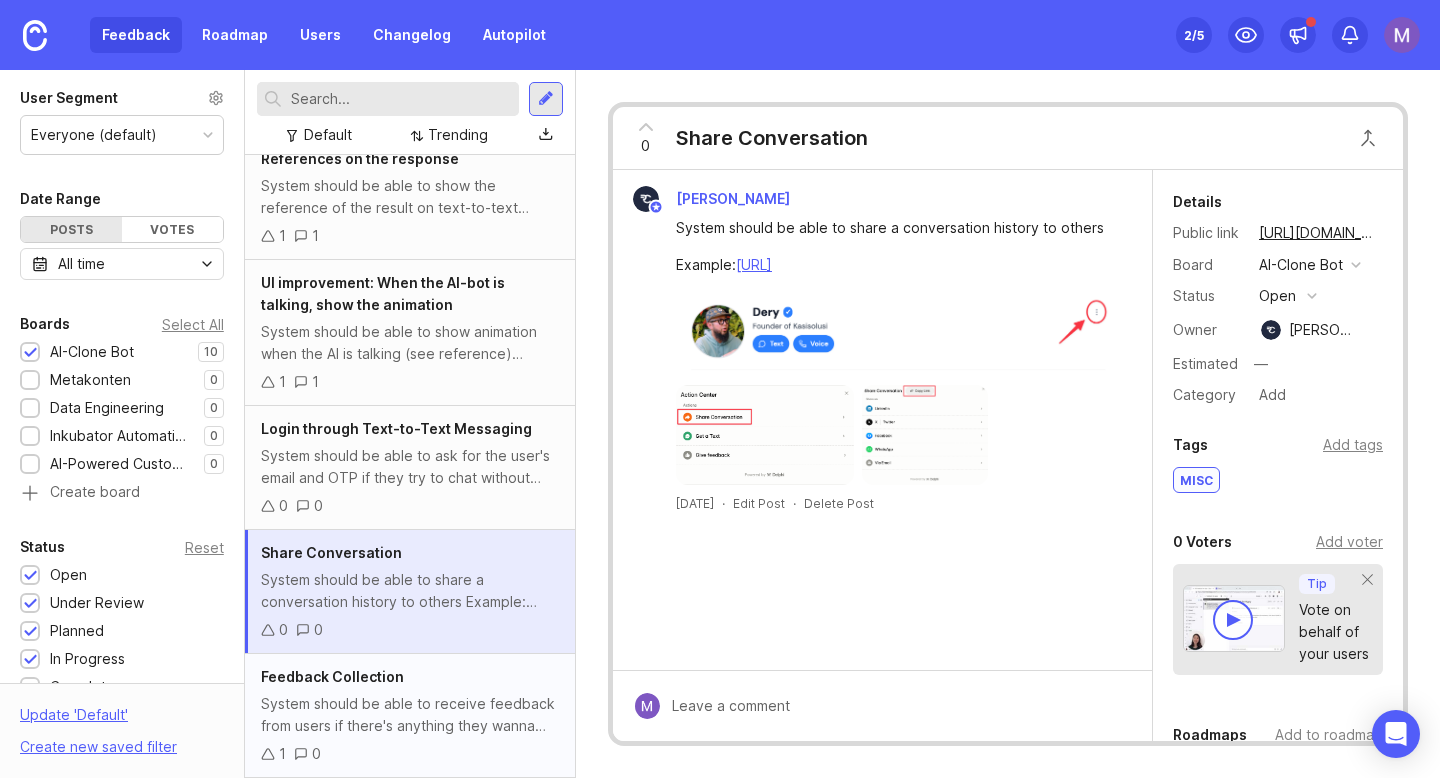 click on "Feedback Collection System should be able to receive feedback from users if there's anything they wanna share. Just make it simple, containing "Subject" and "Content" 1 0" at bounding box center (410, 716) 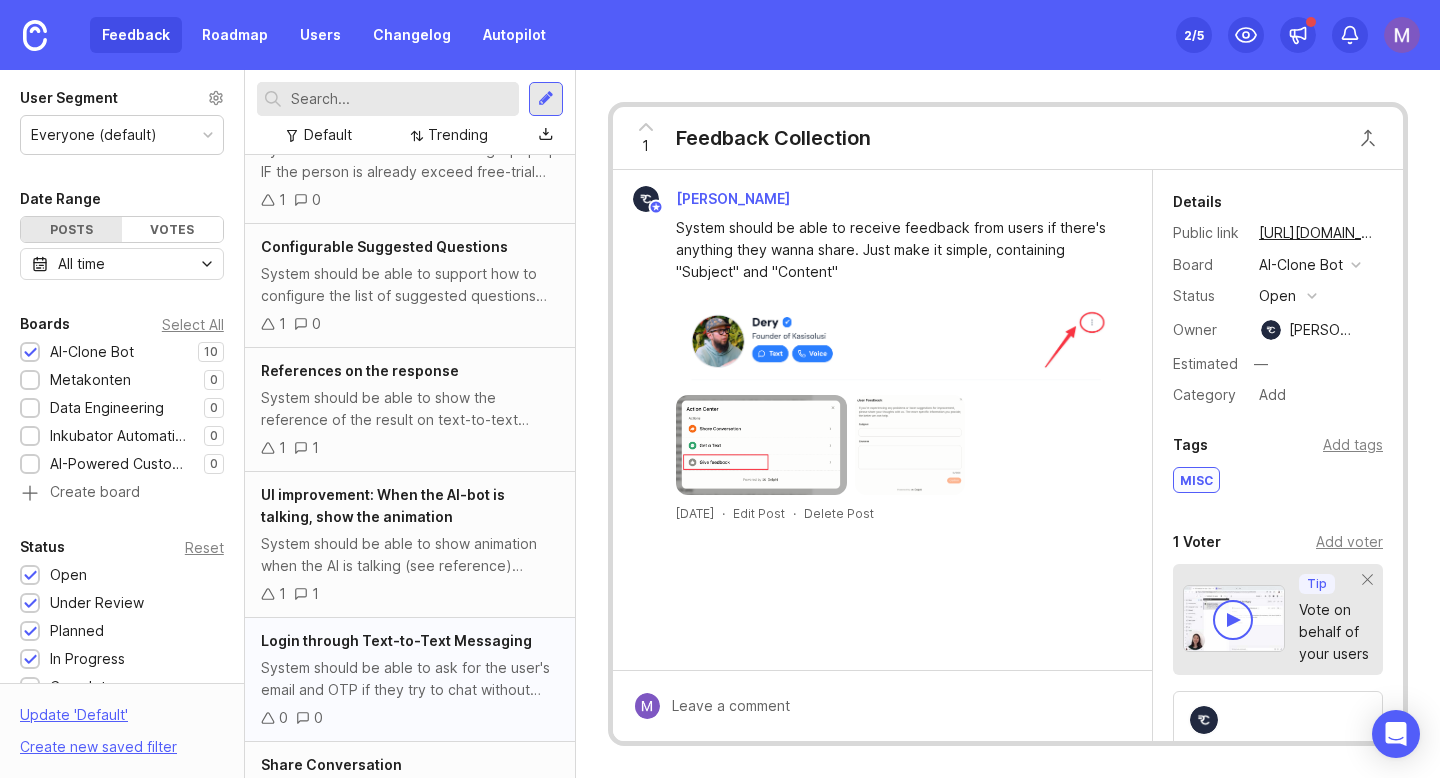 scroll, scrollTop: 0, scrollLeft: 0, axis: both 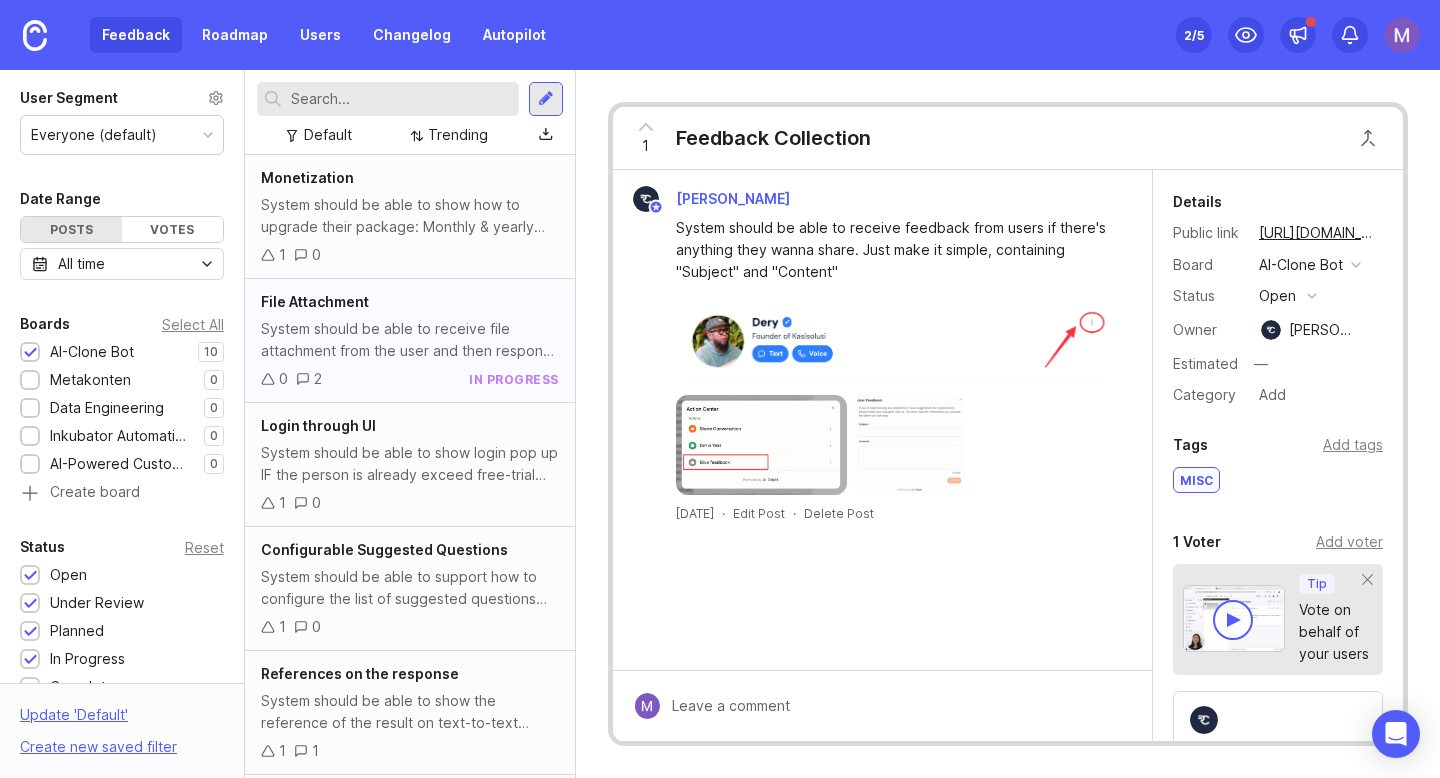 click on "File Attachment" at bounding box center [410, 302] 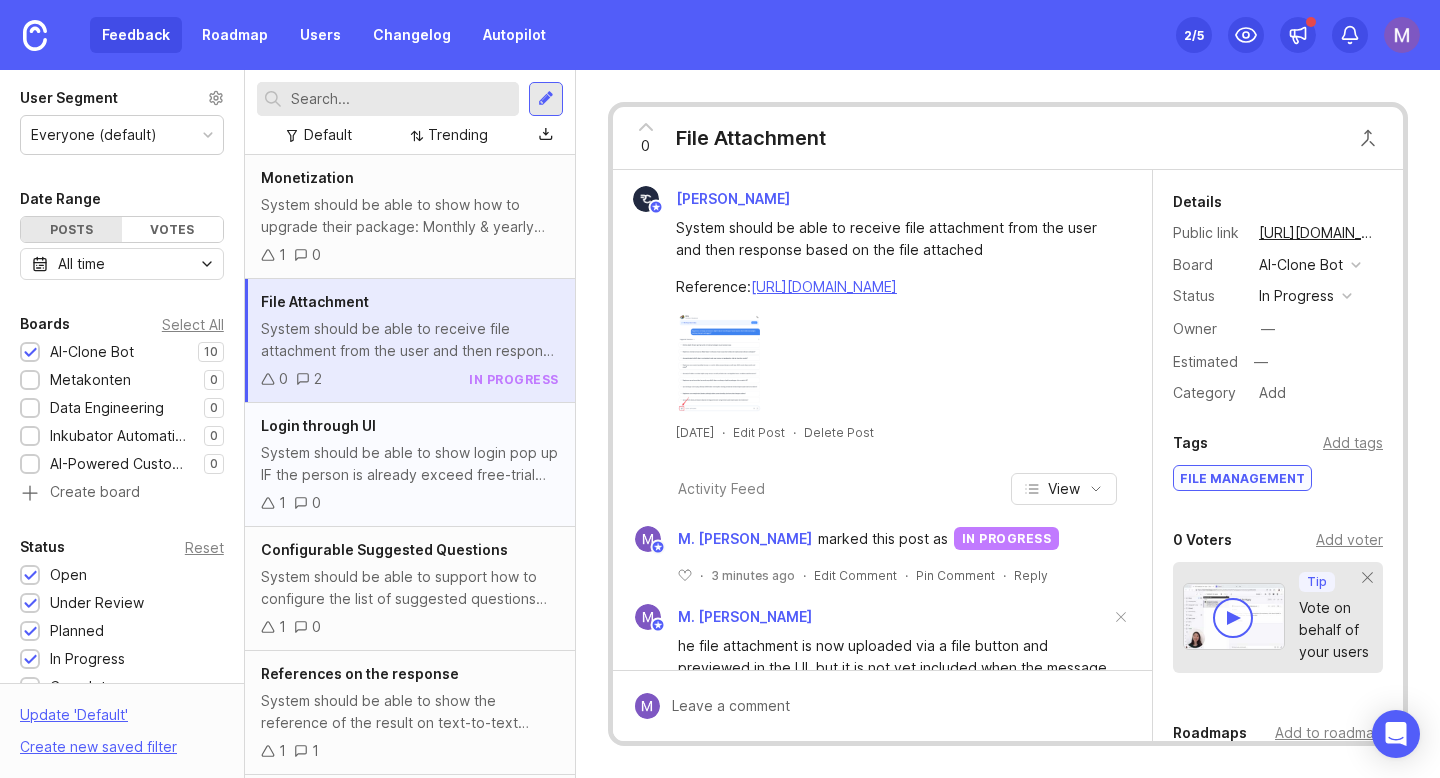 click on "System should be able to show login pop up IF the person is already exceed free-trial without login limit (5 chats)" at bounding box center (410, 464) 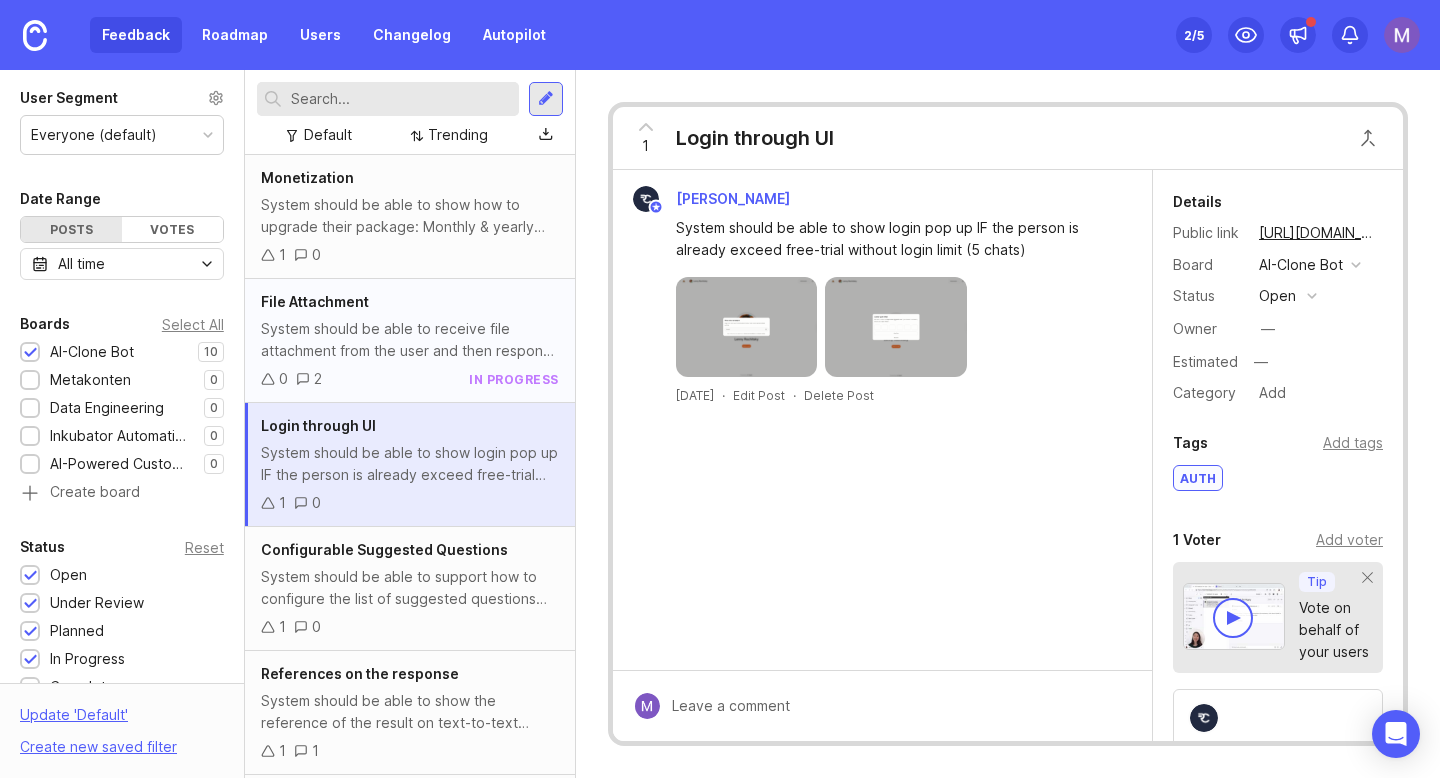click on "File Attachment System should be able to receive file attachment from the user and then response based on the file attached Reference: [URL][DOMAIN_NAME] 0 2 in progress" at bounding box center (410, 341) 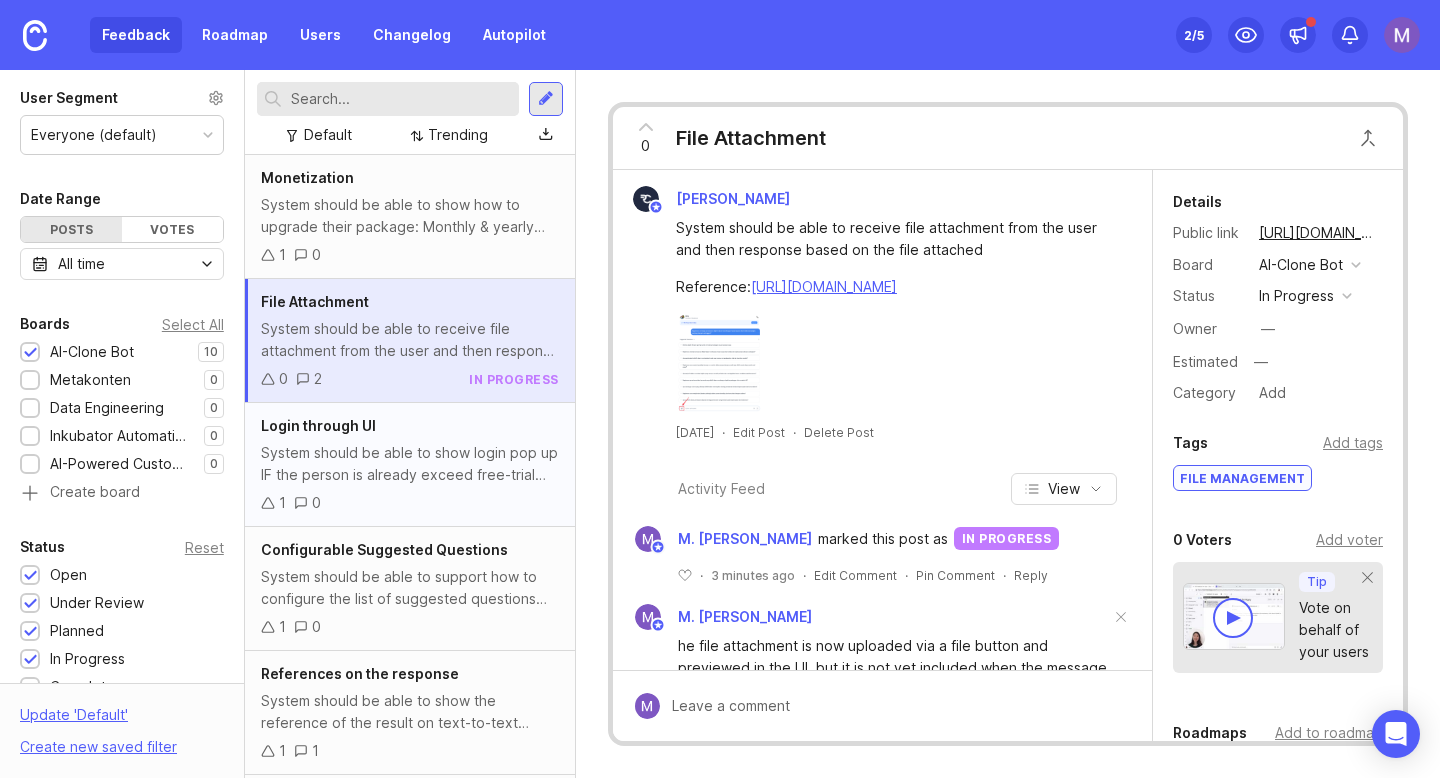 click on "System should be able to show login pop up IF the person is already exceed free-trial without login limit (5 chats)" at bounding box center [410, 464] 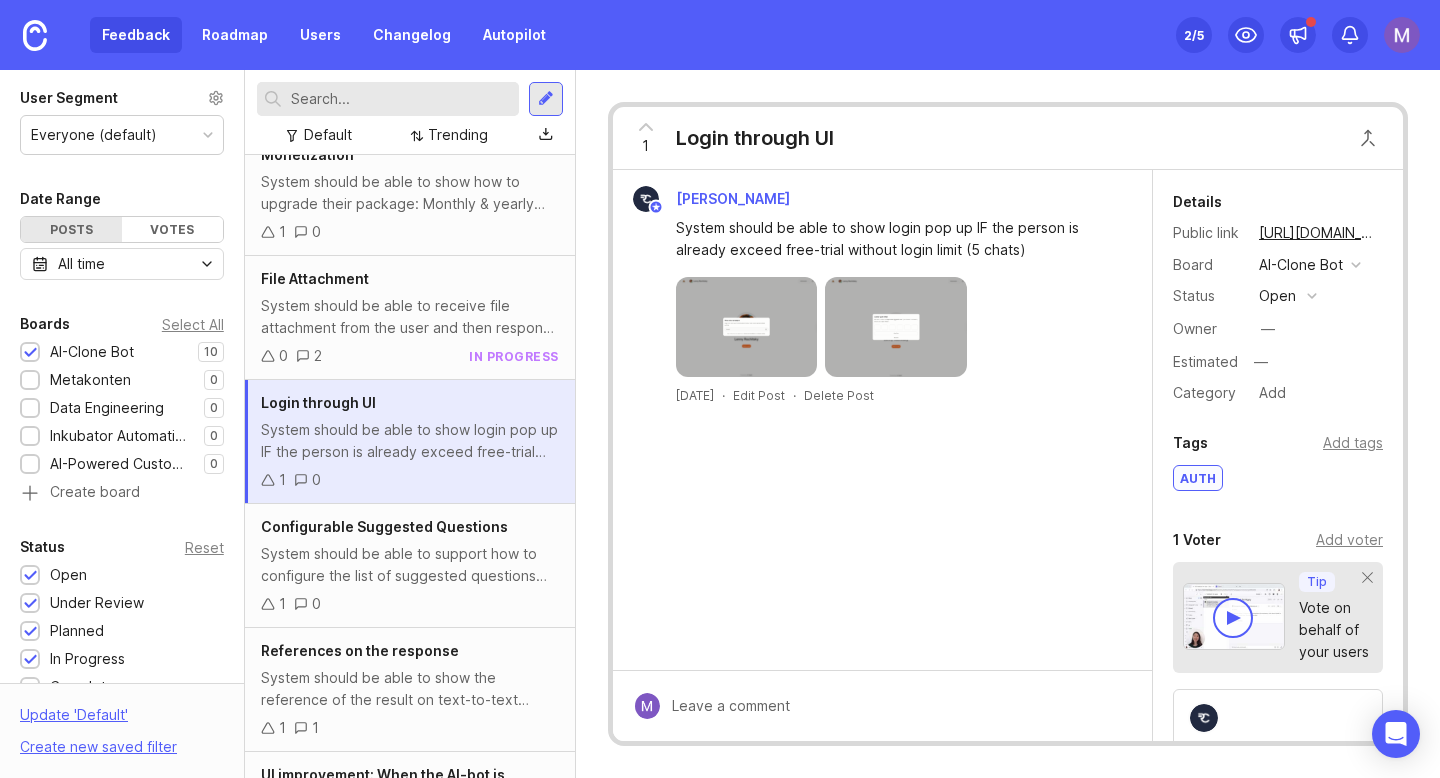 scroll, scrollTop: 0, scrollLeft: 0, axis: both 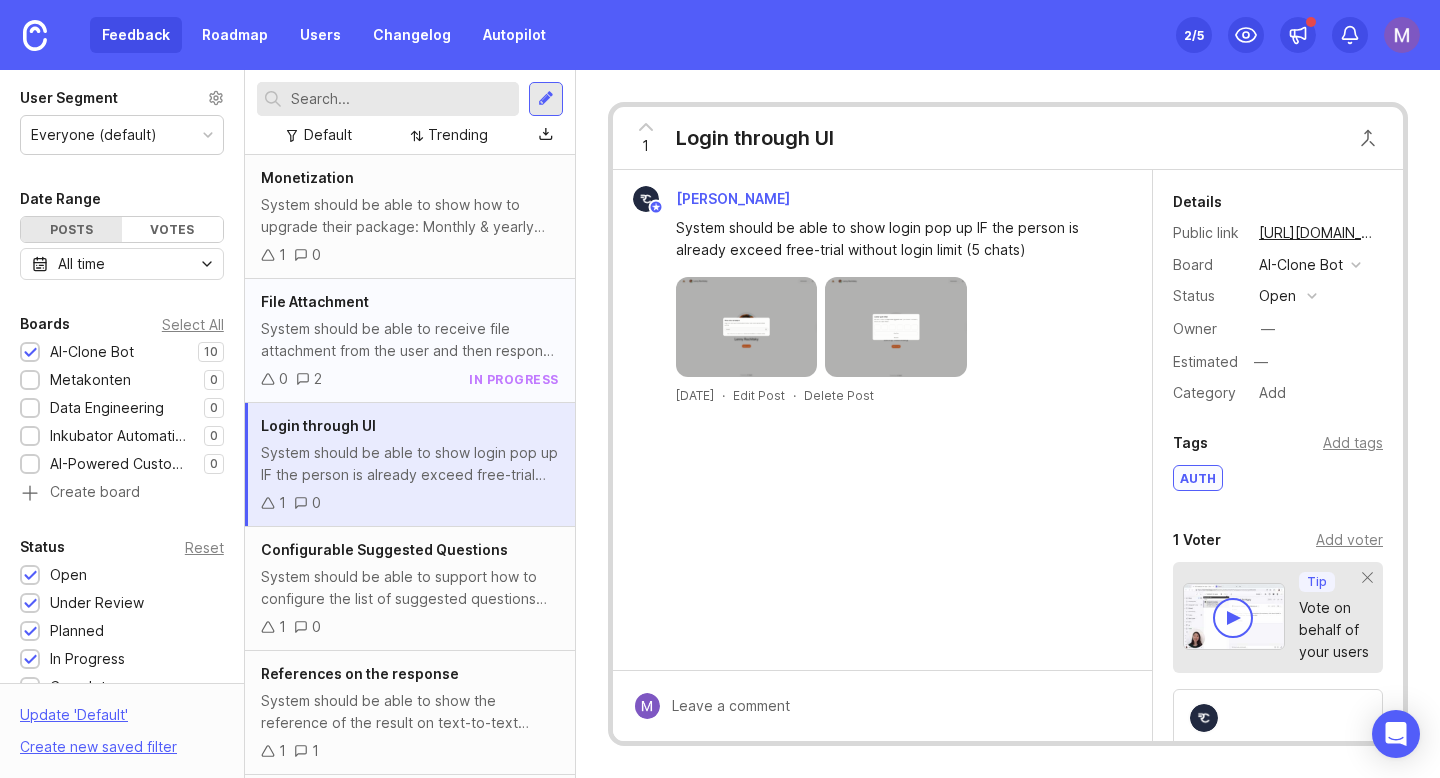 click on "System should be able to receive file attachment from the user and then response based on the file attached Reference: [URL][DOMAIN_NAME]" at bounding box center (410, 340) 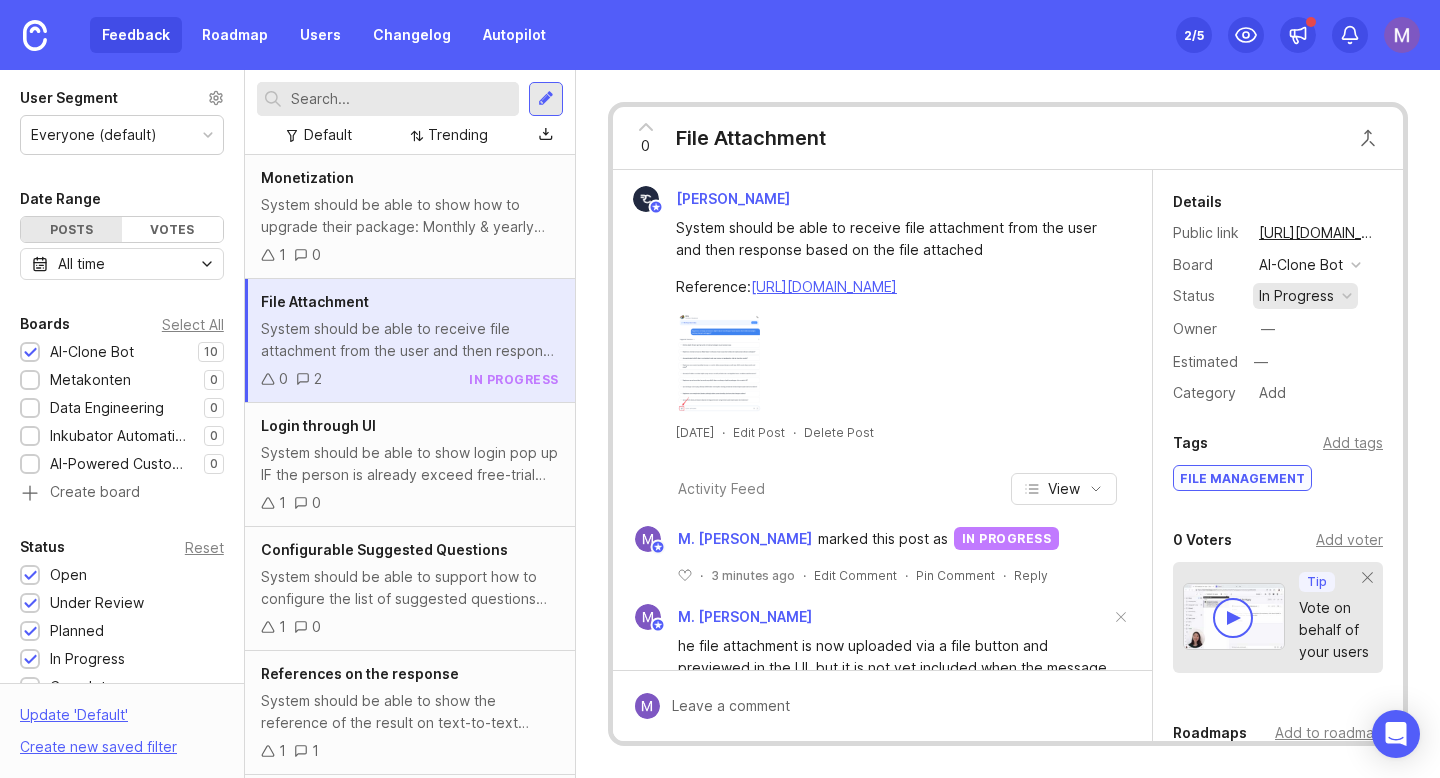click at bounding box center [1347, 296] 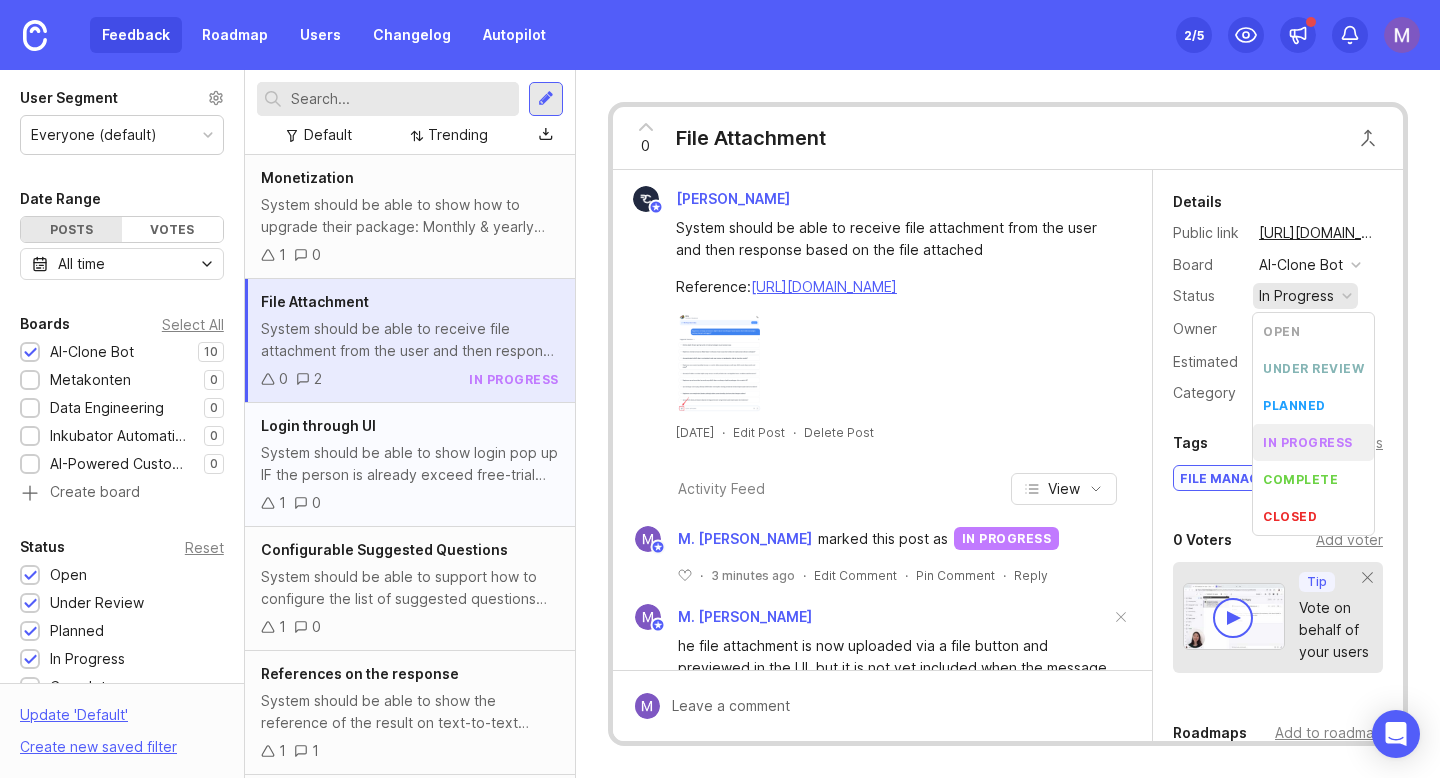 click on "Login through UI" at bounding box center (410, 426) 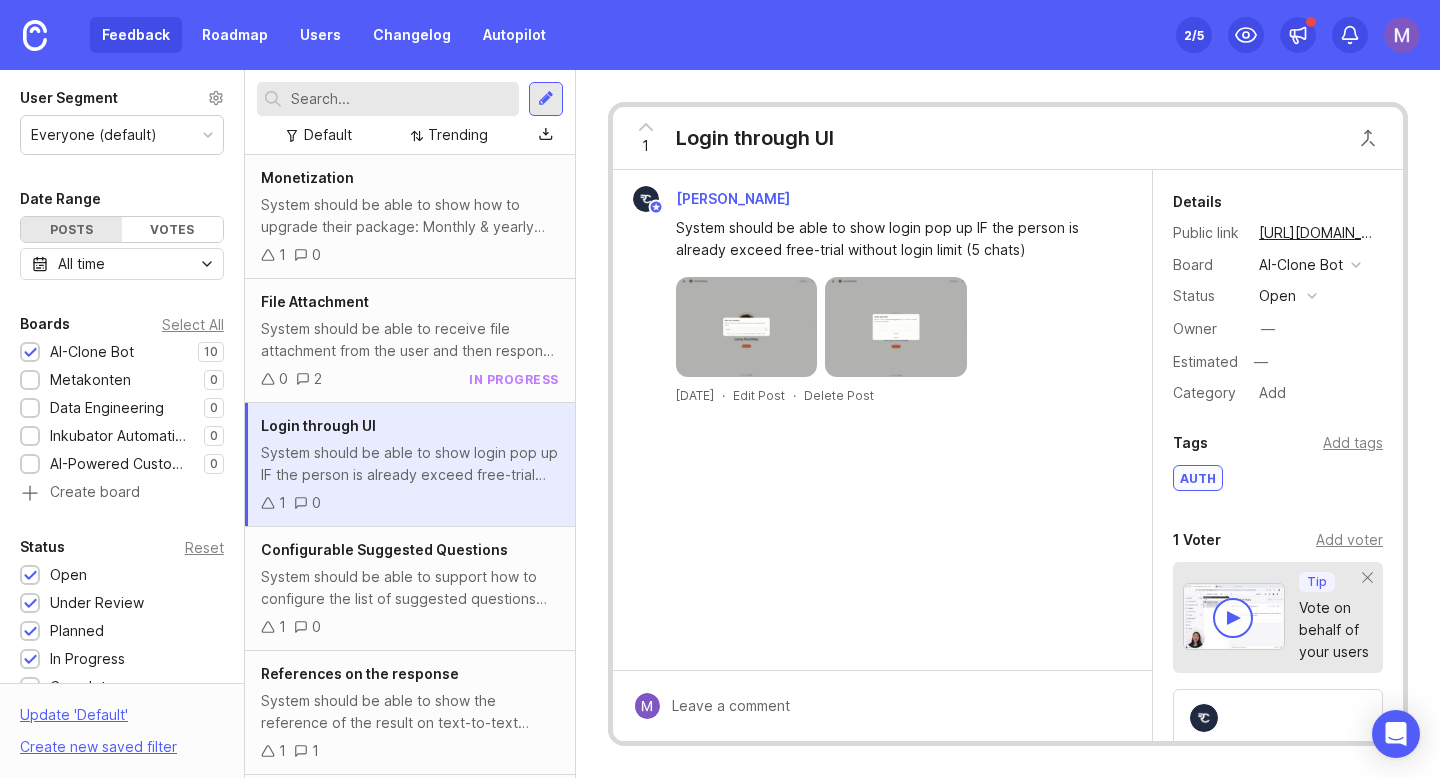 click on "Login through UI System should be able to show login pop up IF the person is already exceed free-trial without login limit (5 chats) 1 0" at bounding box center [410, 465] 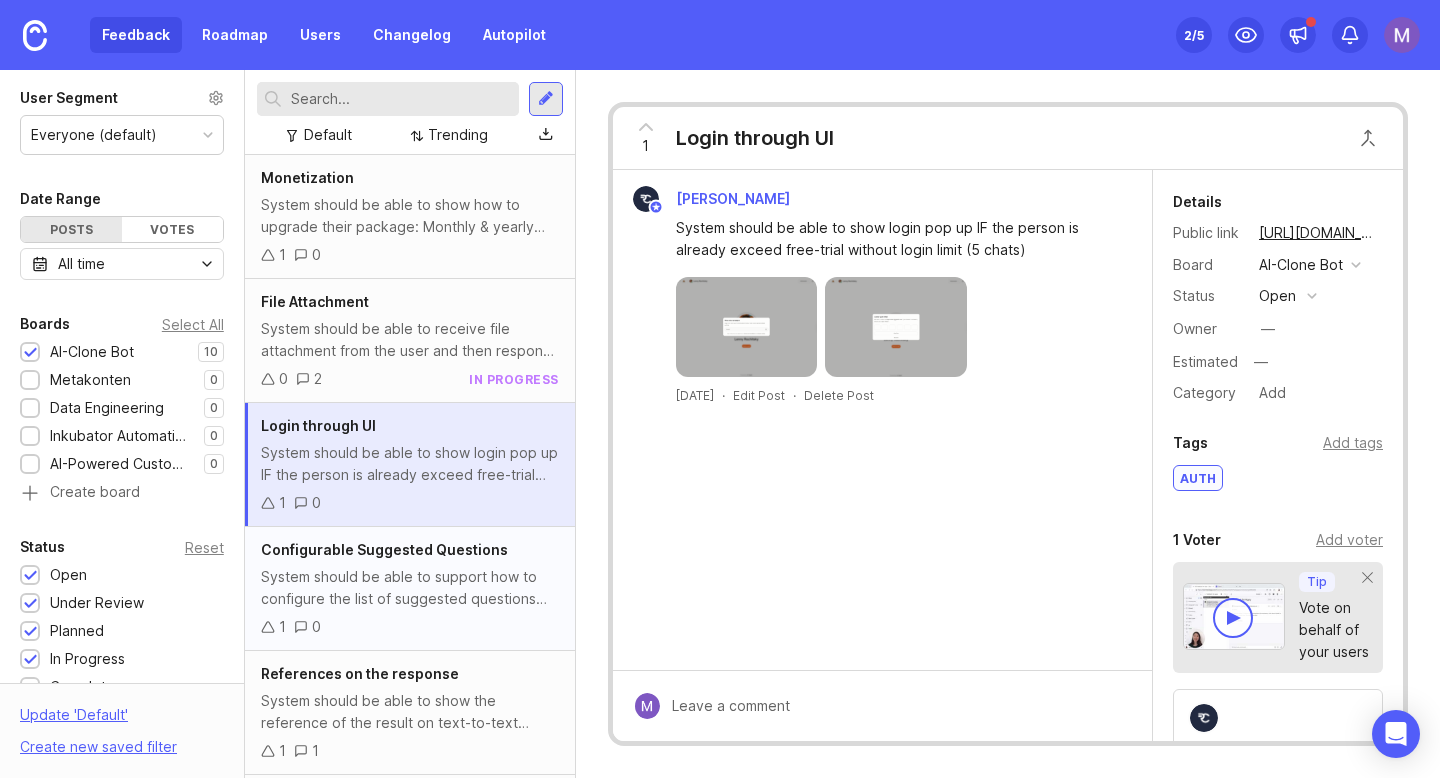 click on "Configurable Suggested Questions" at bounding box center [410, 550] 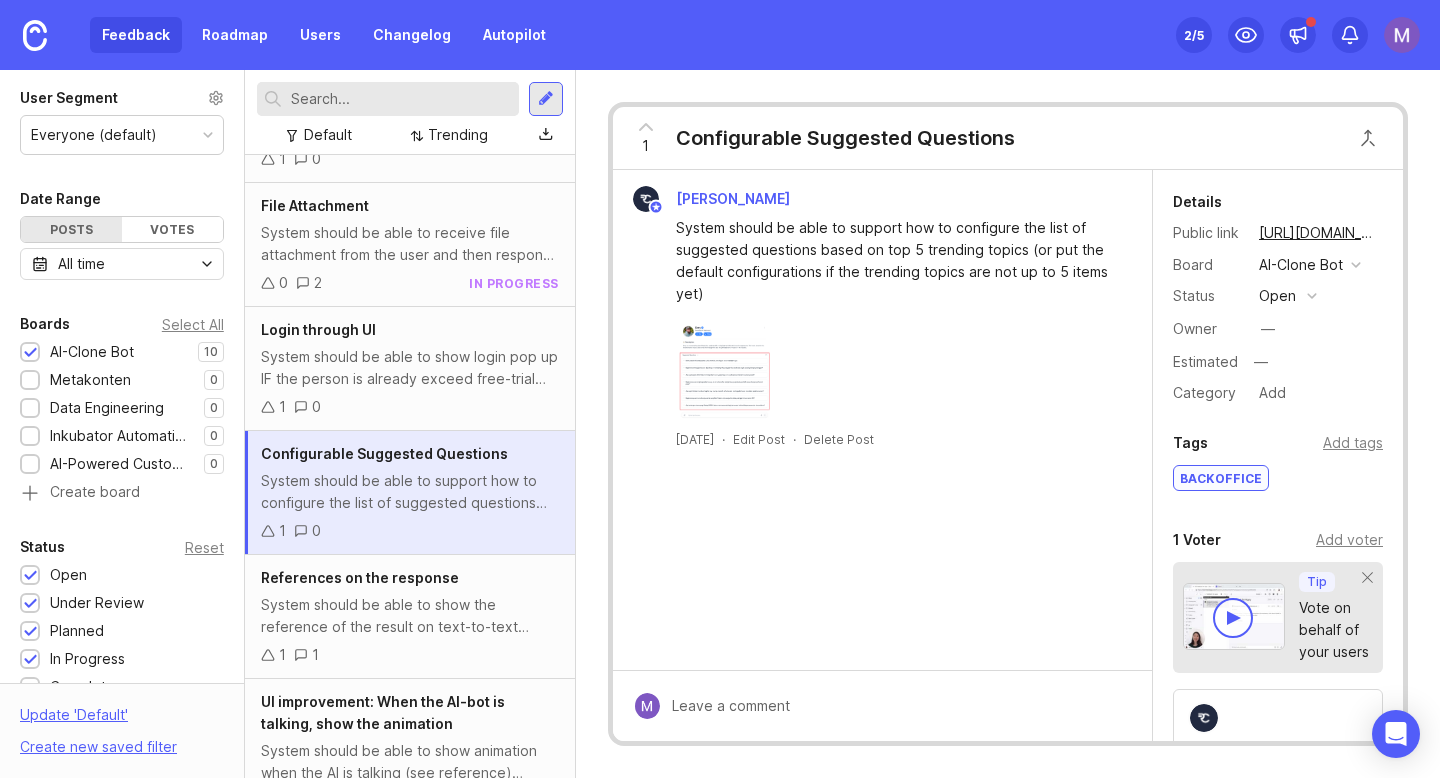 scroll, scrollTop: 347, scrollLeft: 0, axis: vertical 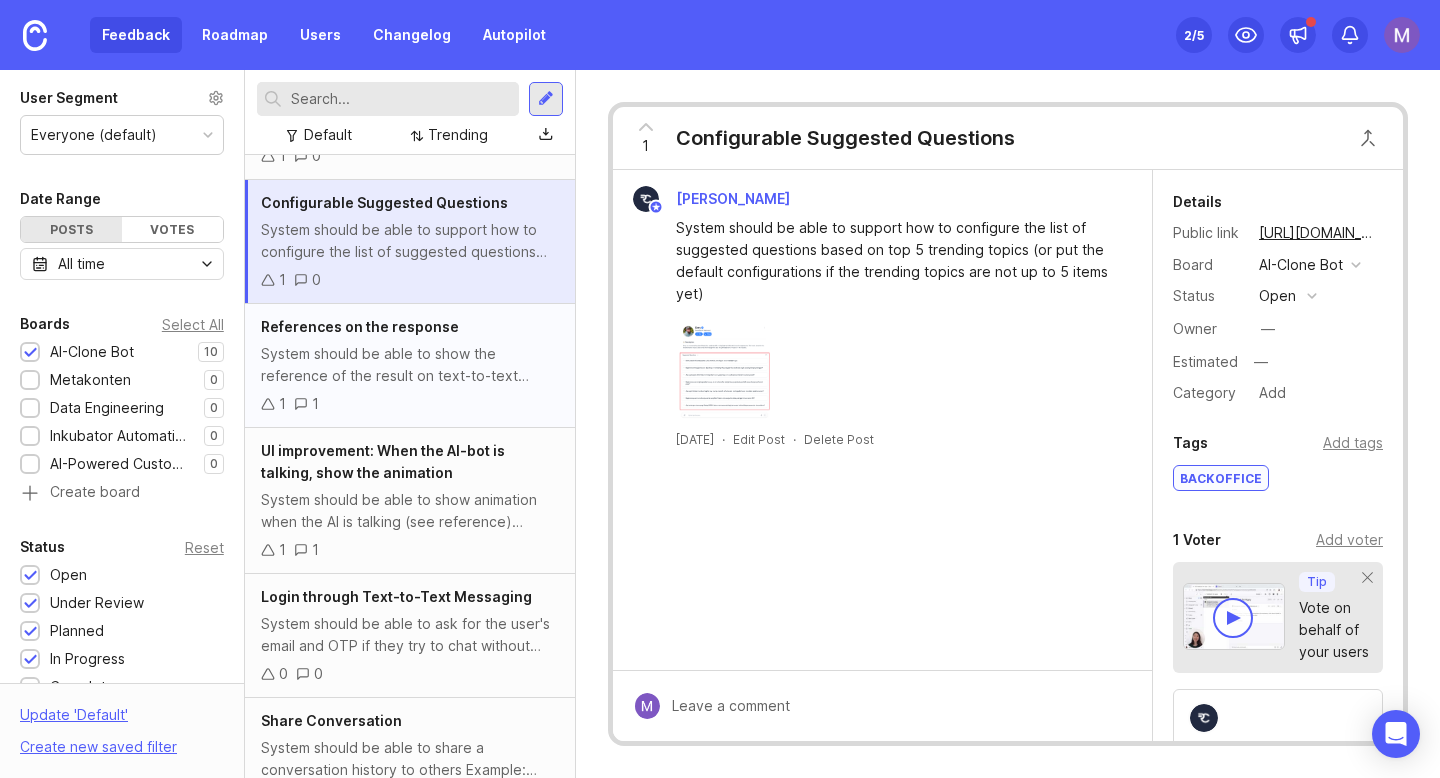 click on "System should be able to show the reference of the result on text-to-text based conversation. Reference: [URL][DOMAIN_NAME]" at bounding box center [410, 365] 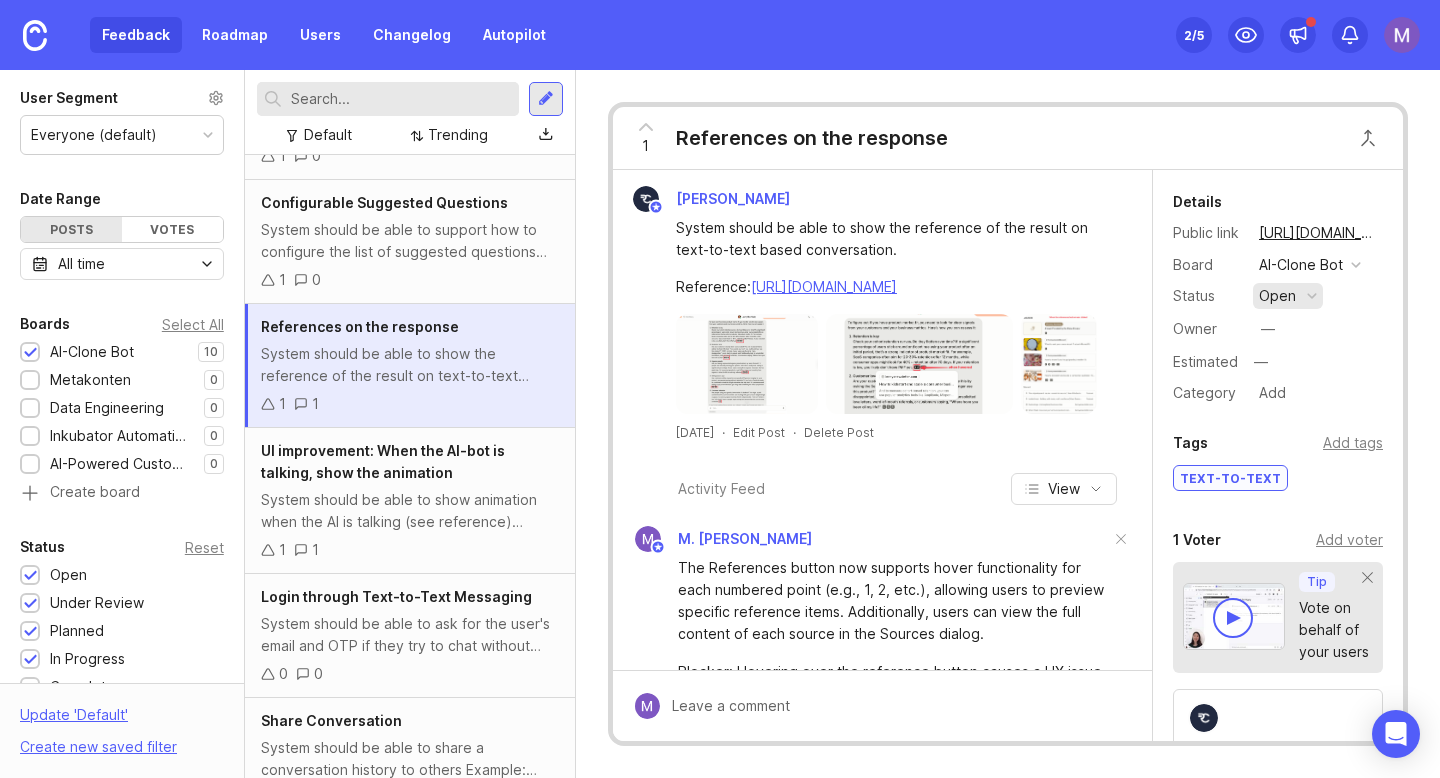 click on "open" at bounding box center (1288, 296) 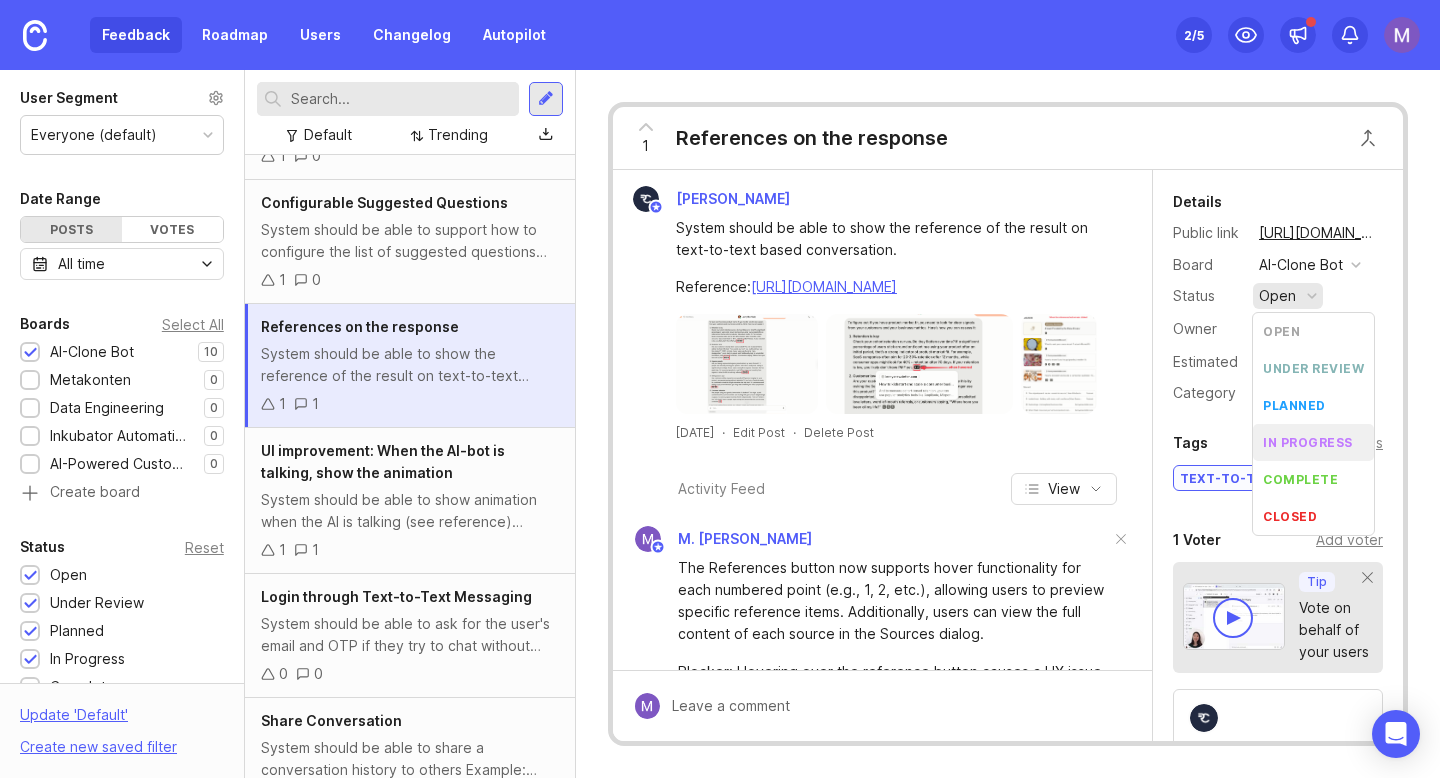 click on "in progress" at bounding box center (1313, 442) 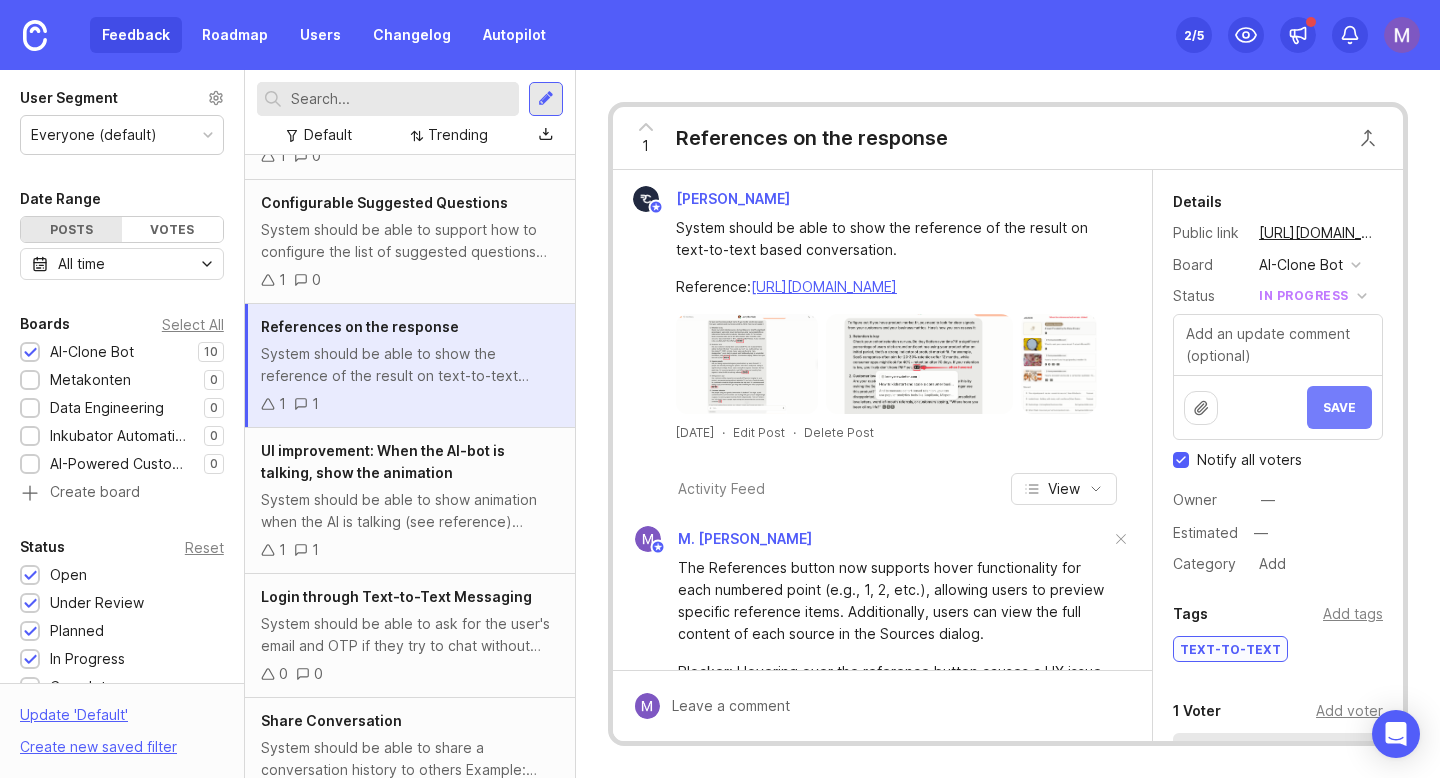 click on "Save" at bounding box center [1339, 407] 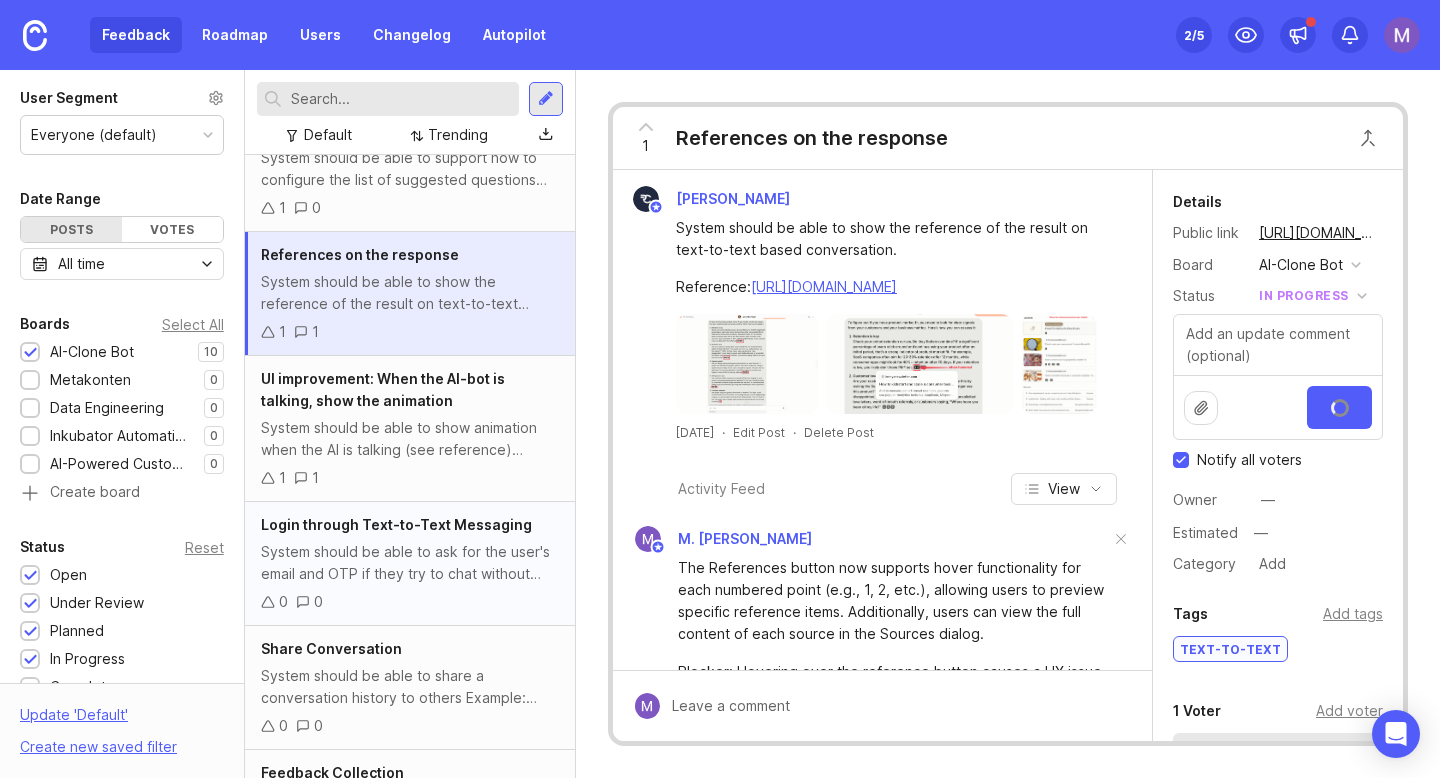 scroll, scrollTop: 459, scrollLeft: 0, axis: vertical 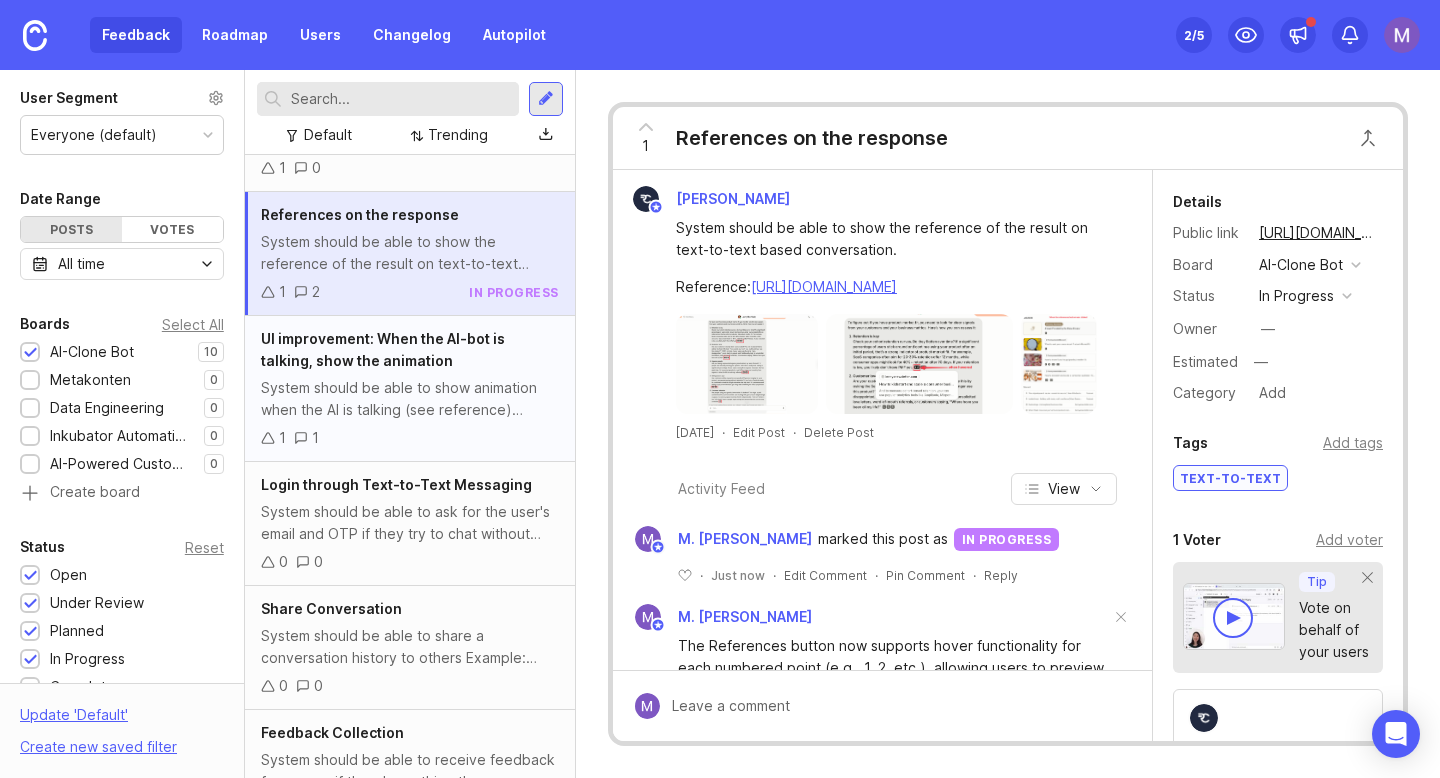click on "UI improvement: When the AI-bot is talking, show the animation System should be able to show animation when the AI is talking (see reference) Reference: [URL][DOMAIN_NAME] 1 1" at bounding box center [410, 389] 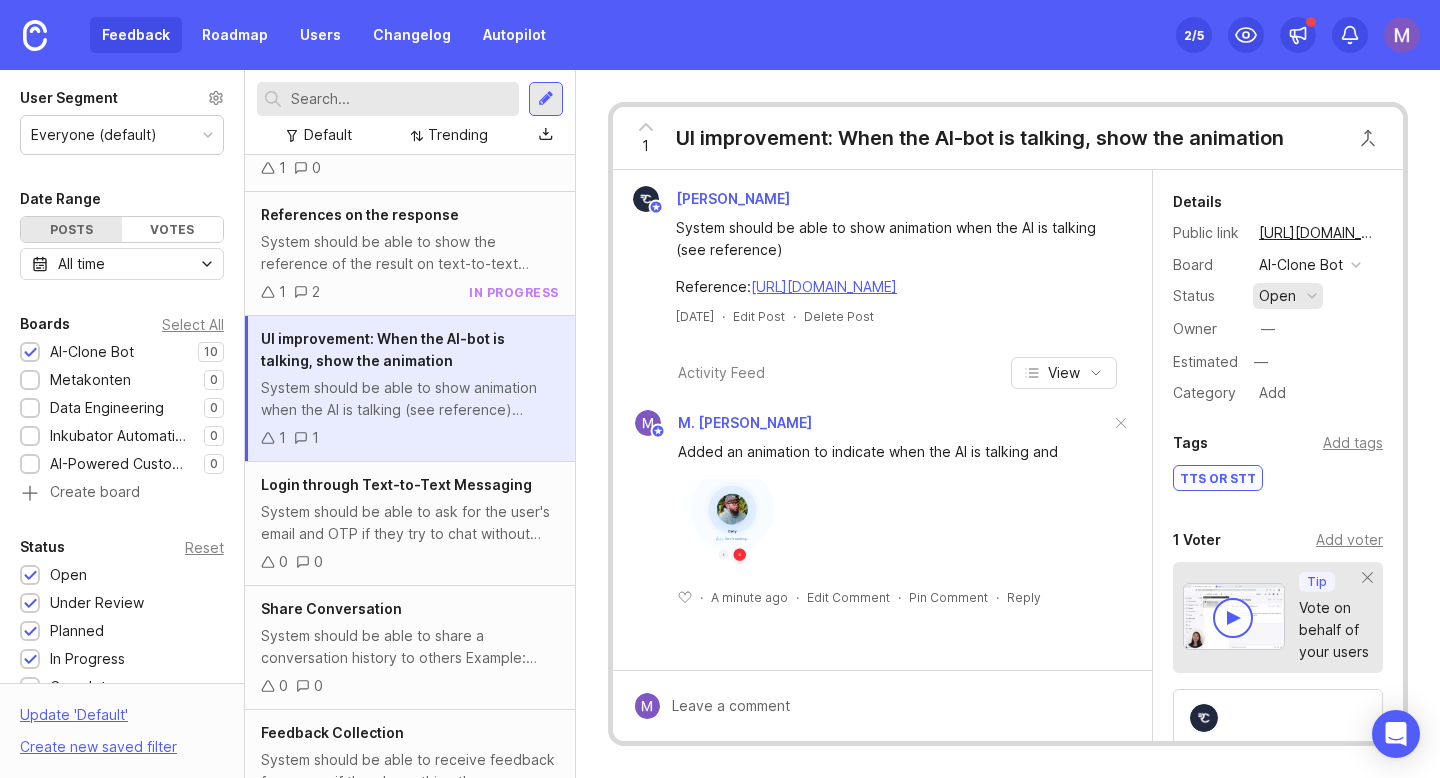click on "open" at bounding box center (1288, 296) 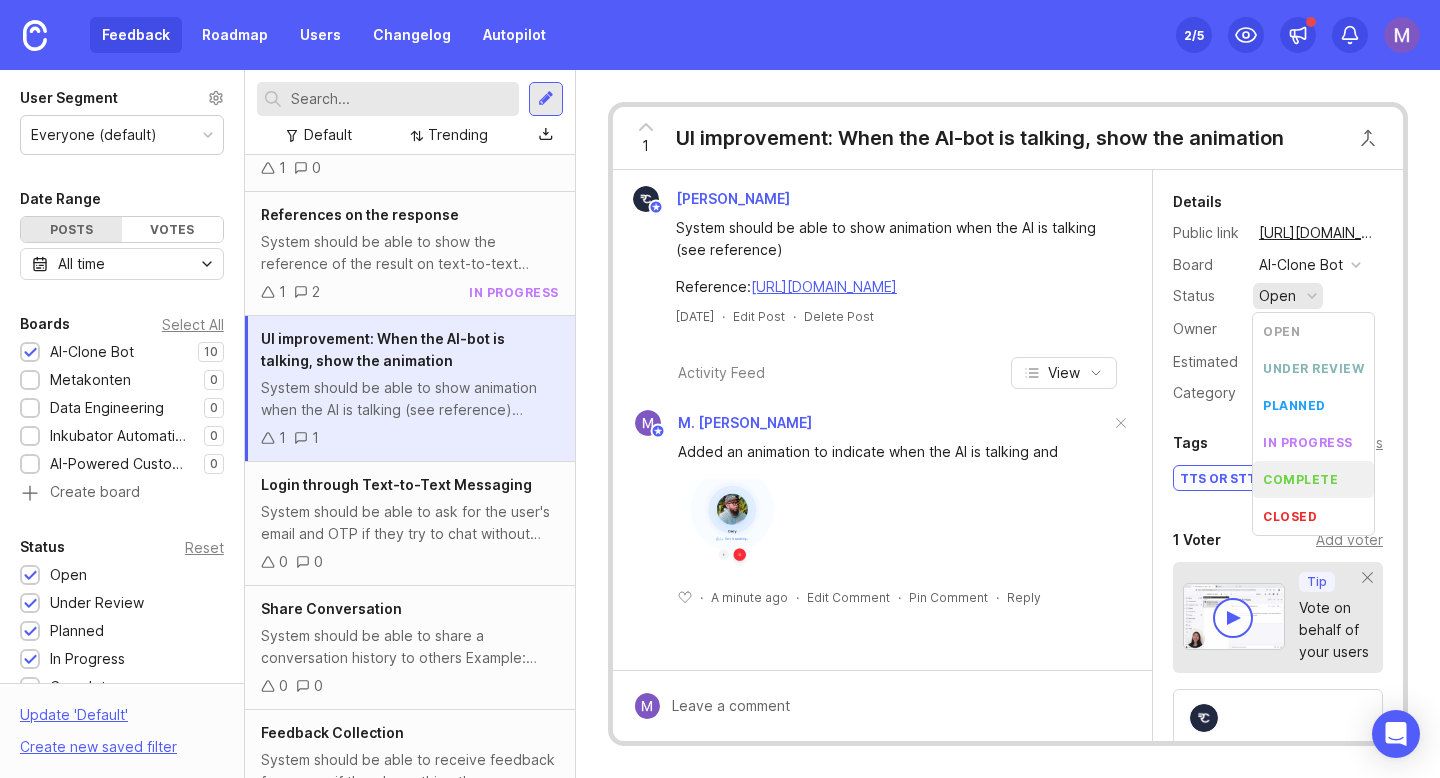 click on "complete" at bounding box center (1300, 479) 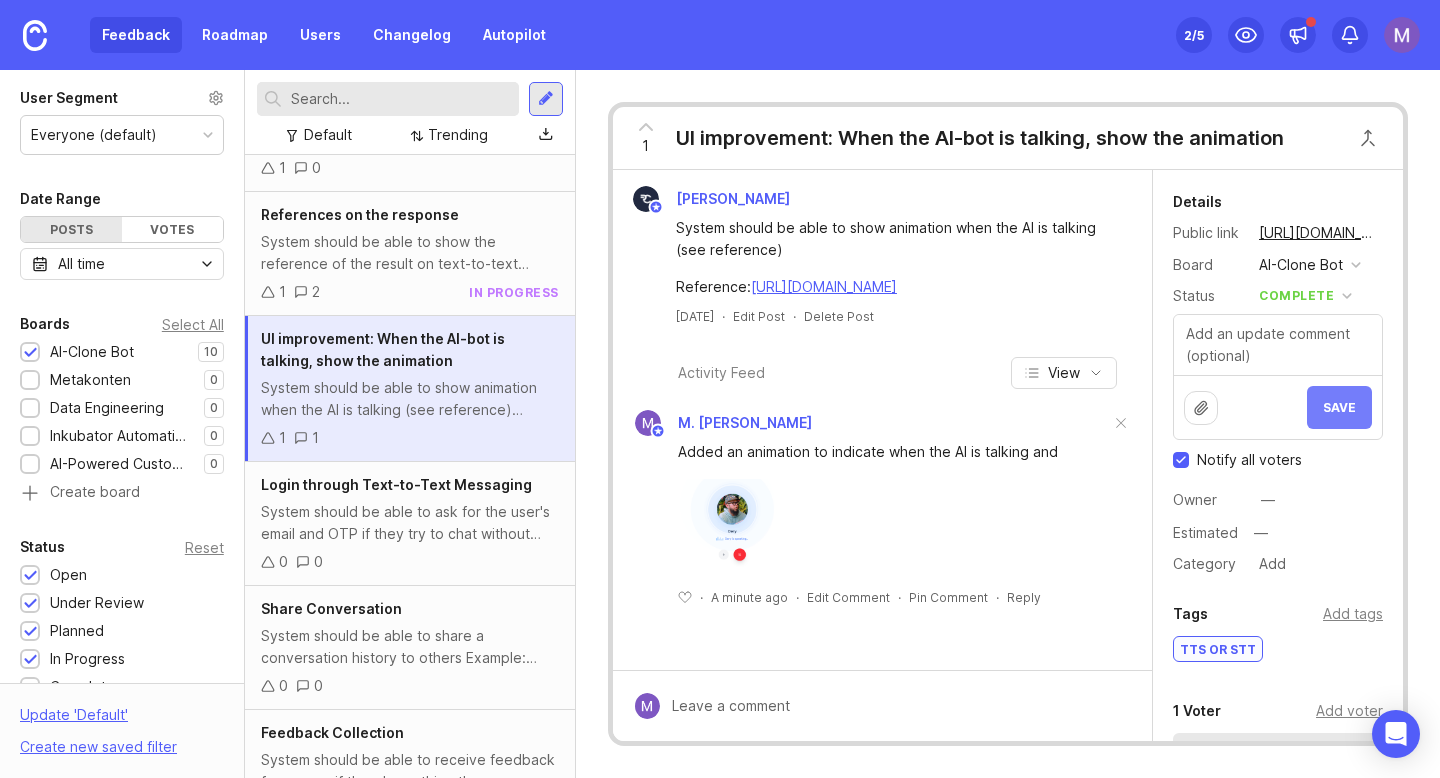 click on "Save" at bounding box center (1339, 407) 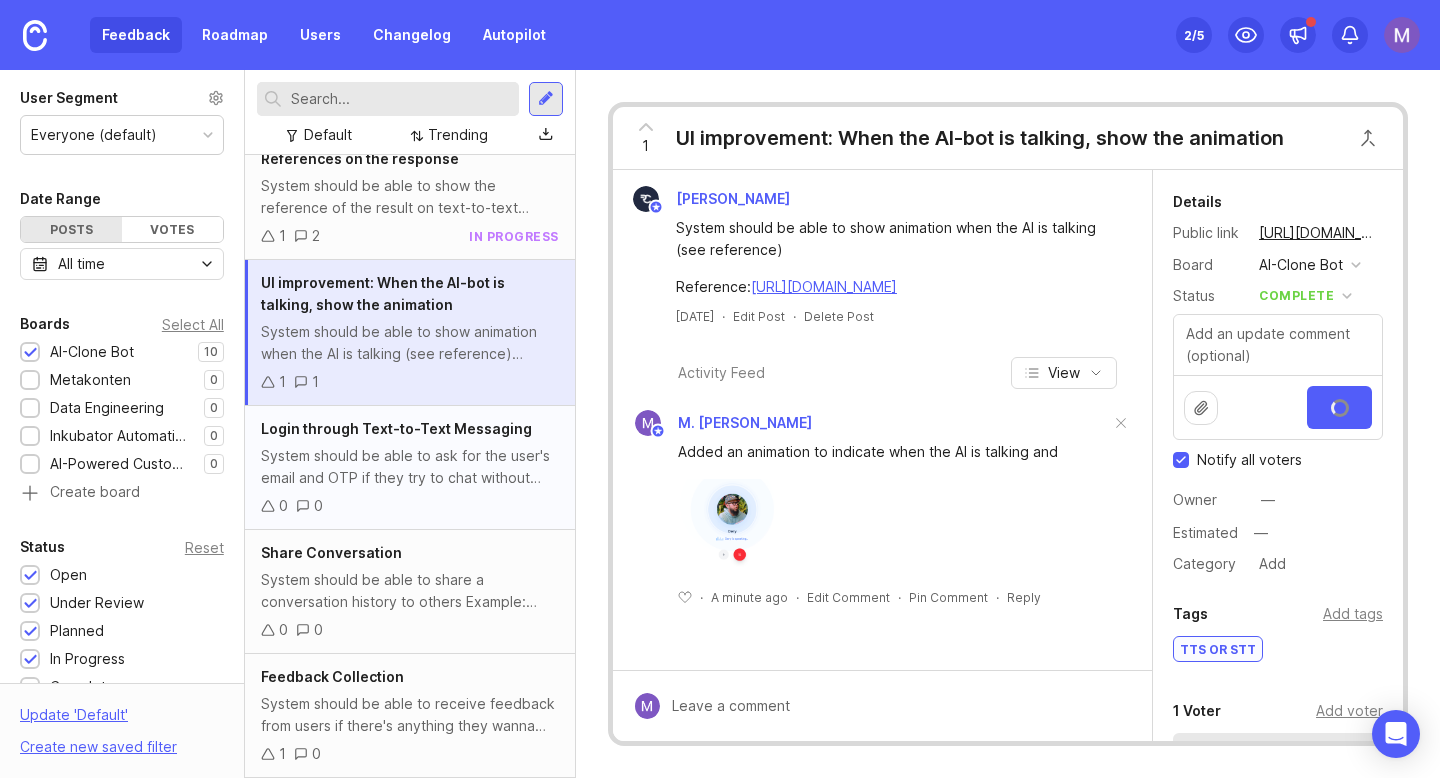 click on "System should be able to ask for the user's email and OTP if they try to chat without logged in credentials. P.S: These chats should not displayed on 'share conversation' feature (if implemented)" at bounding box center [410, 467] 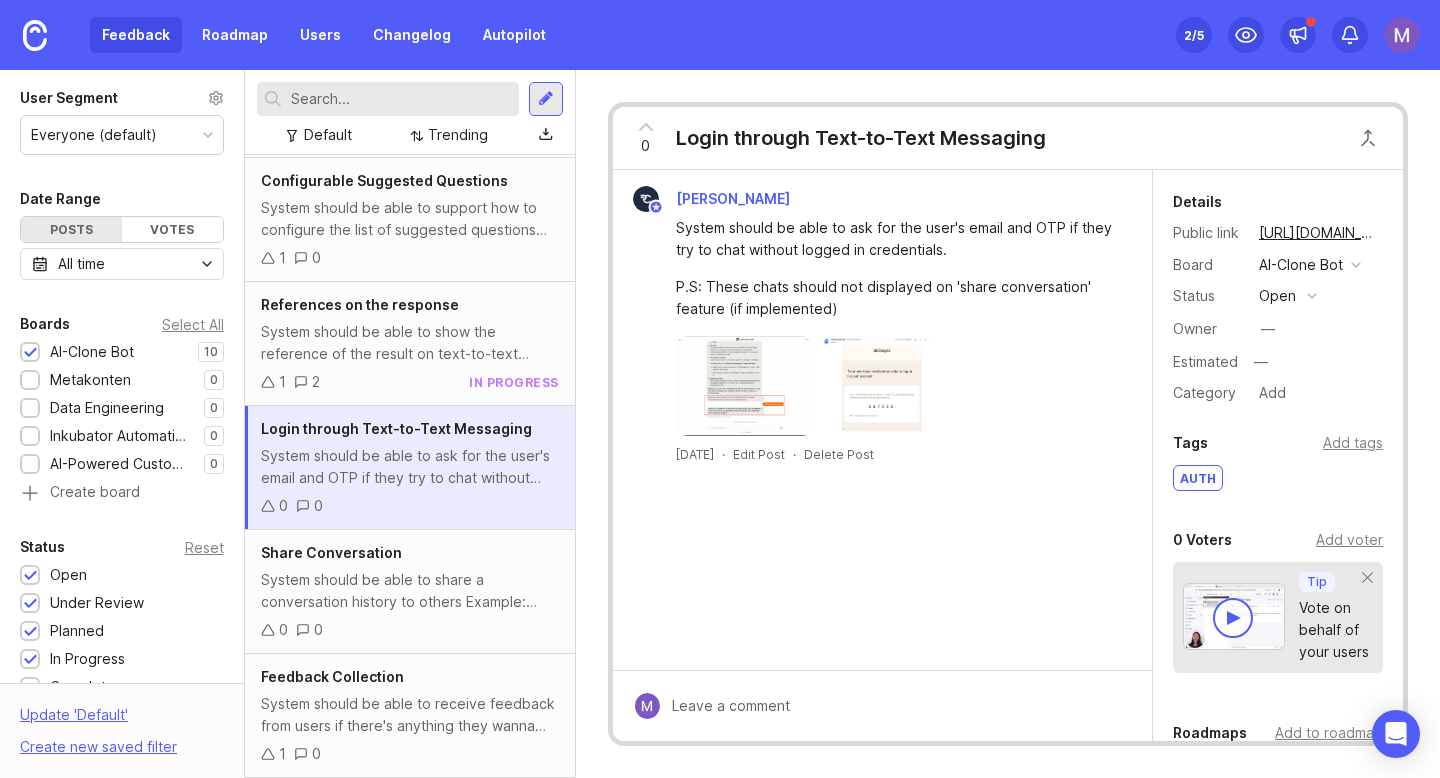 scroll, scrollTop: 369, scrollLeft: 0, axis: vertical 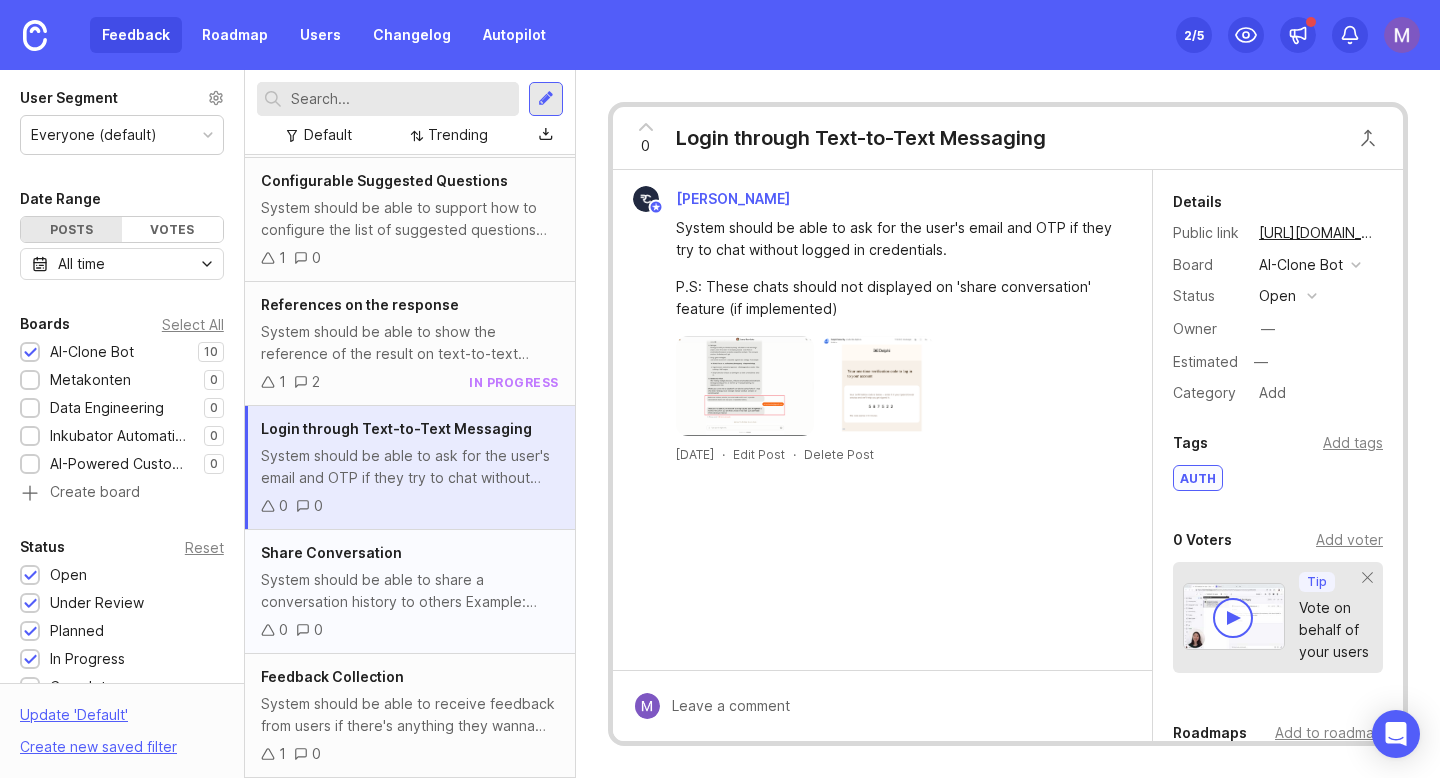 click on "System should be able to share a conversation history to others Example: [URL]" at bounding box center [410, 591] 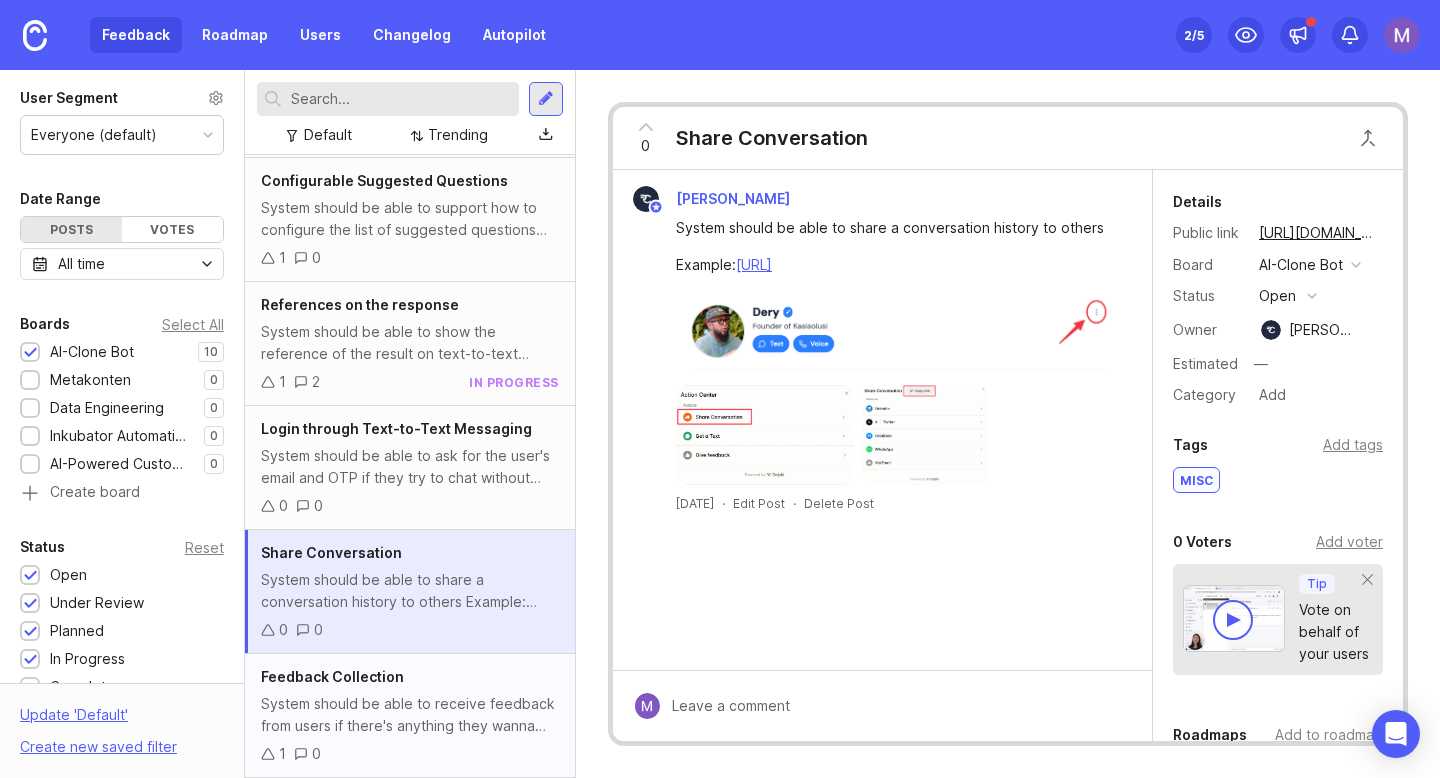click on "System should be able to receive feedback from users if there's anything they wanna share. Just make it simple, containing "Subject" and "Content"" at bounding box center [410, 715] 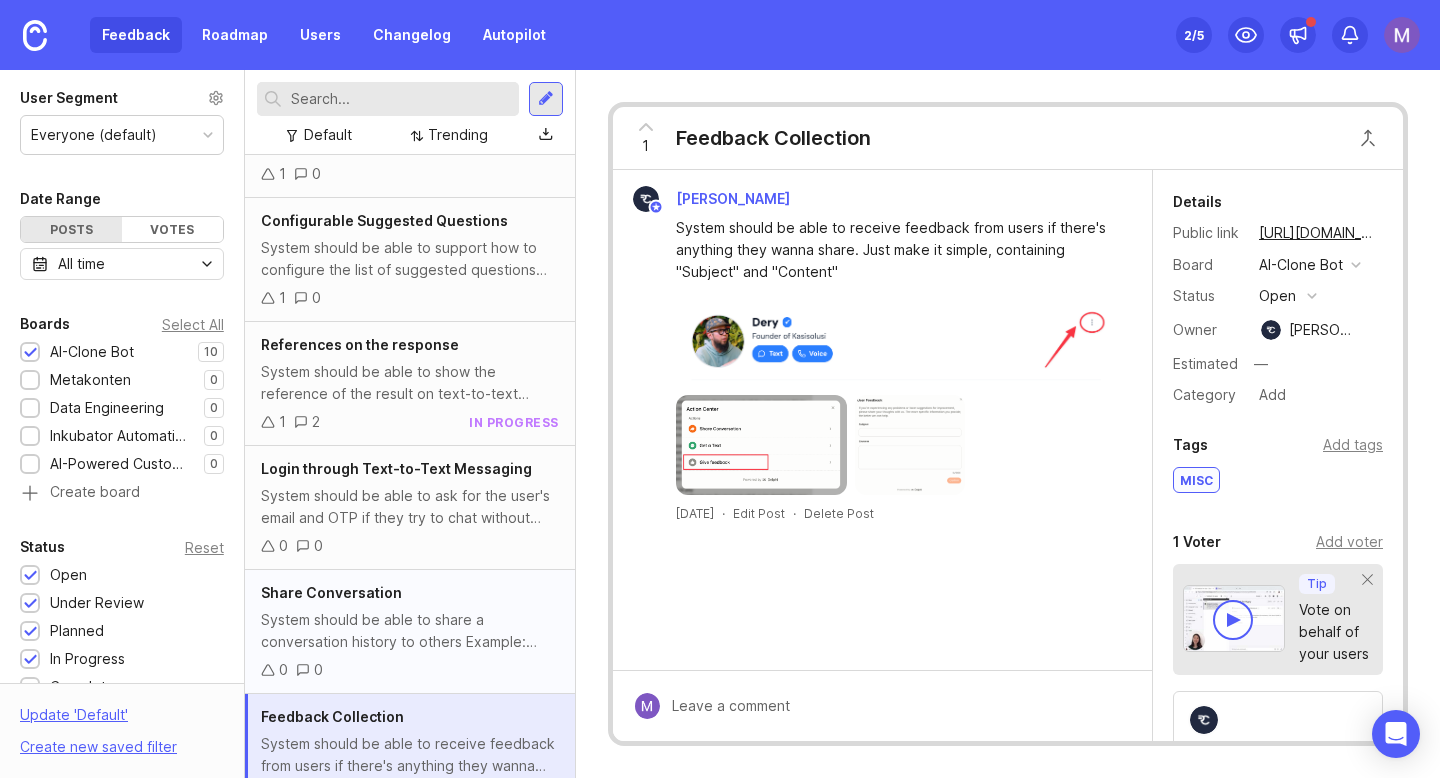 scroll, scrollTop: 369, scrollLeft: 0, axis: vertical 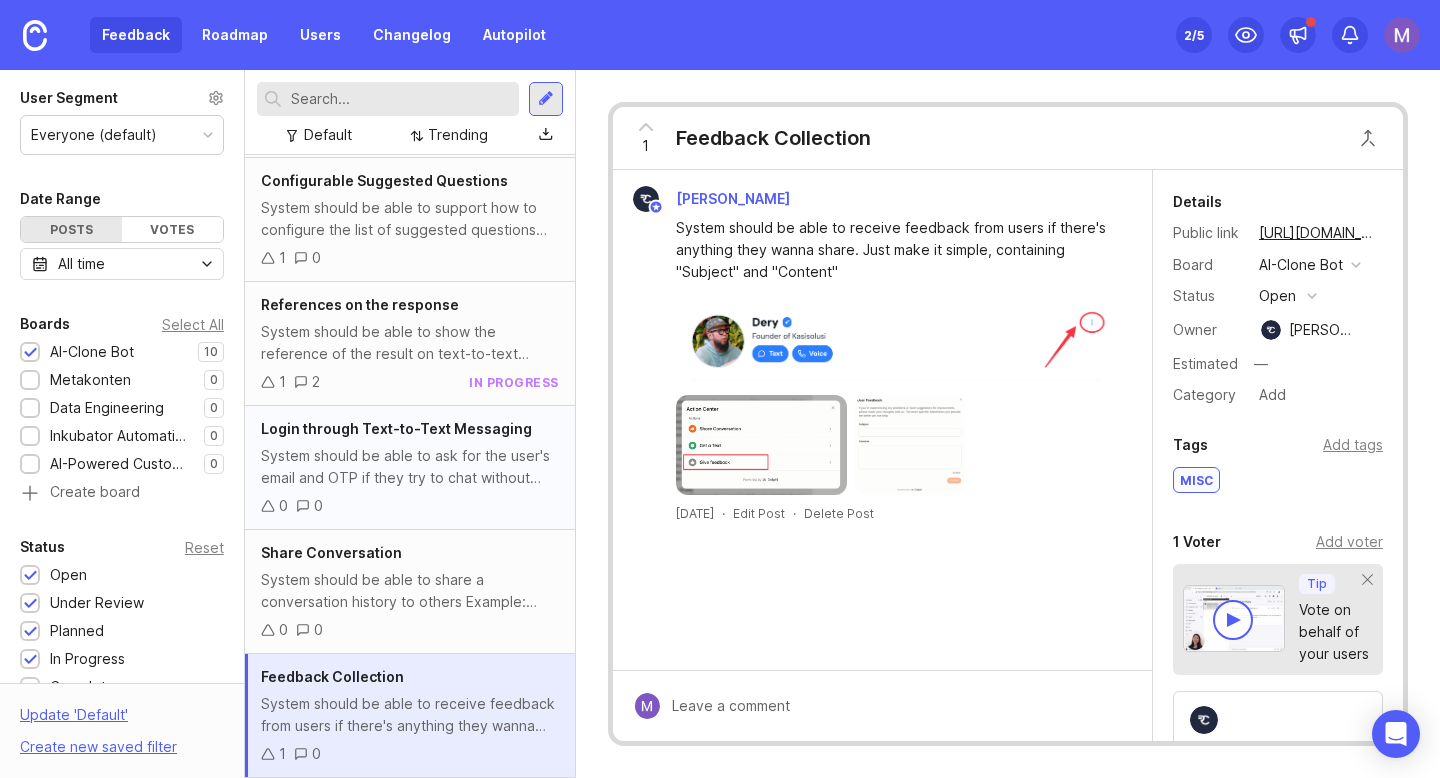 click on "System should be able to ask for the user's email and OTP if they try to chat without logged in credentials. P.S: These chats should not displayed on 'share conversation' feature (if implemented)" at bounding box center [410, 467] 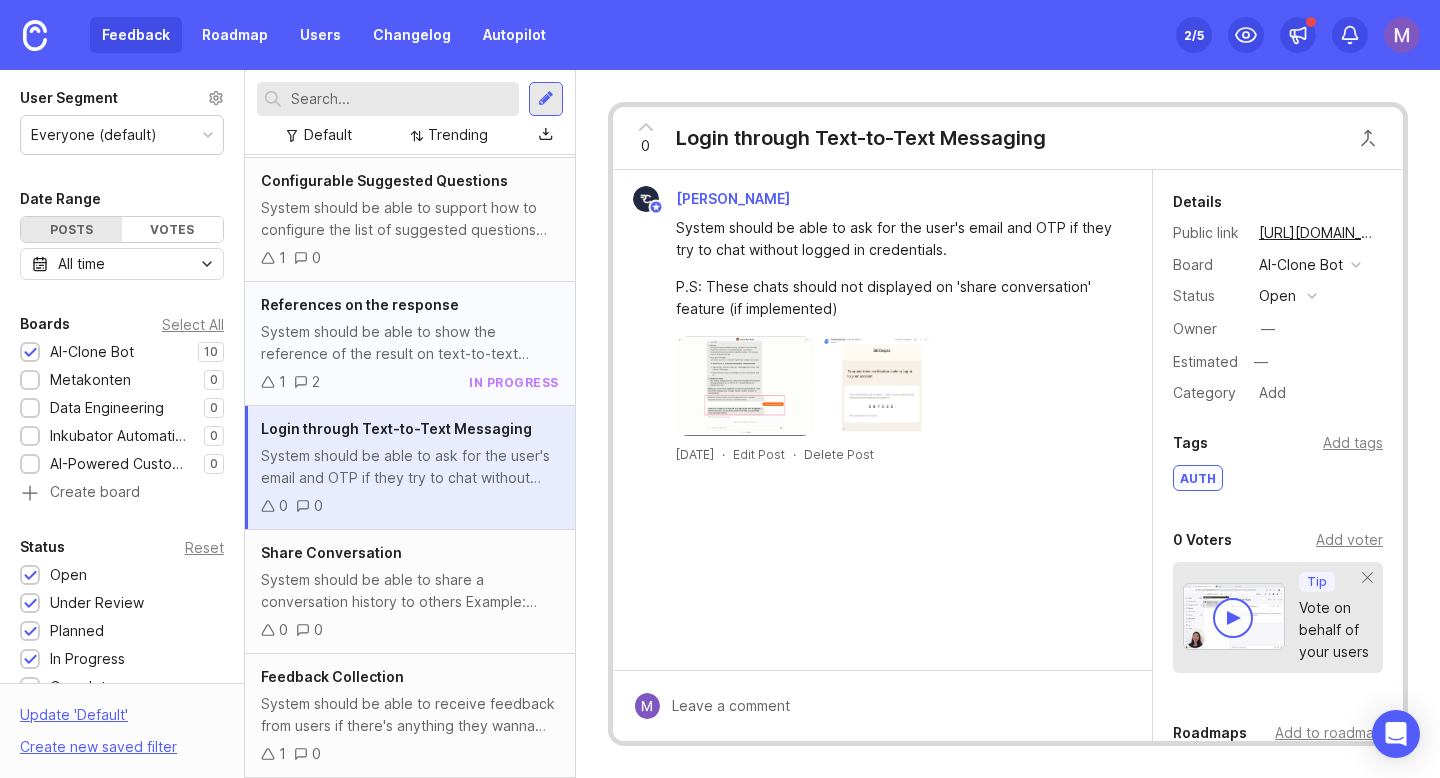 click on "System should be able to show the reference of the result on text-to-text based conversation. Reference: [URL][DOMAIN_NAME]" at bounding box center [410, 343] 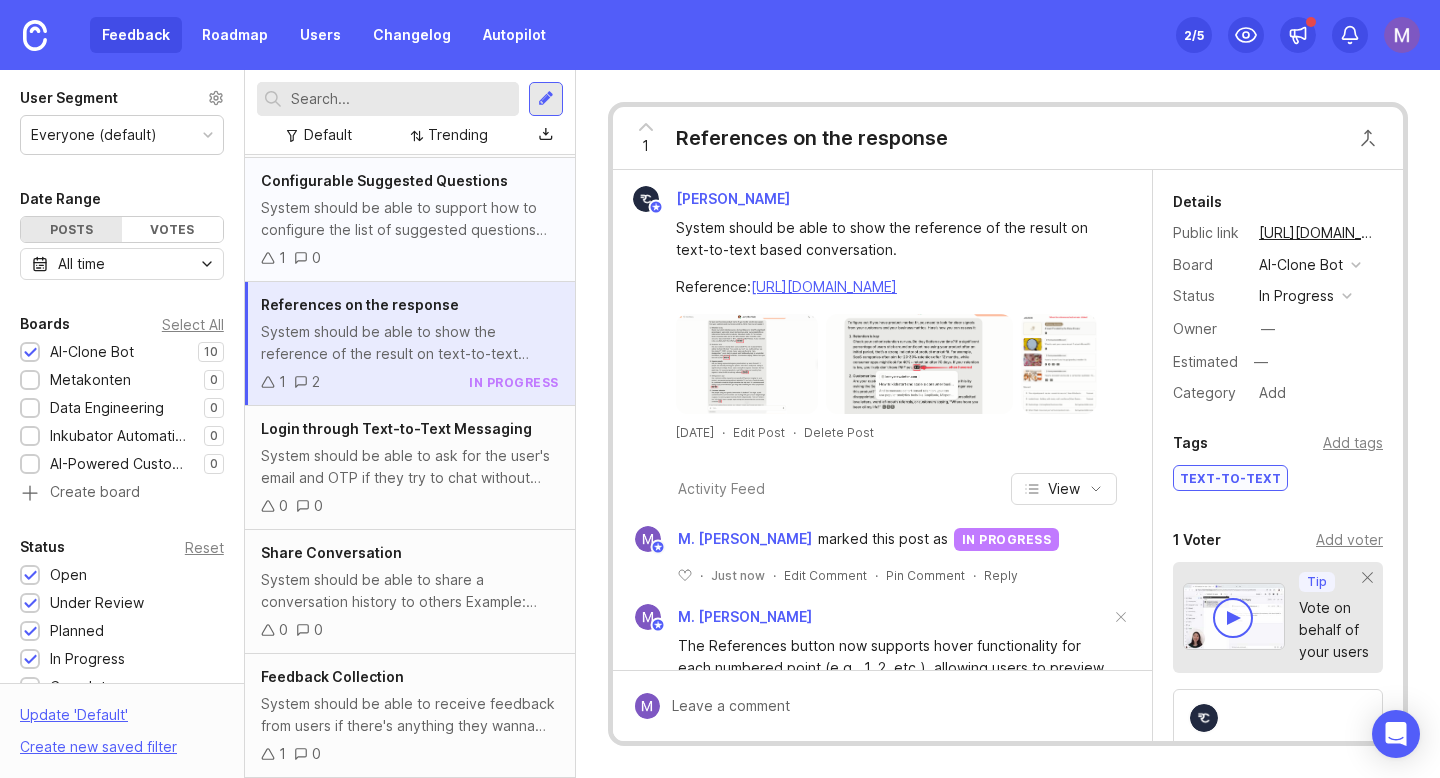 click on "System should be able to support how to configure the list of suggested questions based on top 5 trending topics (or put the default configurations if the trending topics are not up to 5 items yet)" at bounding box center [410, 219] 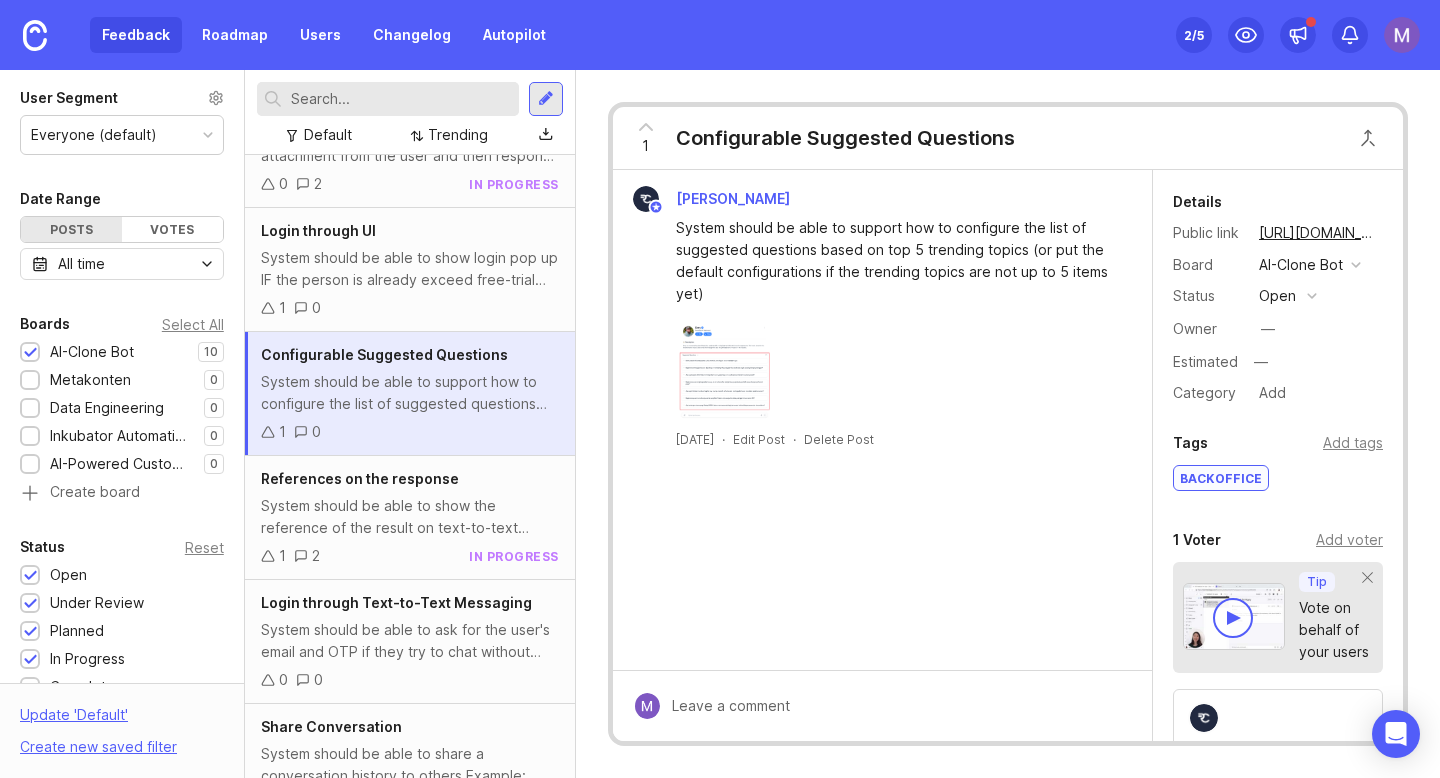 scroll, scrollTop: 0, scrollLeft: 0, axis: both 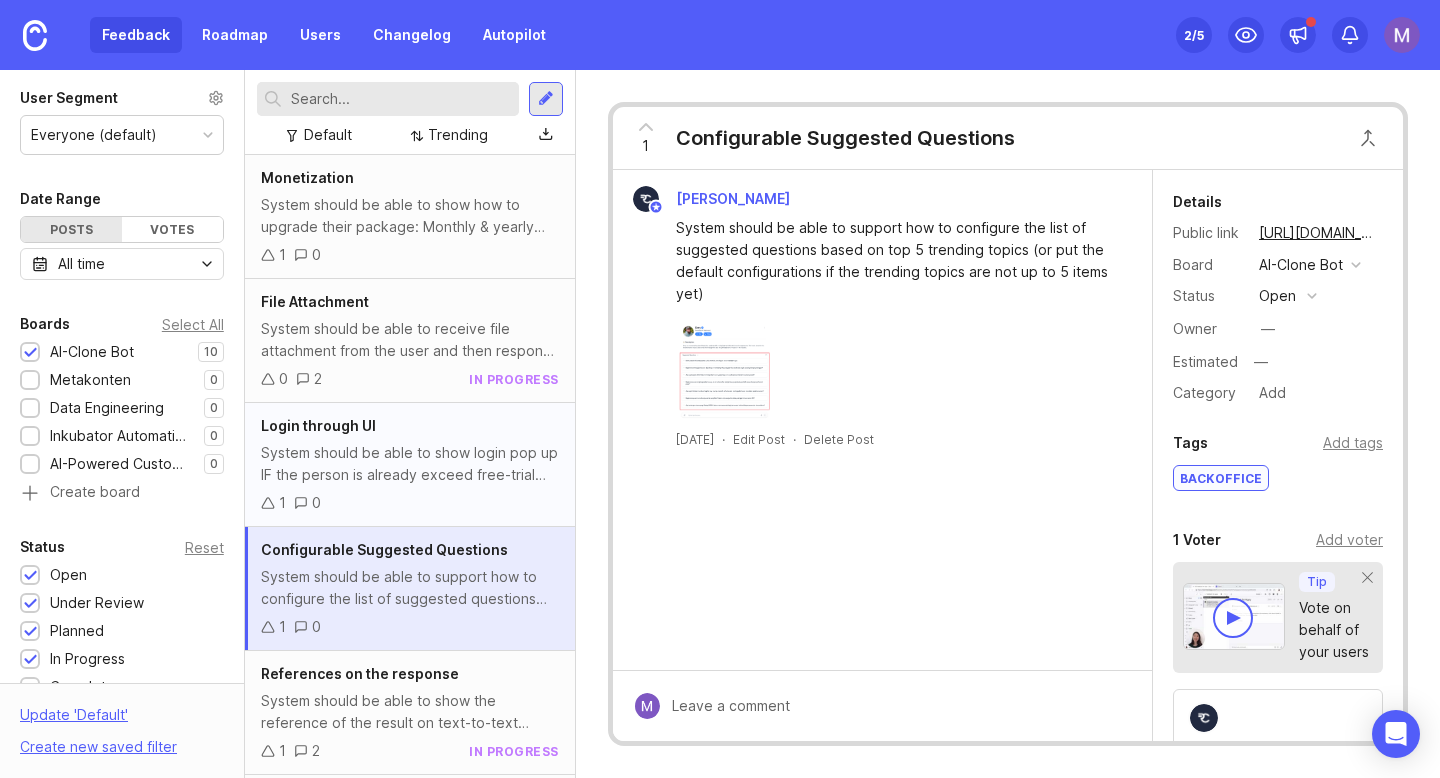 click on "System should be able to show login pop up IF the person is already exceed free-trial without login limit (5 chats)" at bounding box center (410, 464) 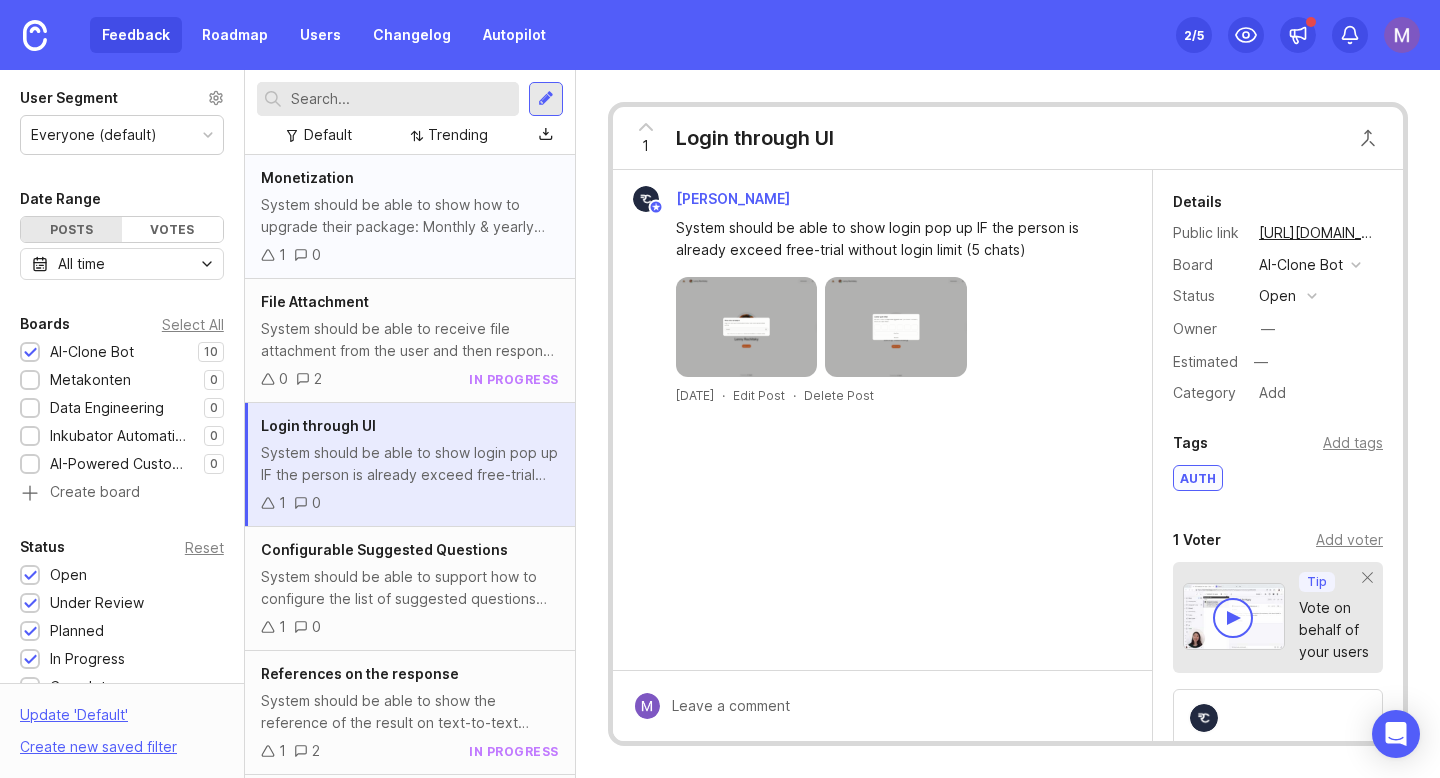 click on "System should be able to show how to upgrade their package: Monthly & yearly basis Or credit-based Note: no reference yet, need advise and help for research" at bounding box center (410, 216) 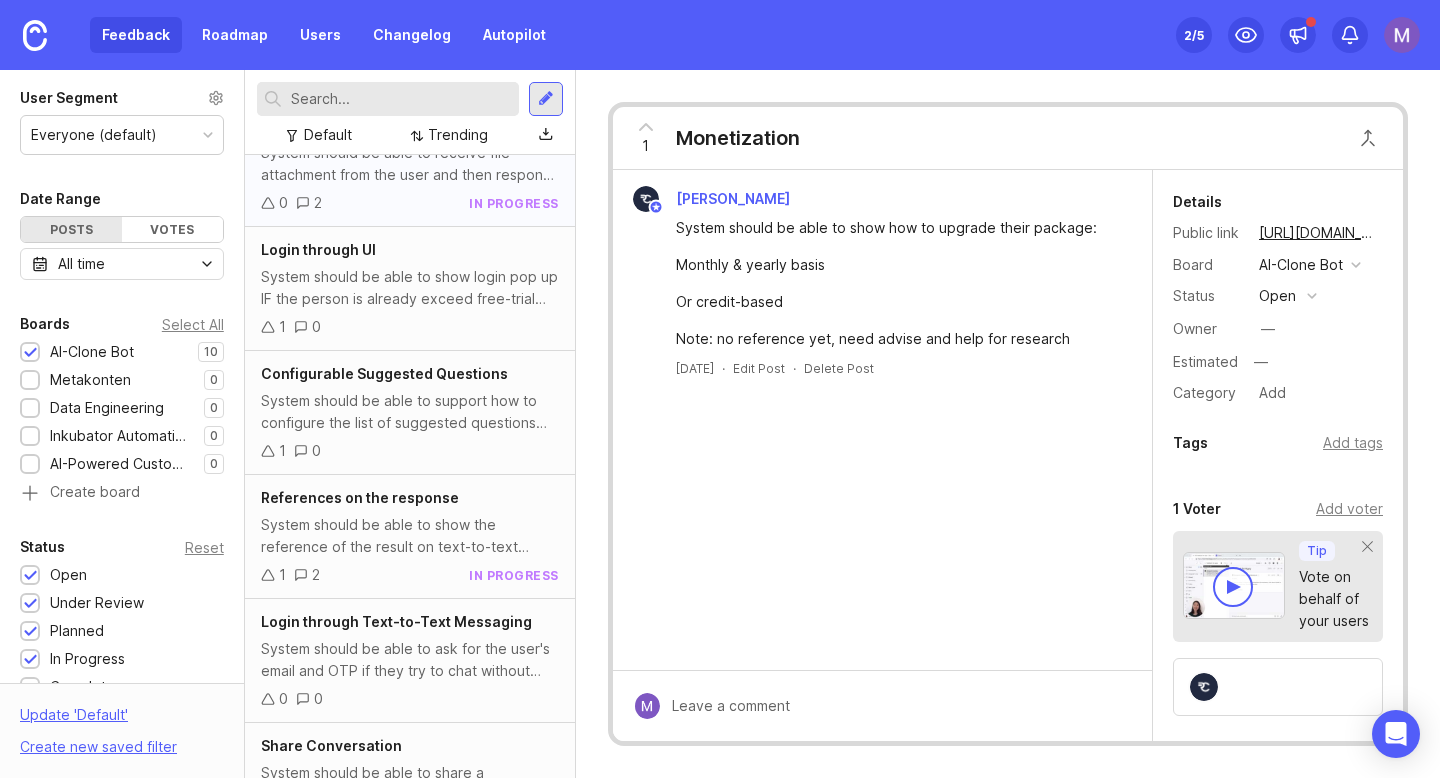 scroll, scrollTop: 369, scrollLeft: 0, axis: vertical 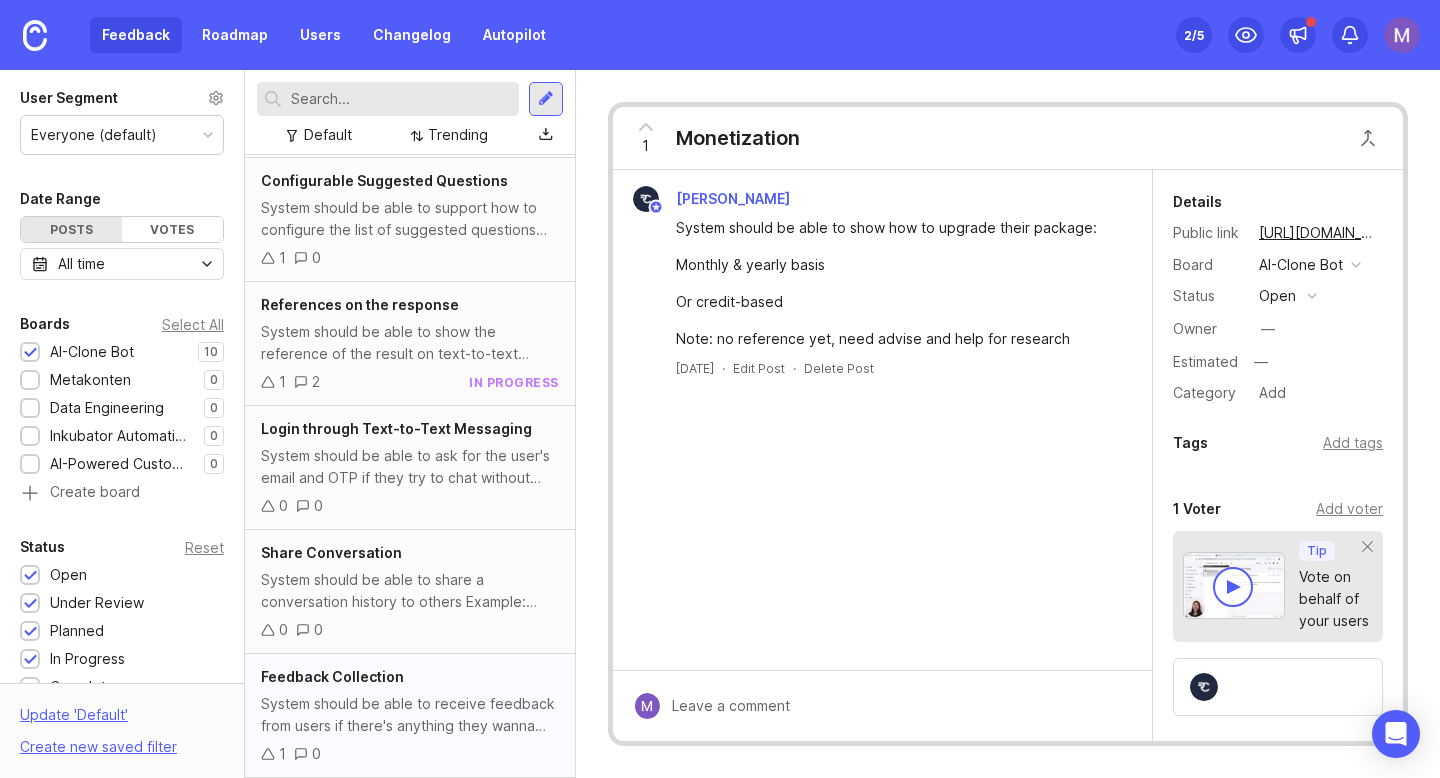 click on "Feedback Collection" at bounding box center [410, 677] 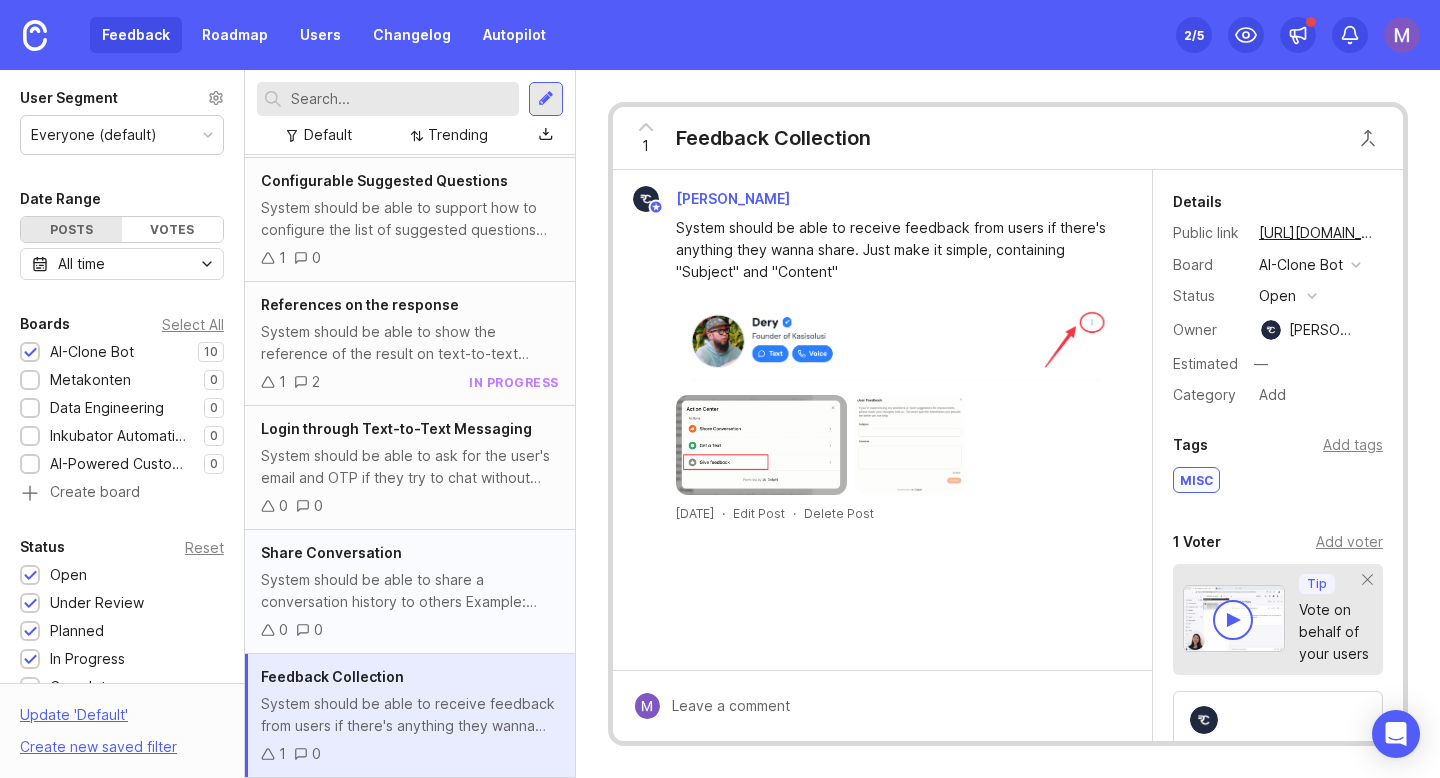 click on "System should be able to share a conversation history to others Example: [URL]" at bounding box center [410, 591] 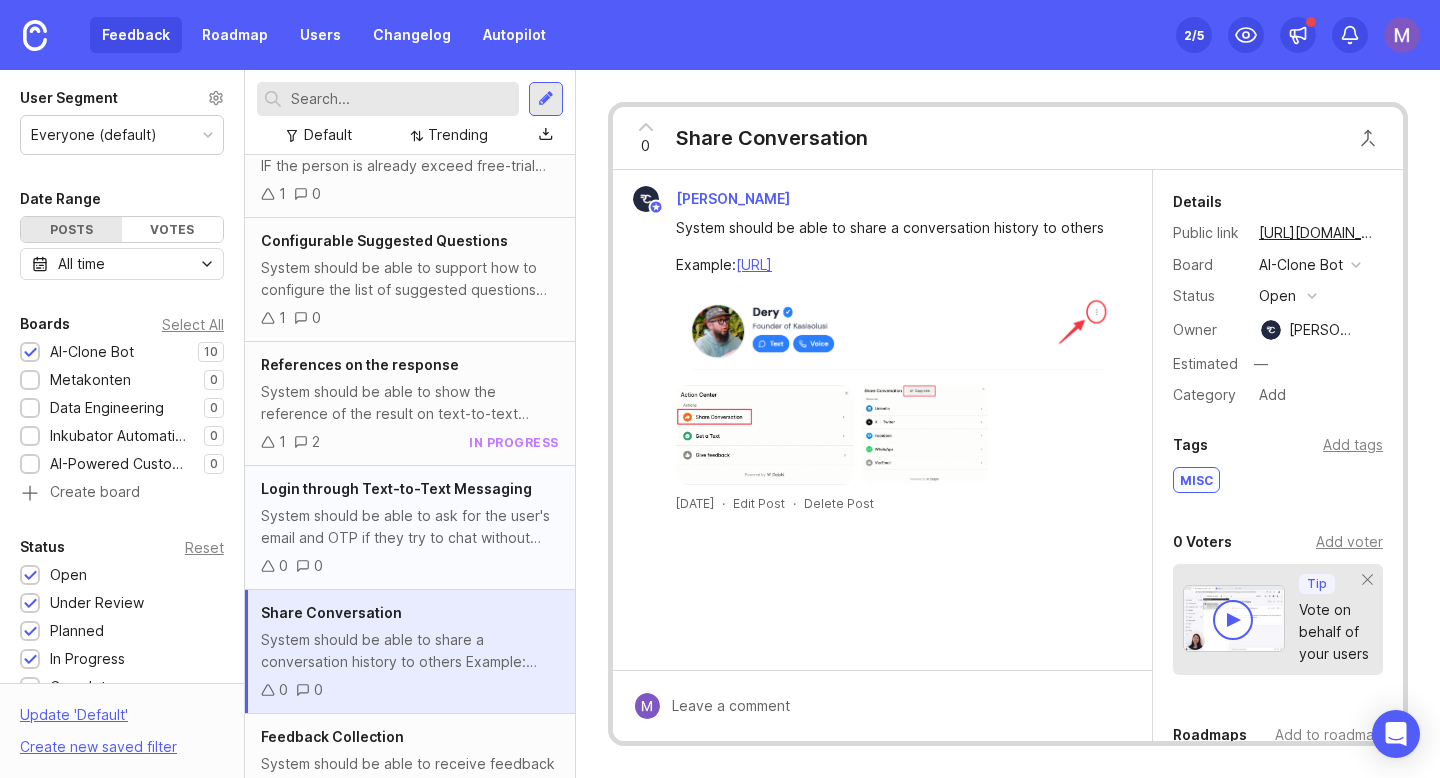 scroll, scrollTop: 0, scrollLeft: 0, axis: both 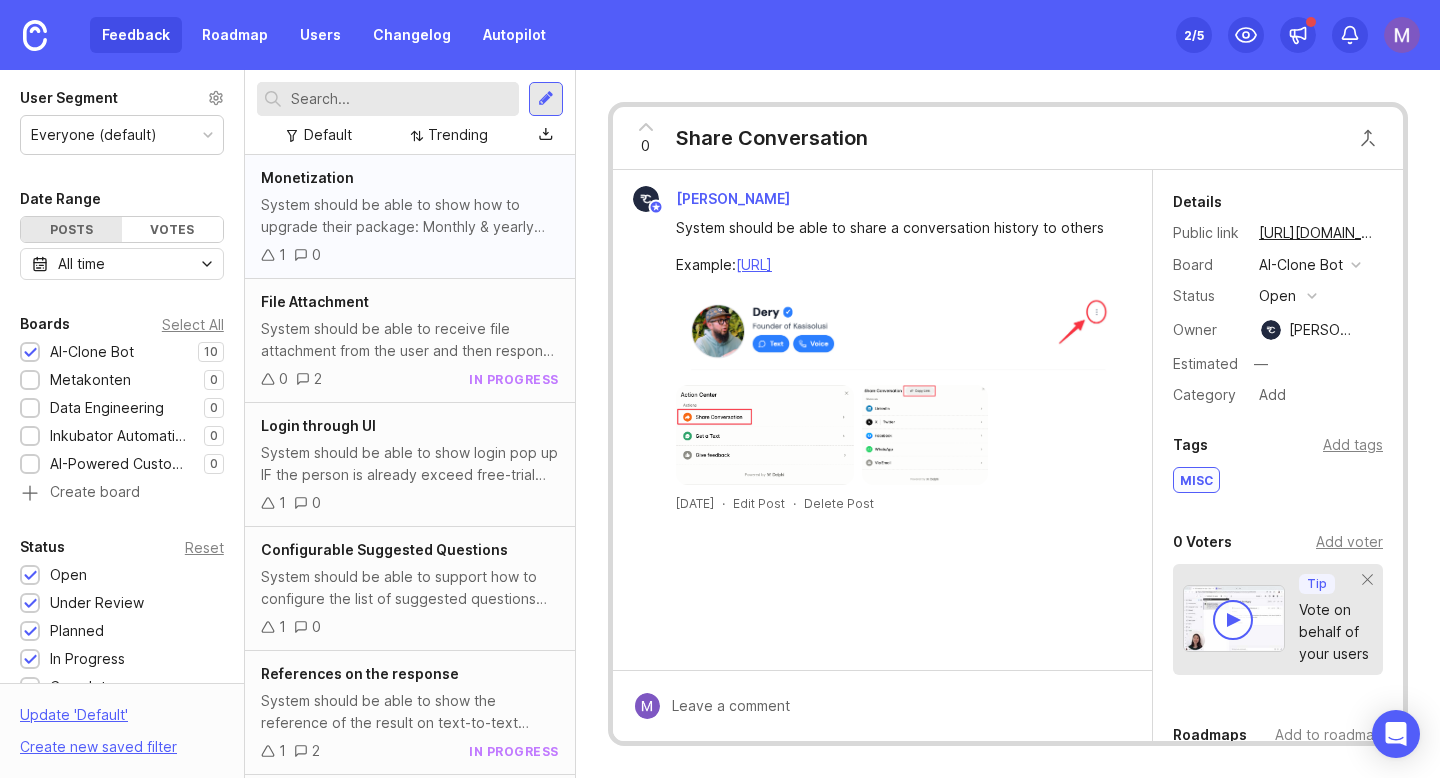 click on "Monetization" at bounding box center [410, 178] 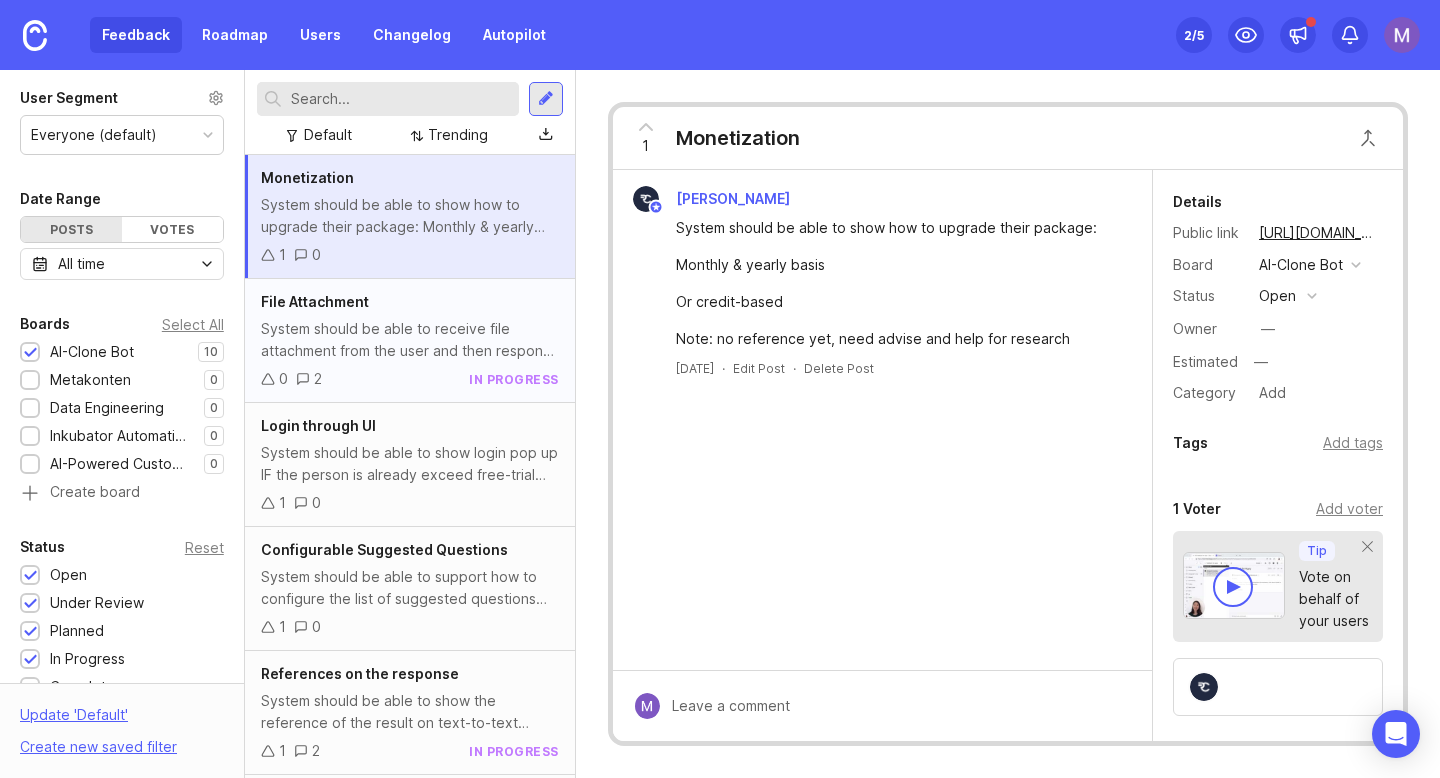 click on "File Attachment System should be able to receive file attachment from the user and then response based on the file attached Reference: [URL][DOMAIN_NAME] 0 2 in progress" at bounding box center (410, 341) 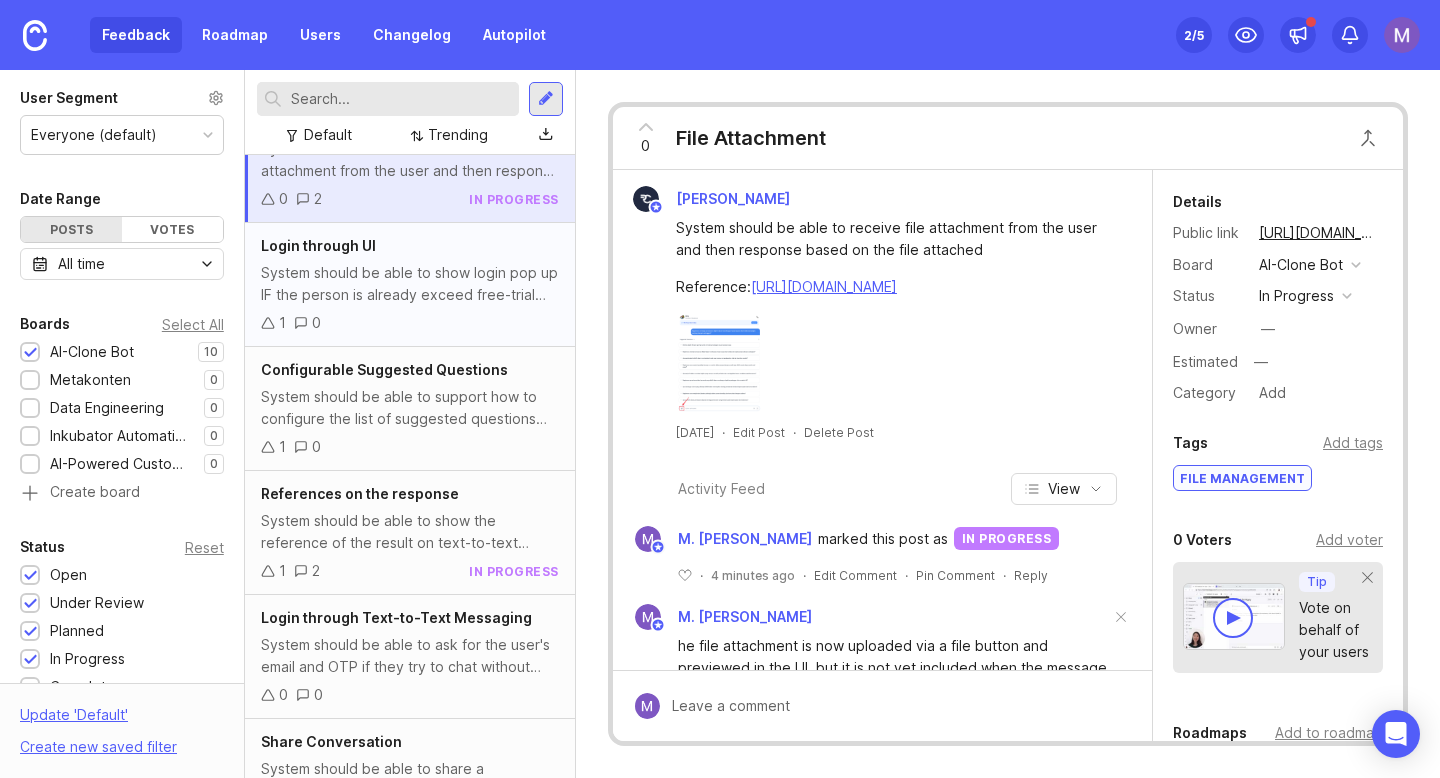 scroll, scrollTop: 369, scrollLeft: 0, axis: vertical 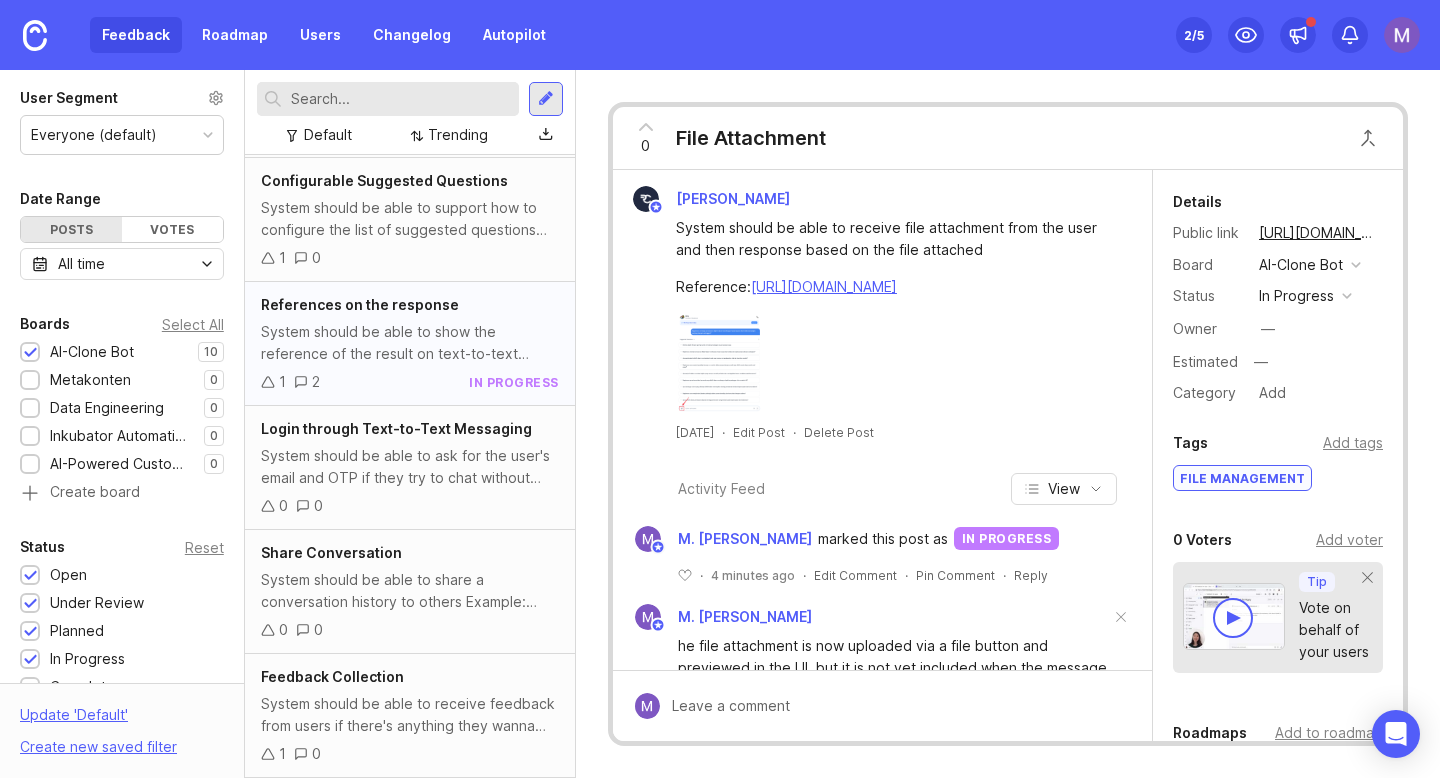 click on "References on the response System should be able to show the reference of the result on text-to-text based conversation. Reference: [URL][DOMAIN_NAME] 1 2 in progress" at bounding box center [410, 344] 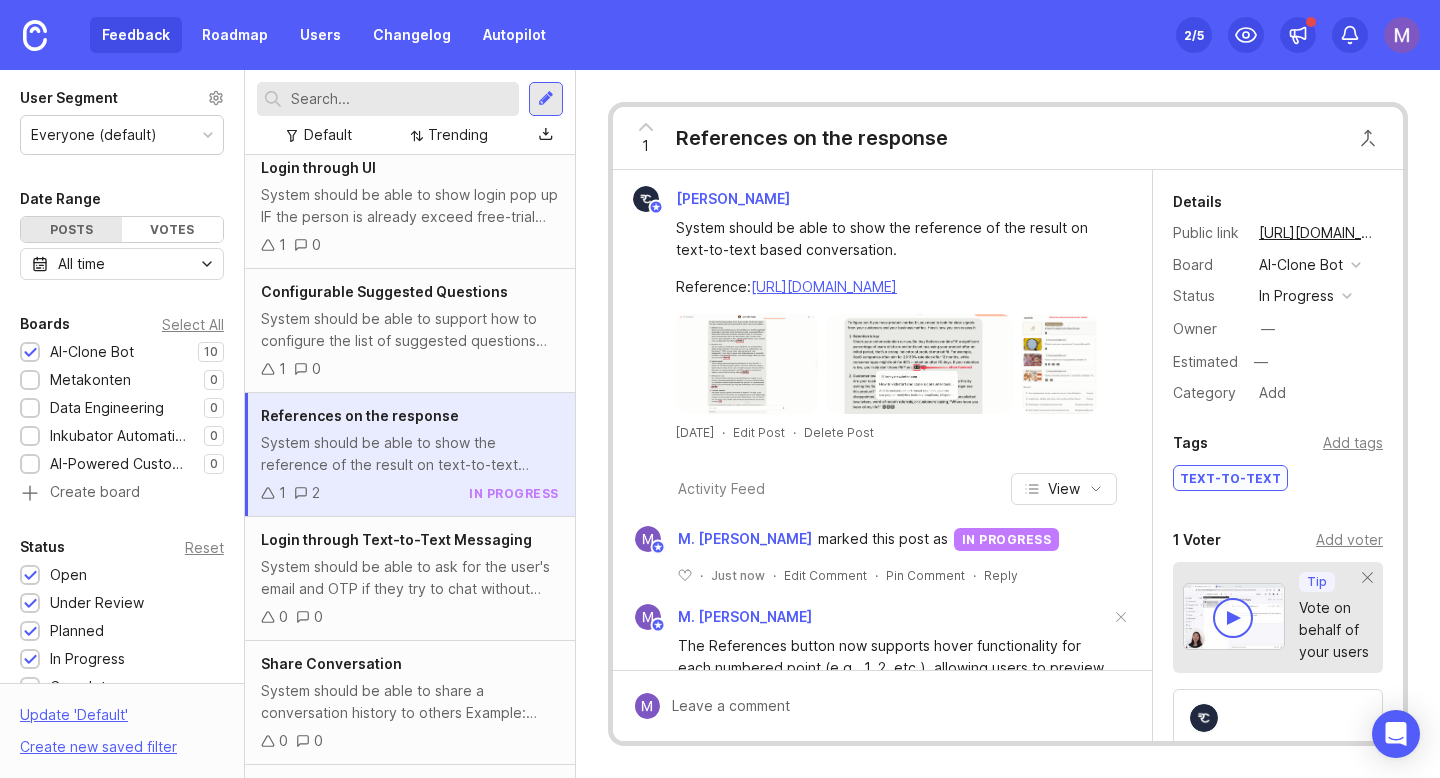 scroll, scrollTop: 369, scrollLeft: 0, axis: vertical 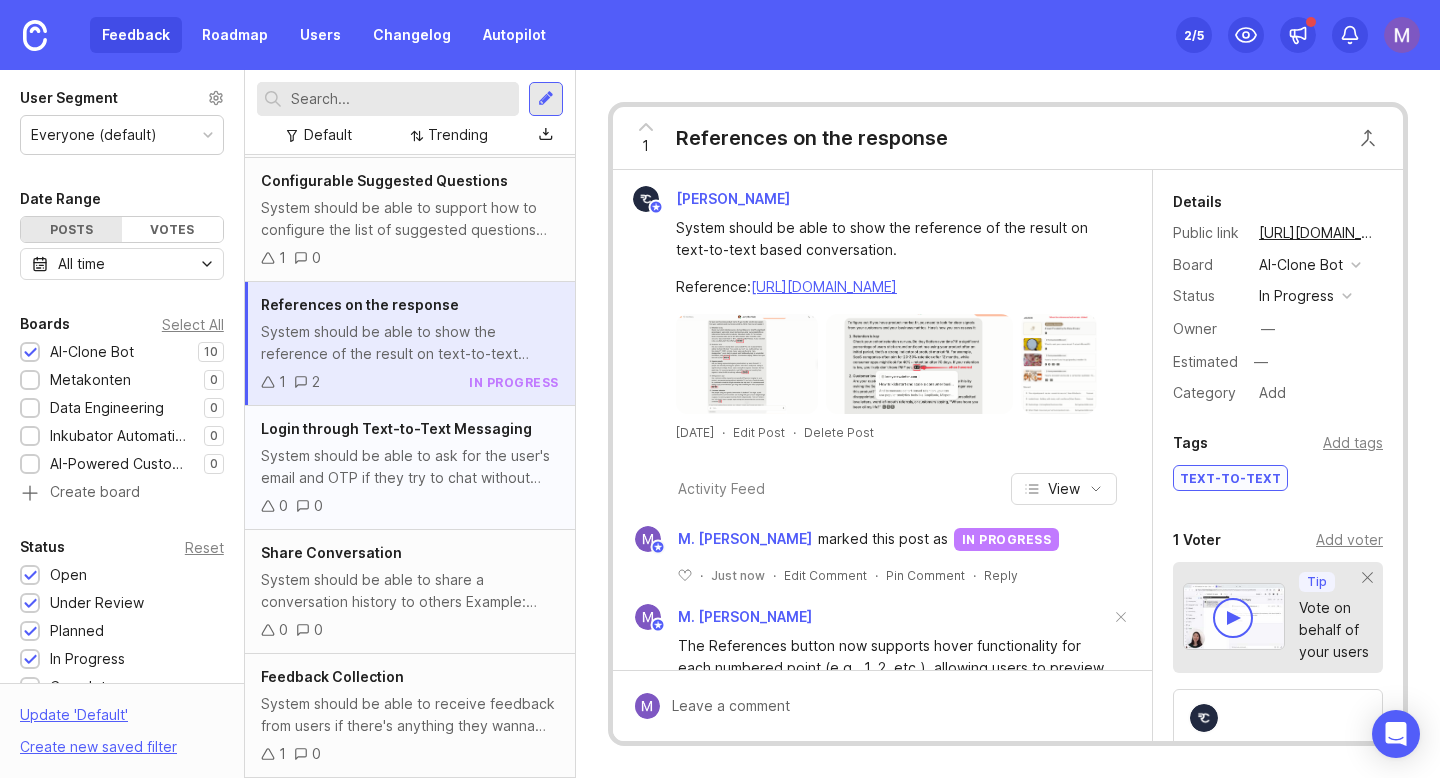click on "0 0" at bounding box center (410, 506) 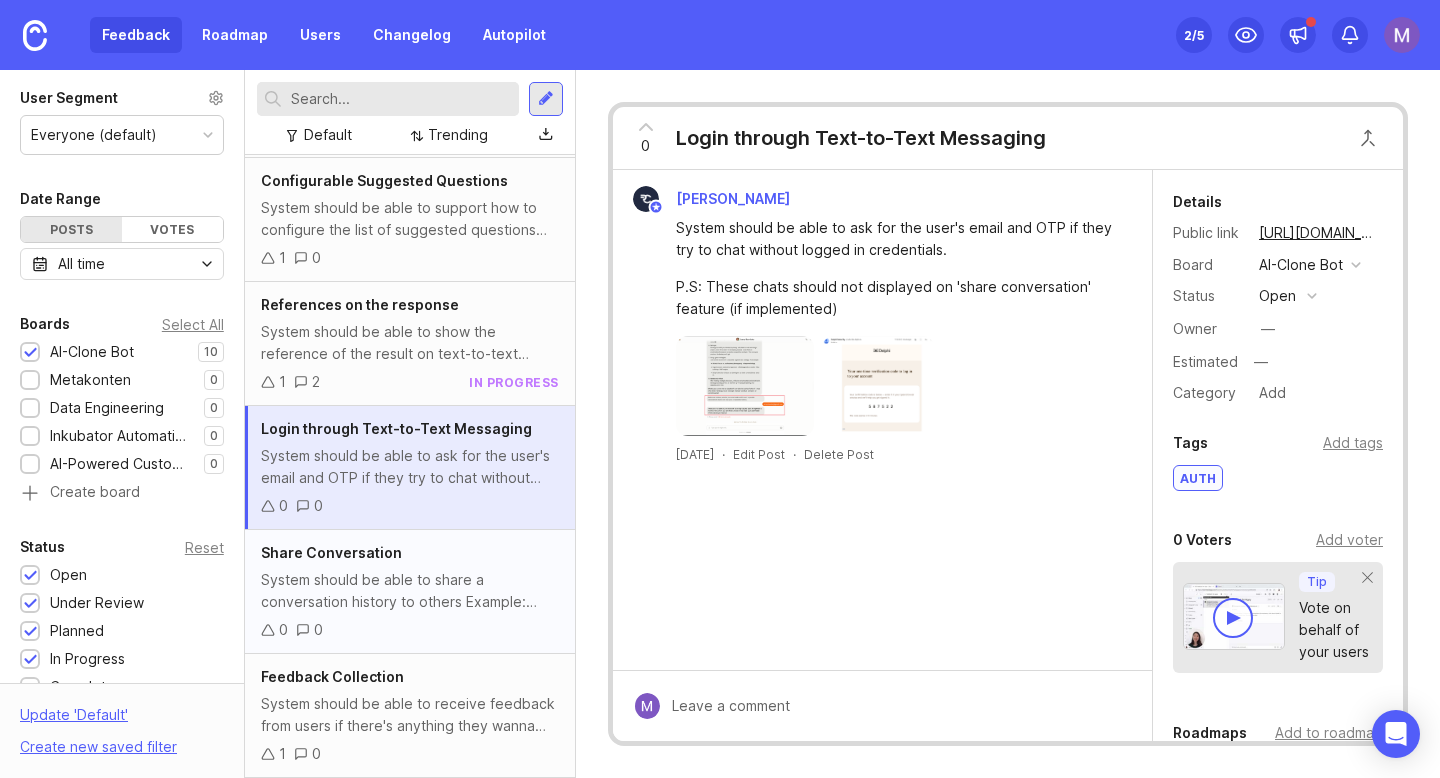 click on "System should be able to share a conversation history to others Example: [URL]" at bounding box center (410, 591) 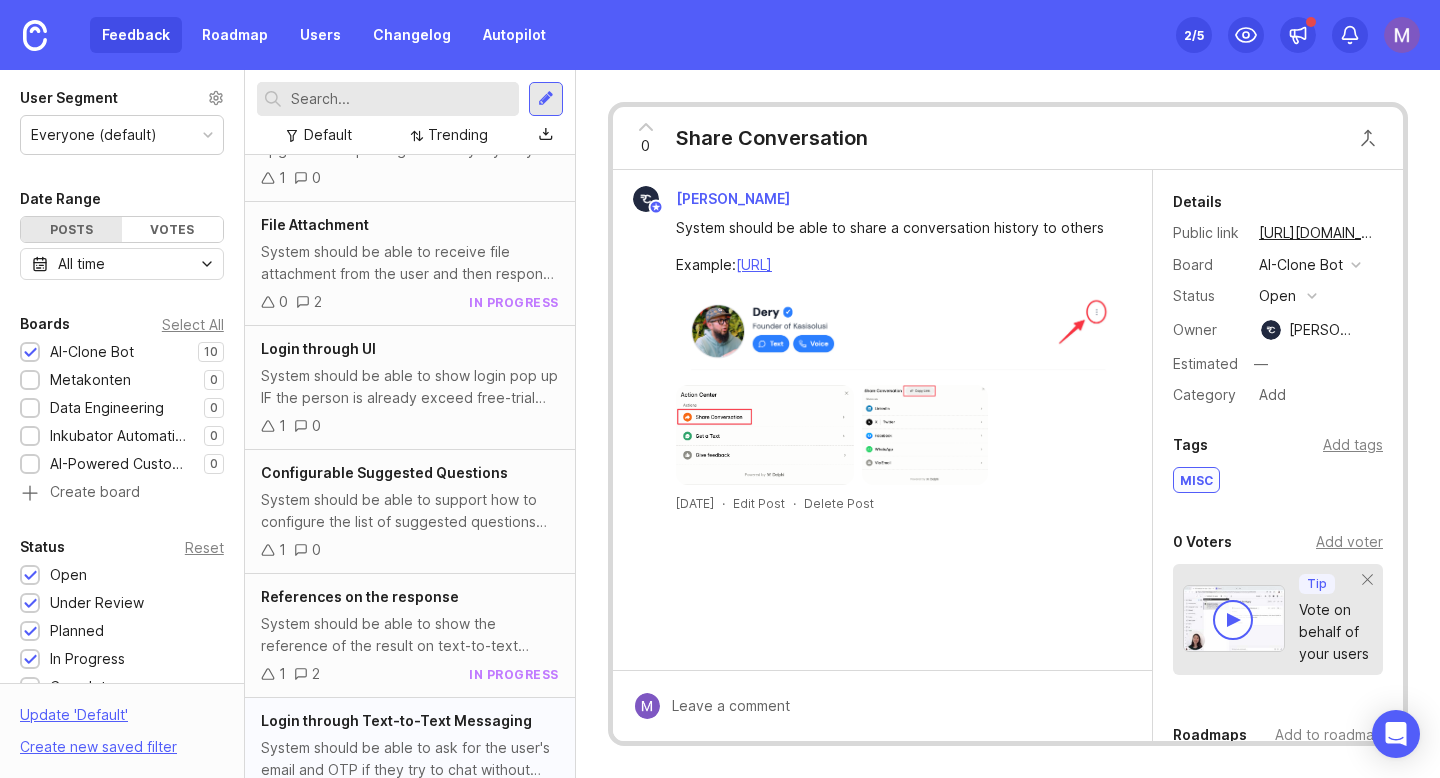 scroll, scrollTop: 0, scrollLeft: 0, axis: both 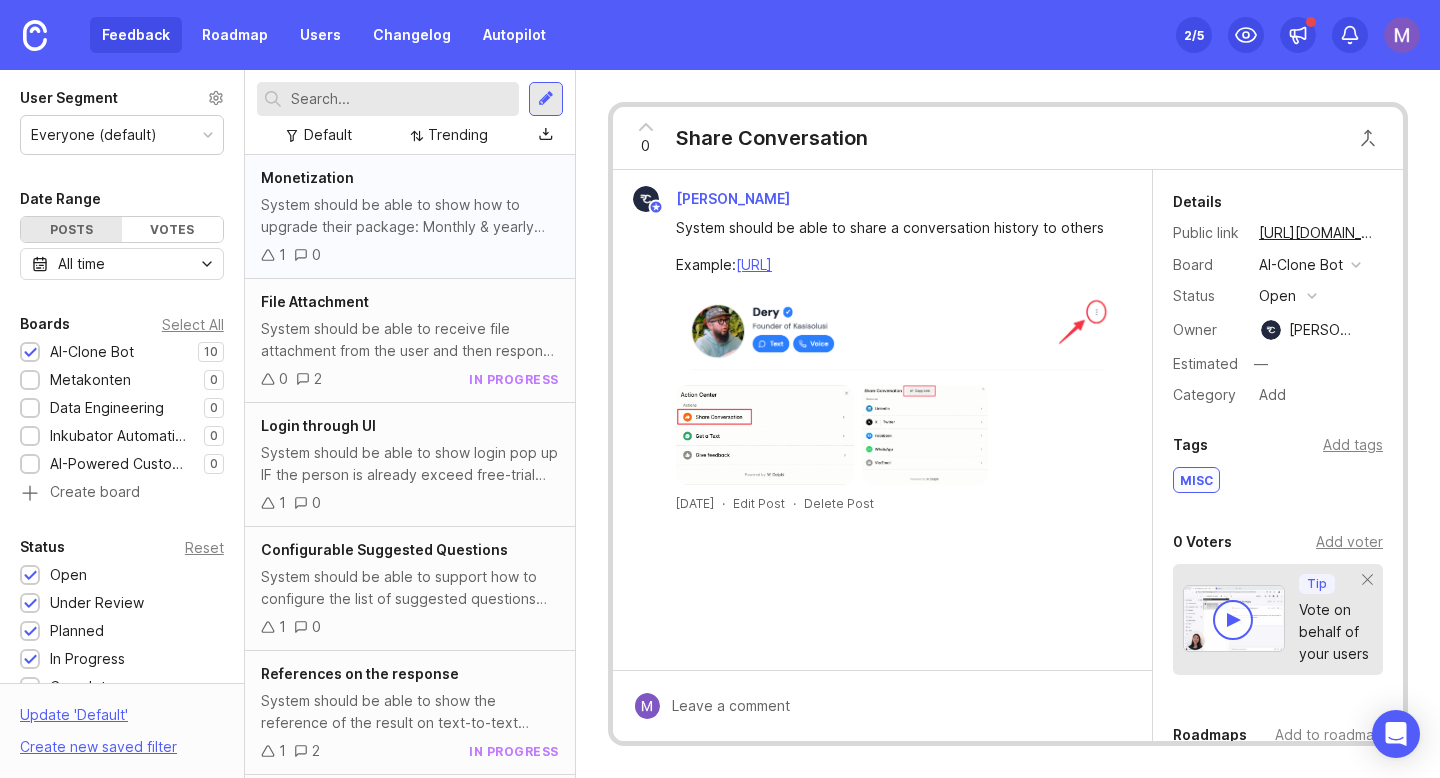 click on "System should be able to show how to upgrade their package: Monthly & yearly basis Or credit-based Note: no reference yet, need advise and help for research" at bounding box center (410, 216) 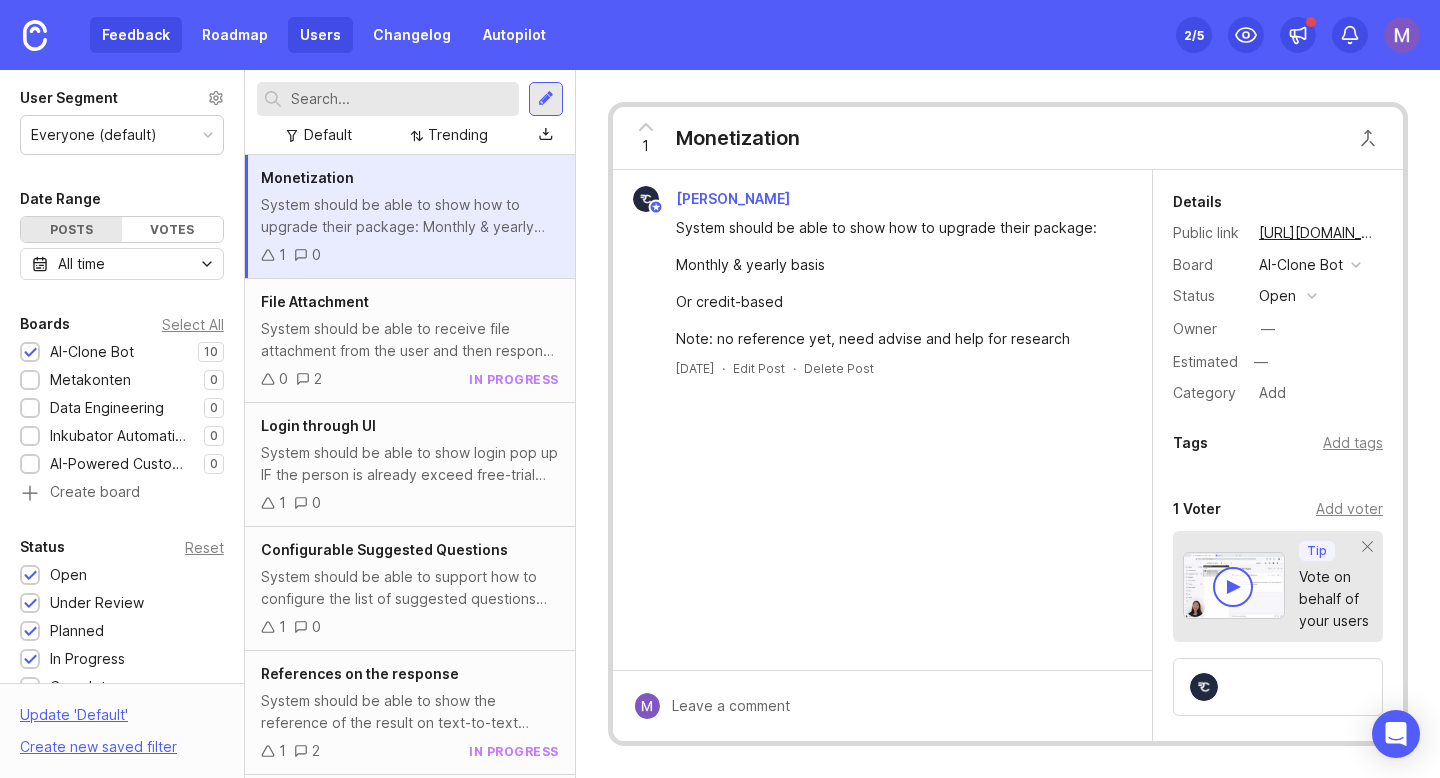 click on "Users" at bounding box center [320, 35] 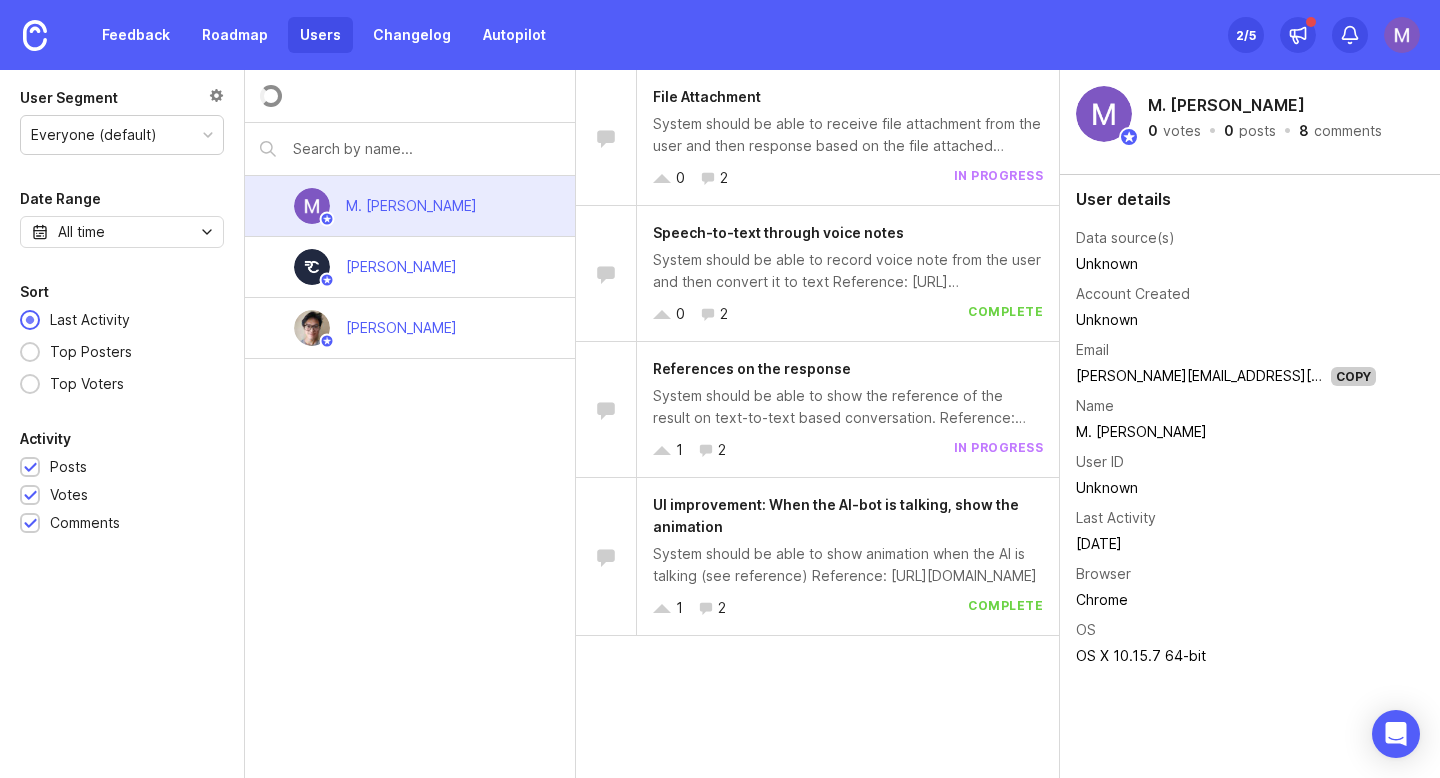click on "M. [PERSON_NAME]" at bounding box center (411, 206) 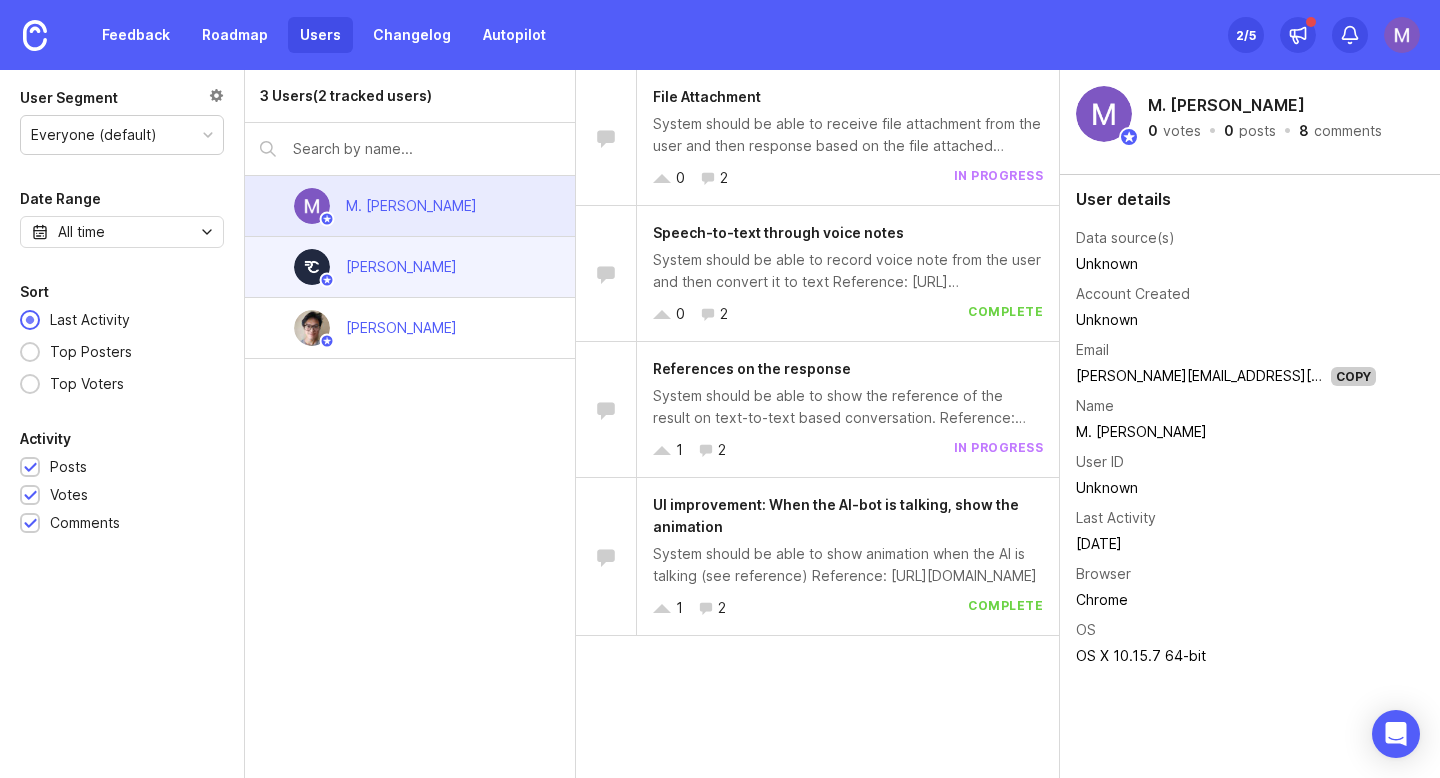 click on "[PERSON_NAME]" at bounding box center [401, 267] 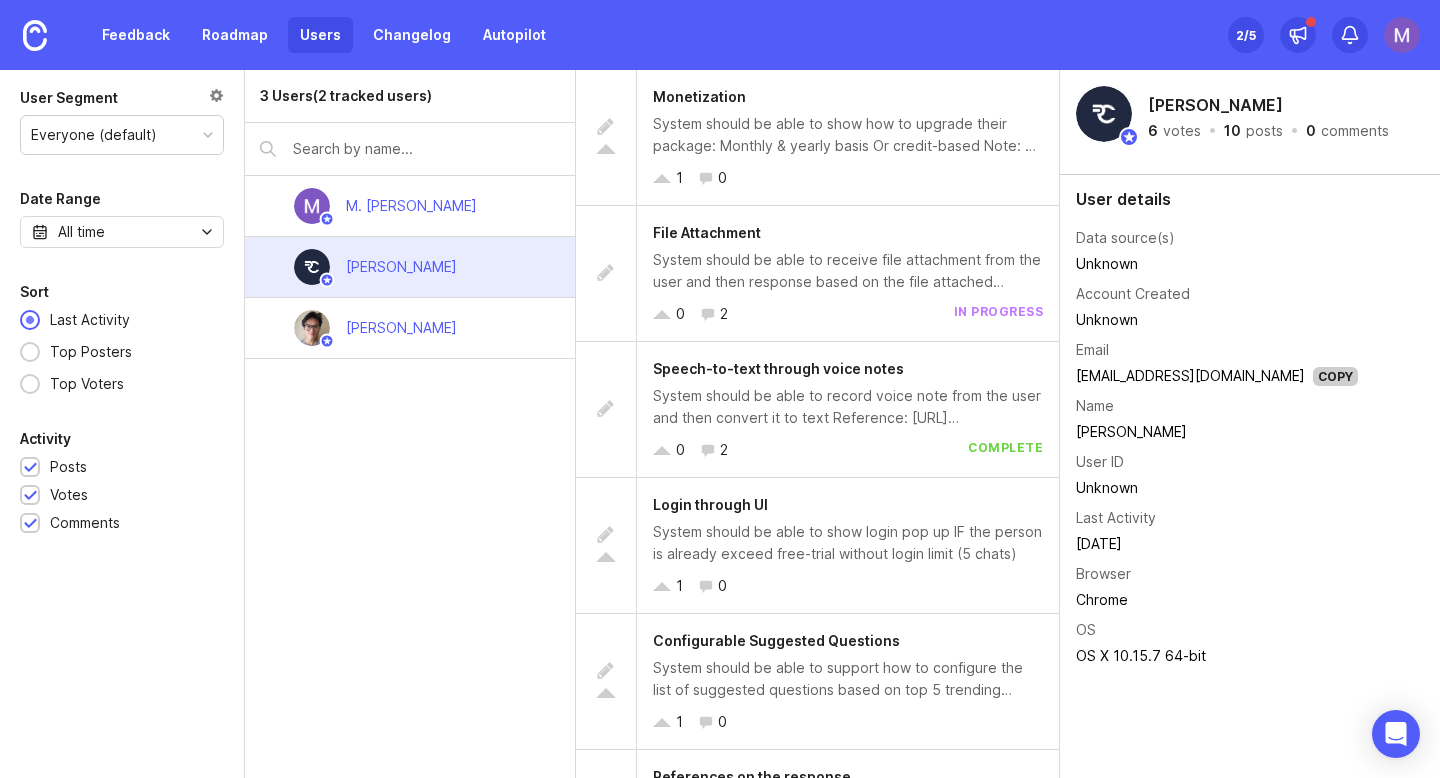 click on "[PERSON_NAME]" at bounding box center [410, 267] 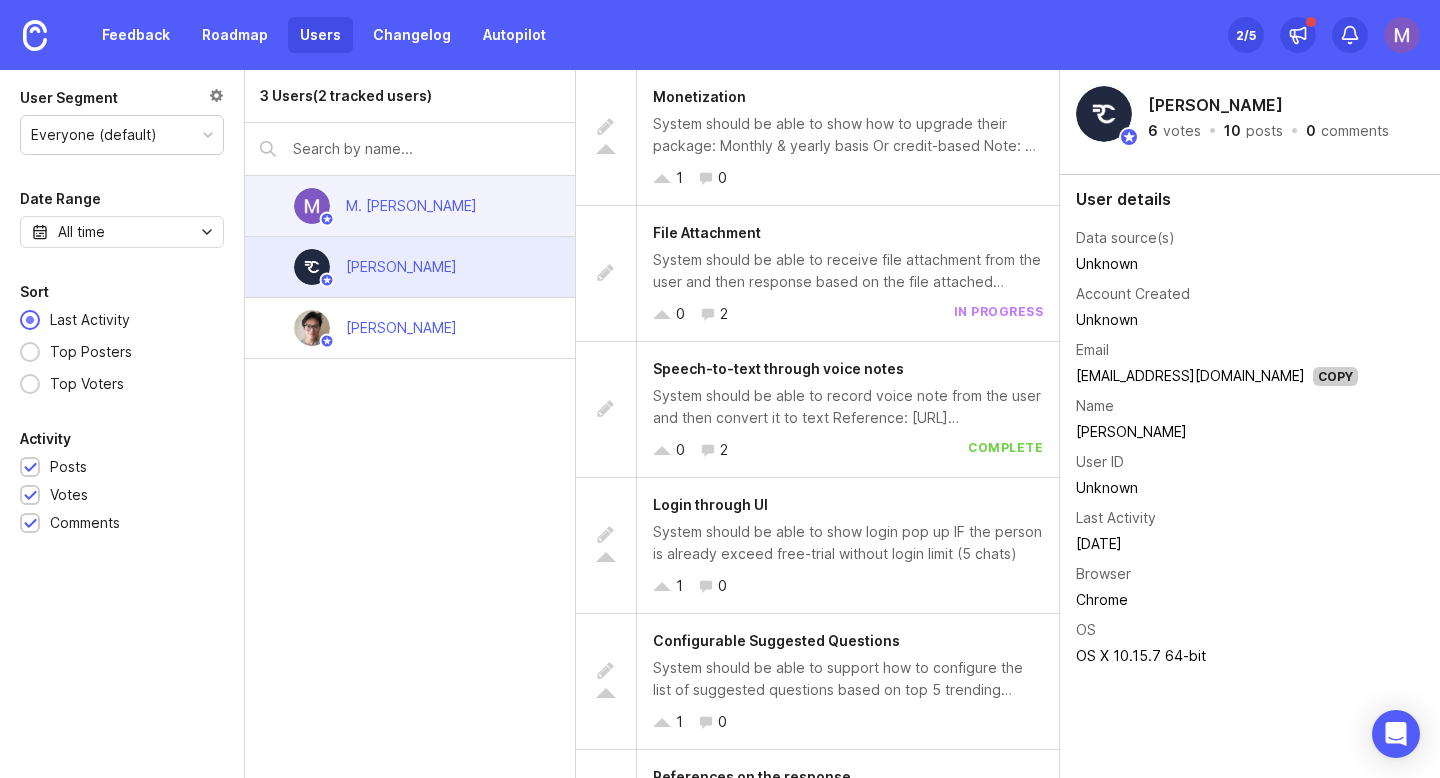 click on "M. [PERSON_NAME]" at bounding box center [410, 206] 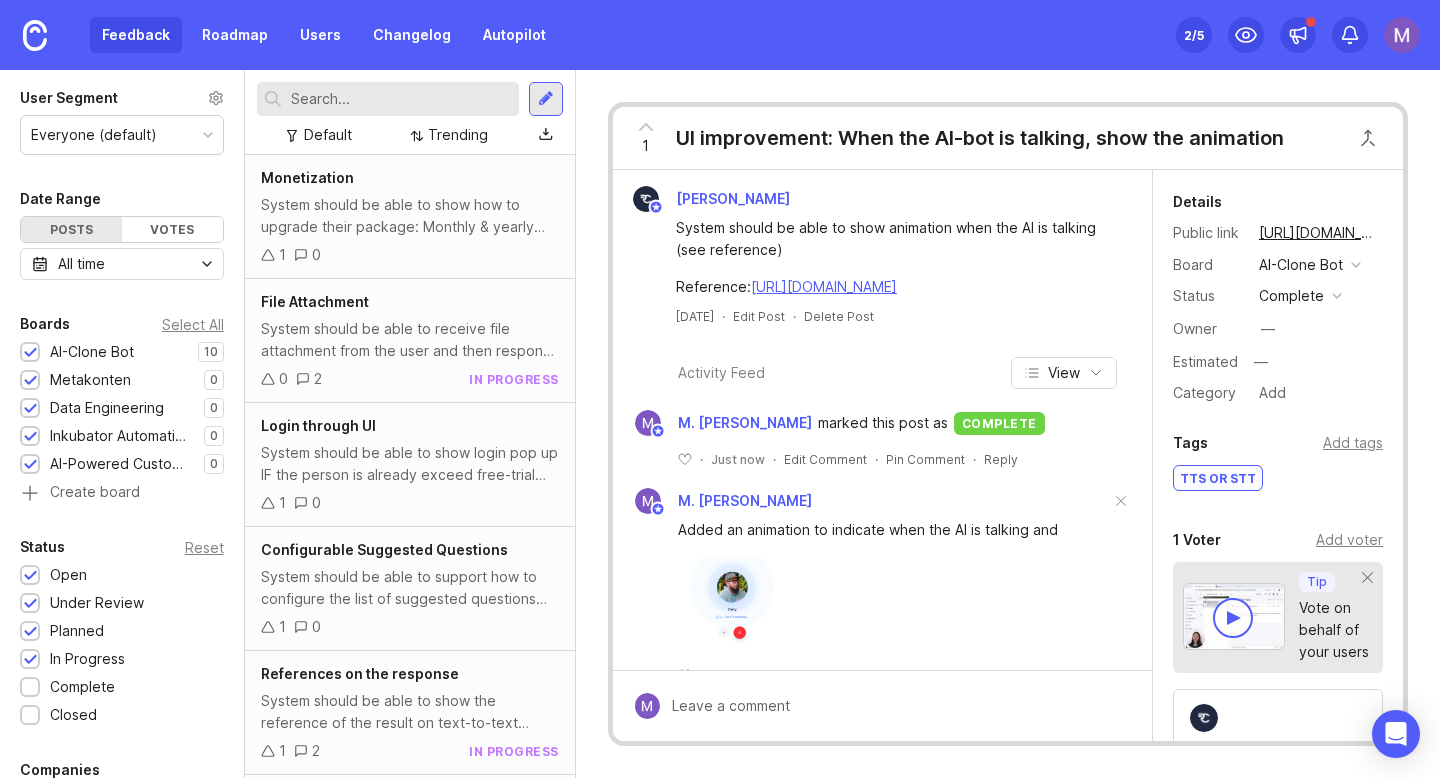 scroll, scrollTop: 46, scrollLeft: 0, axis: vertical 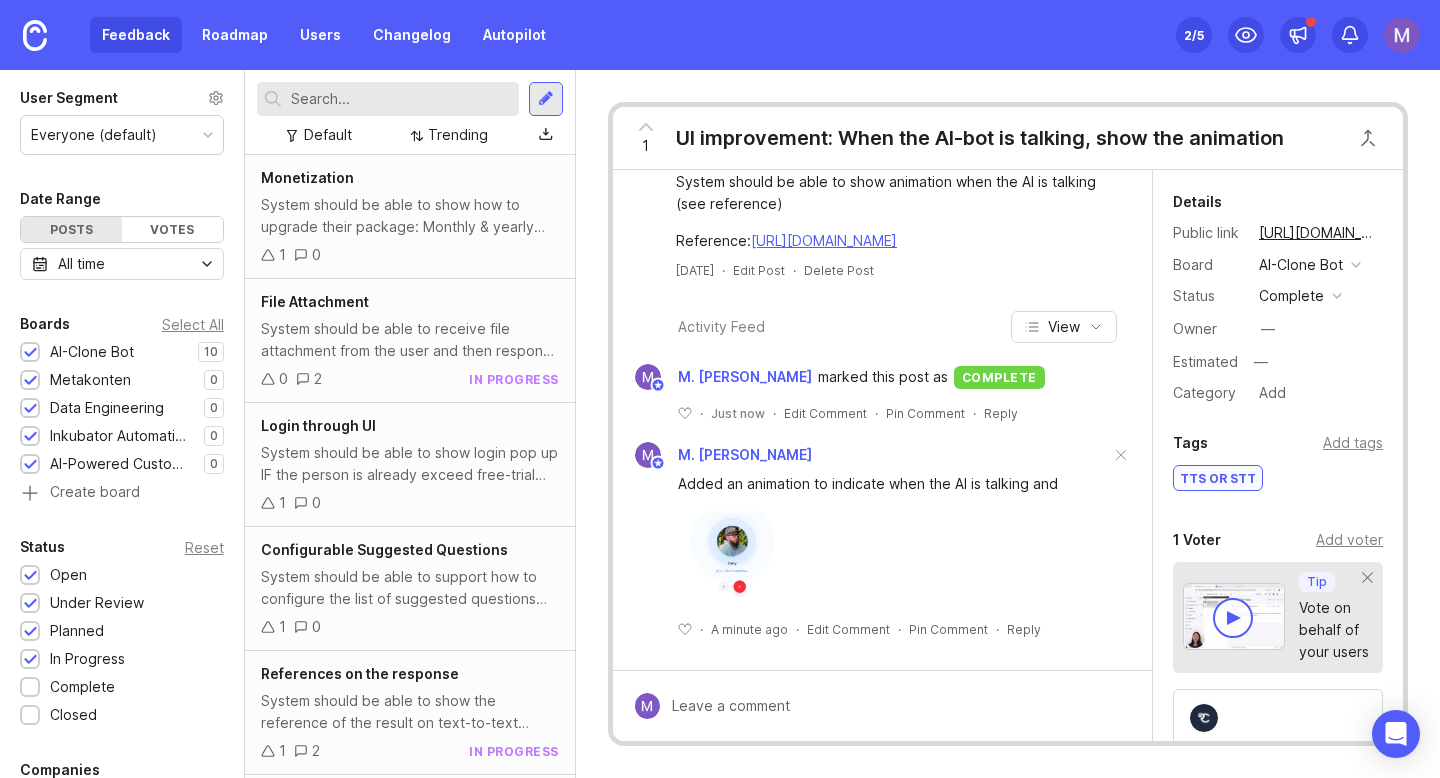 click on "1 UI improvement: When the AI-bot is talking, show the animation [PERSON_NAME] J System should be able to show animation when the AI is talking (see reference) Reference:  [URL][DOMAIN_NAME] [DATE] · Edit Post · Delete Post Activity Feed View M. [PERSON_NAME]  marked this post as  complete ﻿ · Just now · Edit Comment · Pin Comment · Reply M. [PERSON_NAME] Added an animation to indicate when the AI is talking and ﻿ · A minute ago · Edit Comment · Pin Comment · Reply Details Public link [URL][DOMAIN_NAME] Board AI-Clone Bot Status complete Owner — Estimated — Category Add Tags Add tags TTS or STT 1 Voter Add voter Tip Vote on behalf of your users Roadmaps Add to roadmap" at bounding box center [1008, 424] 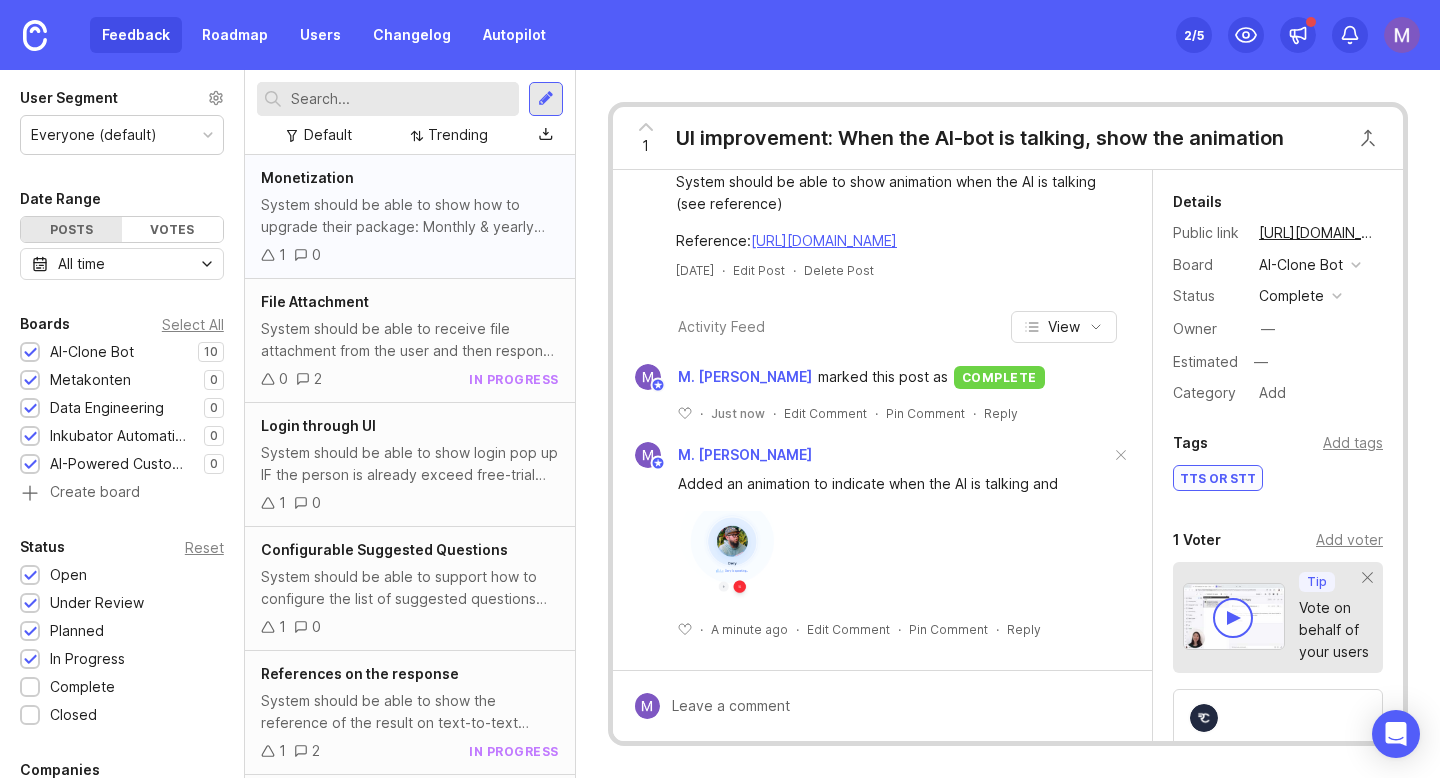 click on "System should be able to show how to upgrade their package: Monthly & yearly basis Or credit-based Note: no reference yet, need advise and help for research" at bounding box center [410, 216] 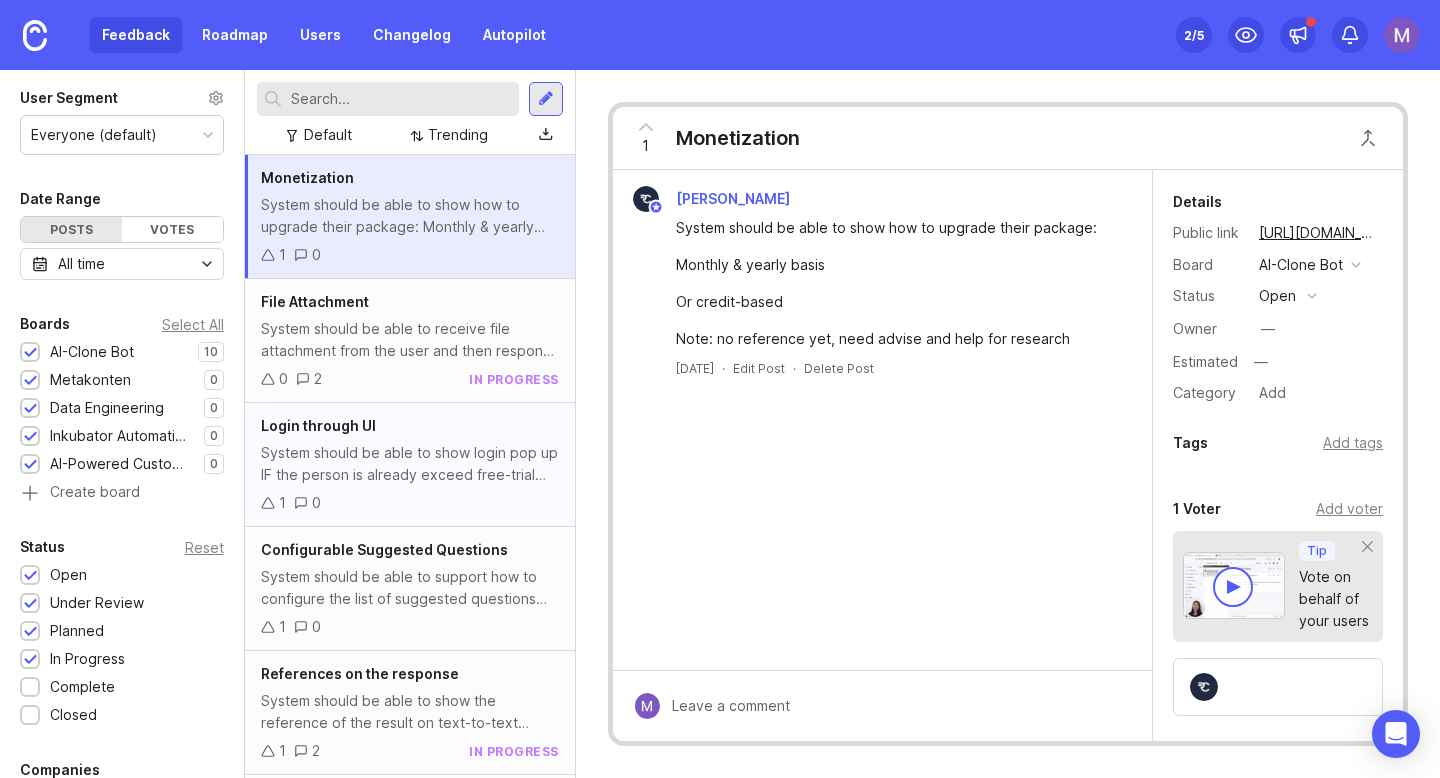 click on "System should be able to show login pop up IF the person is already exceed free-trial without login limit (5 chats)" at bounding box center (410, 464) 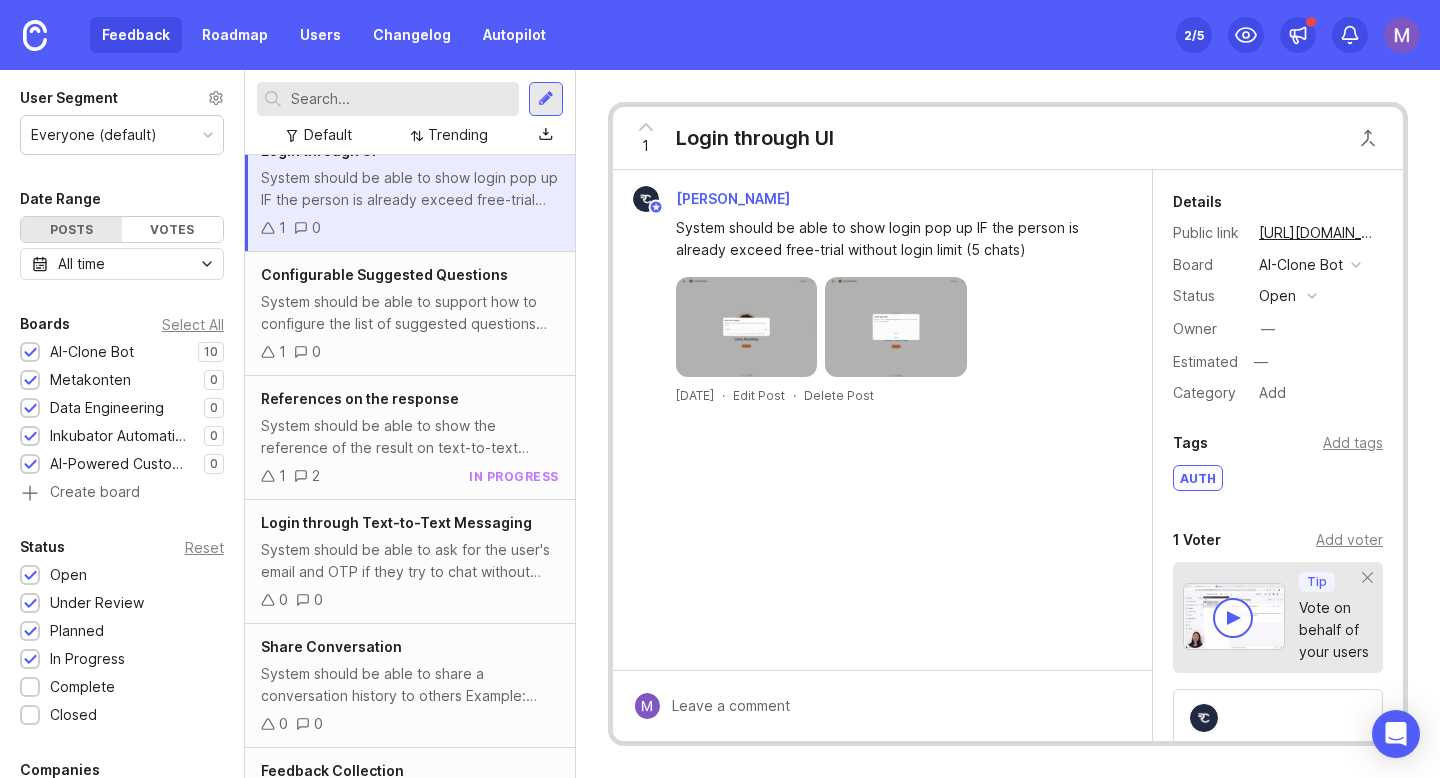 scroll, scrollTop: 369, scrollLeft: 0, axis: vertical 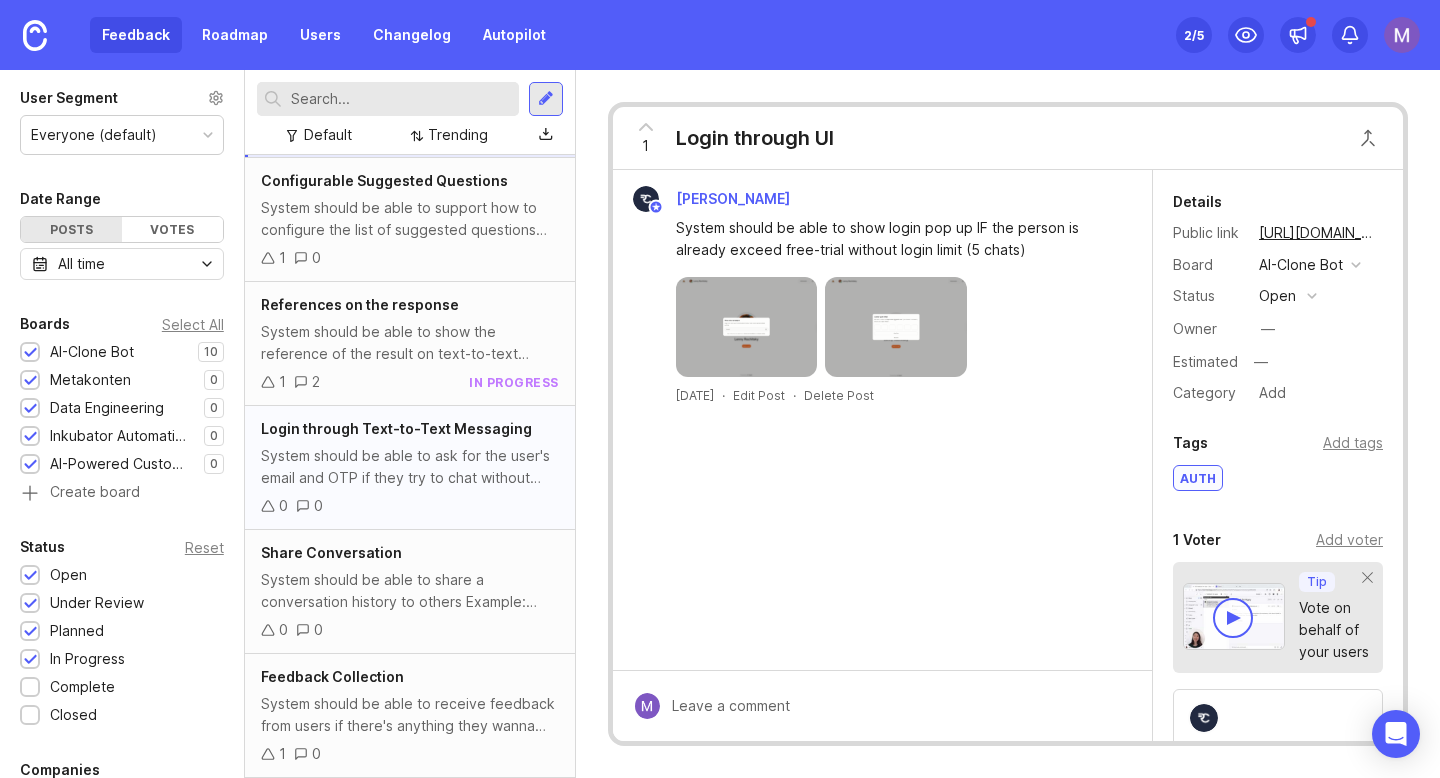 click on "Login through Text-to-Text Messaging" at bounding box center (396, 428) 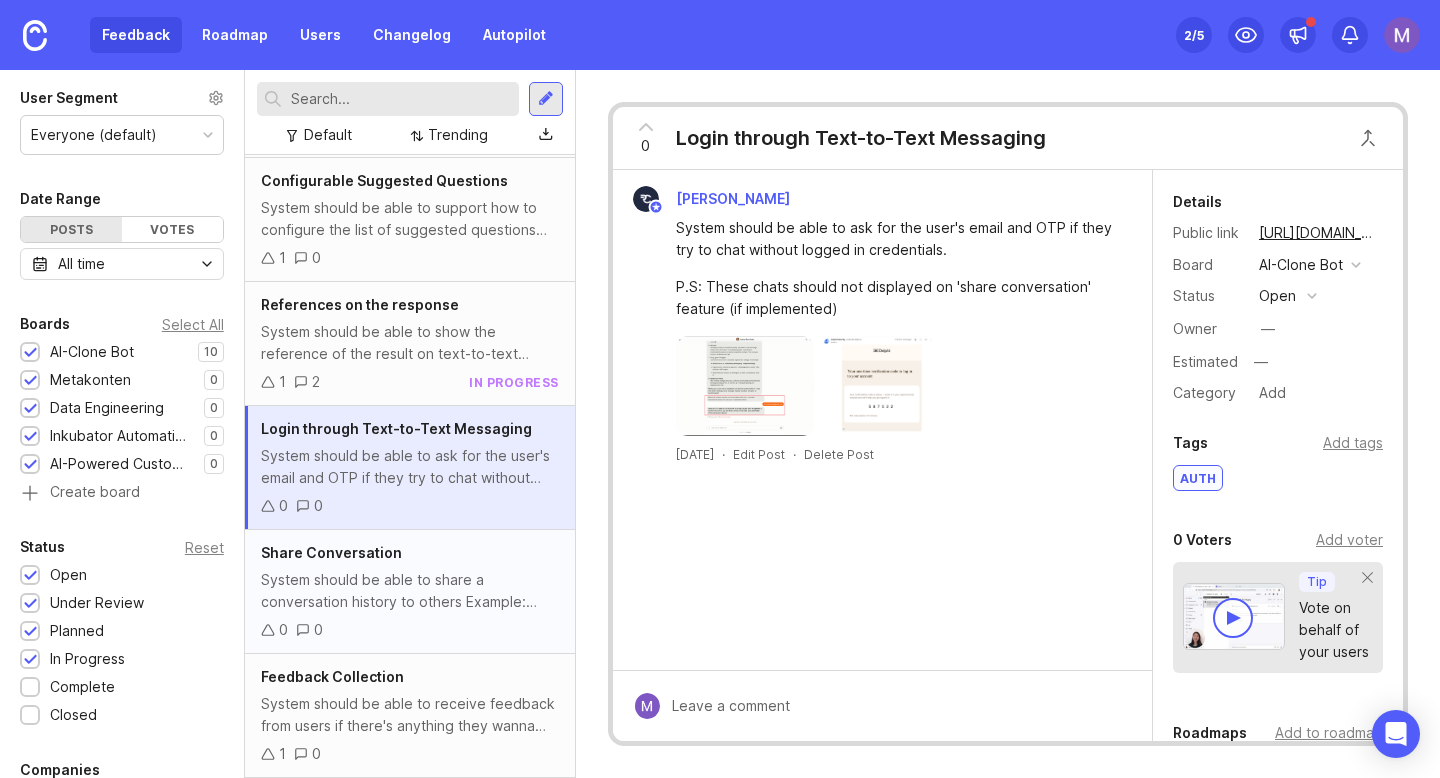 click 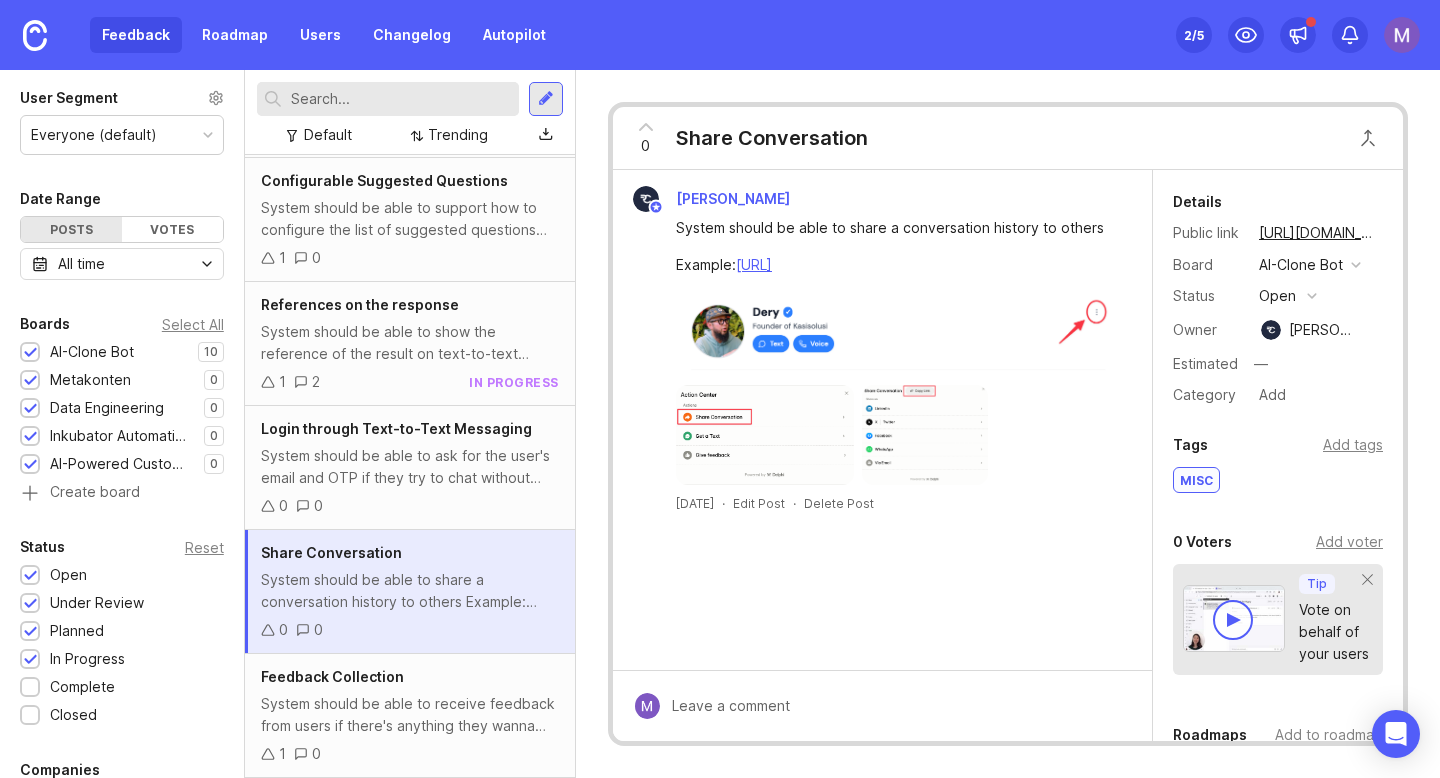 click at bounding box center (765, 435) 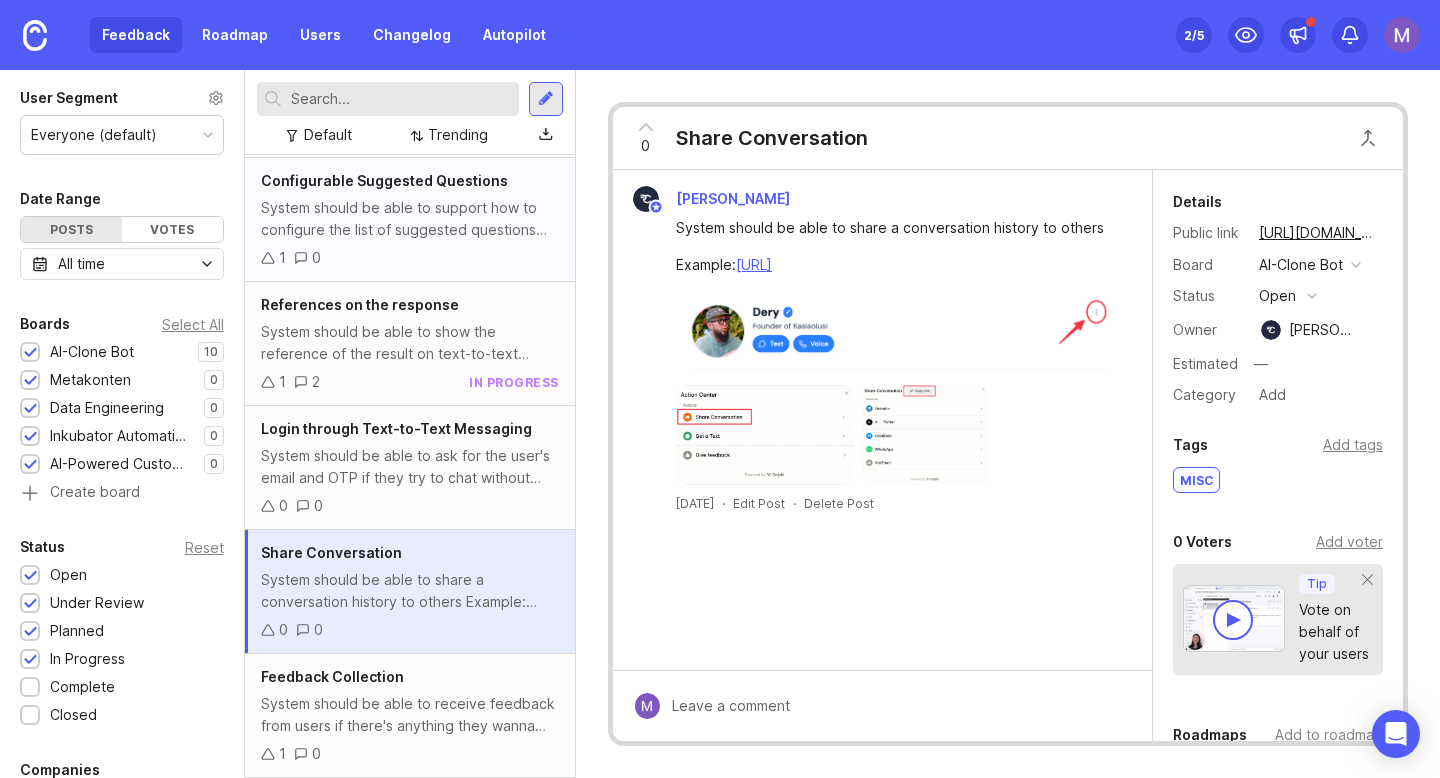 click on "System should be able to support how to configure the list of suggested questions based on top 5 trending topics (or put the default configurations if the trending topics are not up to 5 items yet)" at bounding box center (410, 219) 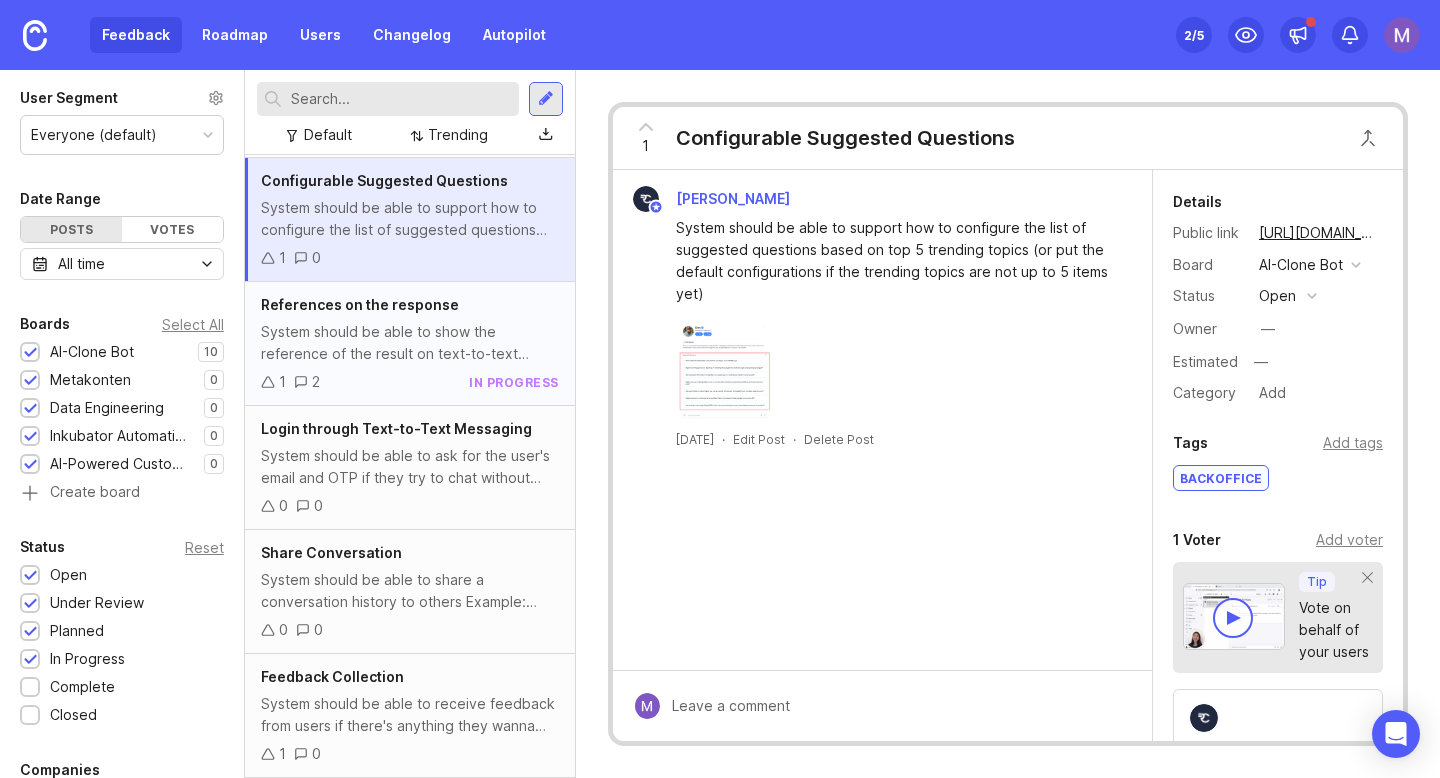 click on "System should be able to show the reference of the result on text-to-text based conversation. Reference: [URL][DOMAIN_NAME]" at bounding box center [410, 343] 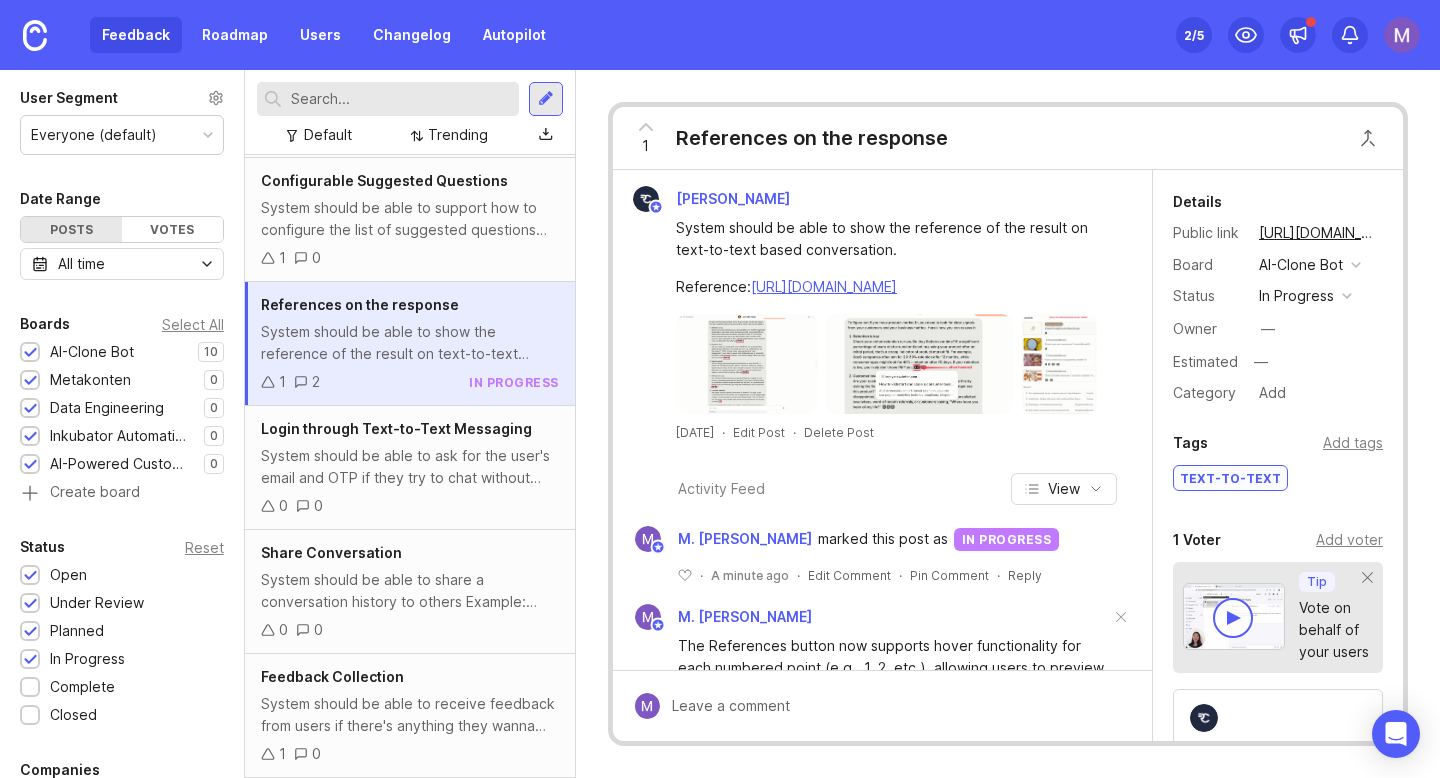 scroll, scrollTop: 298, scrollLeft: 0, axis: vertical 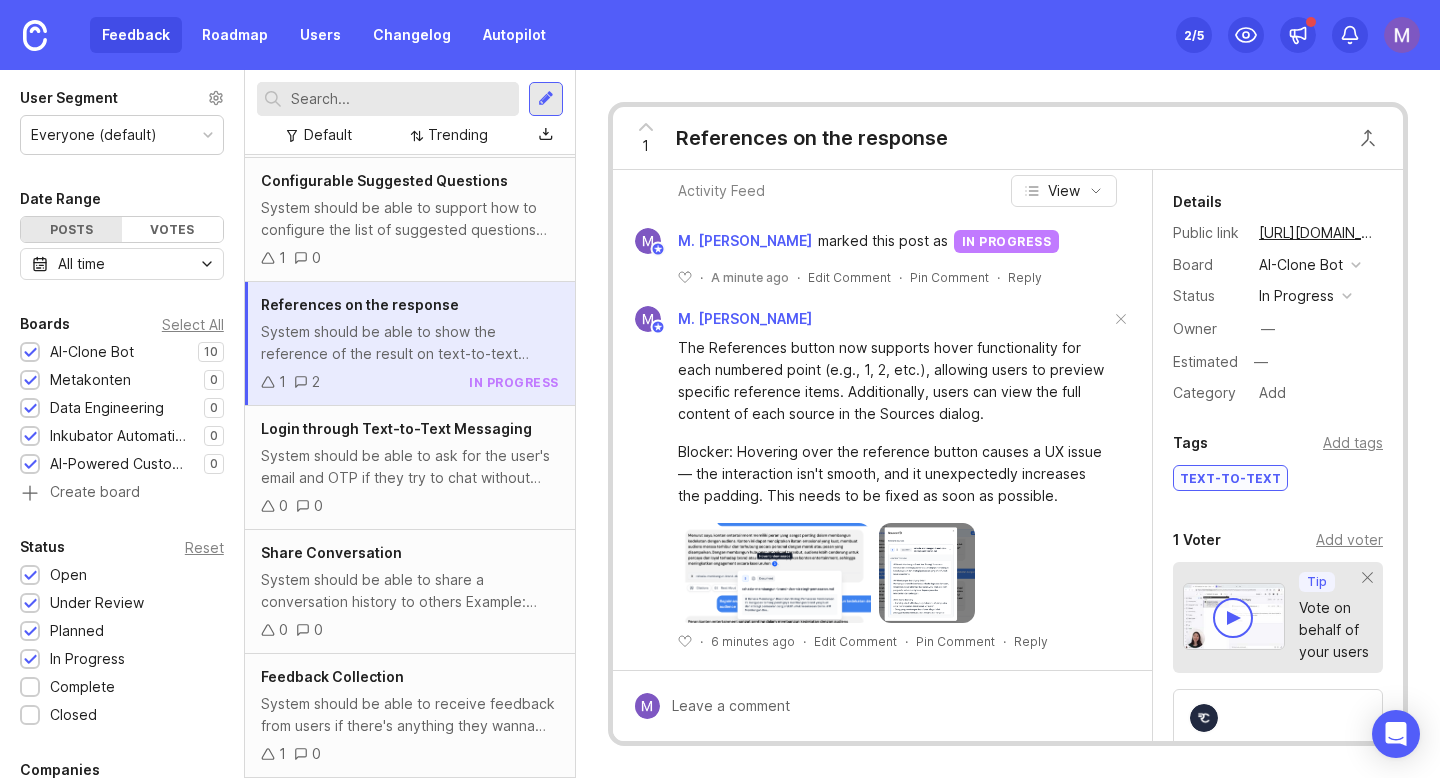 click at bounding box center (774, 573) 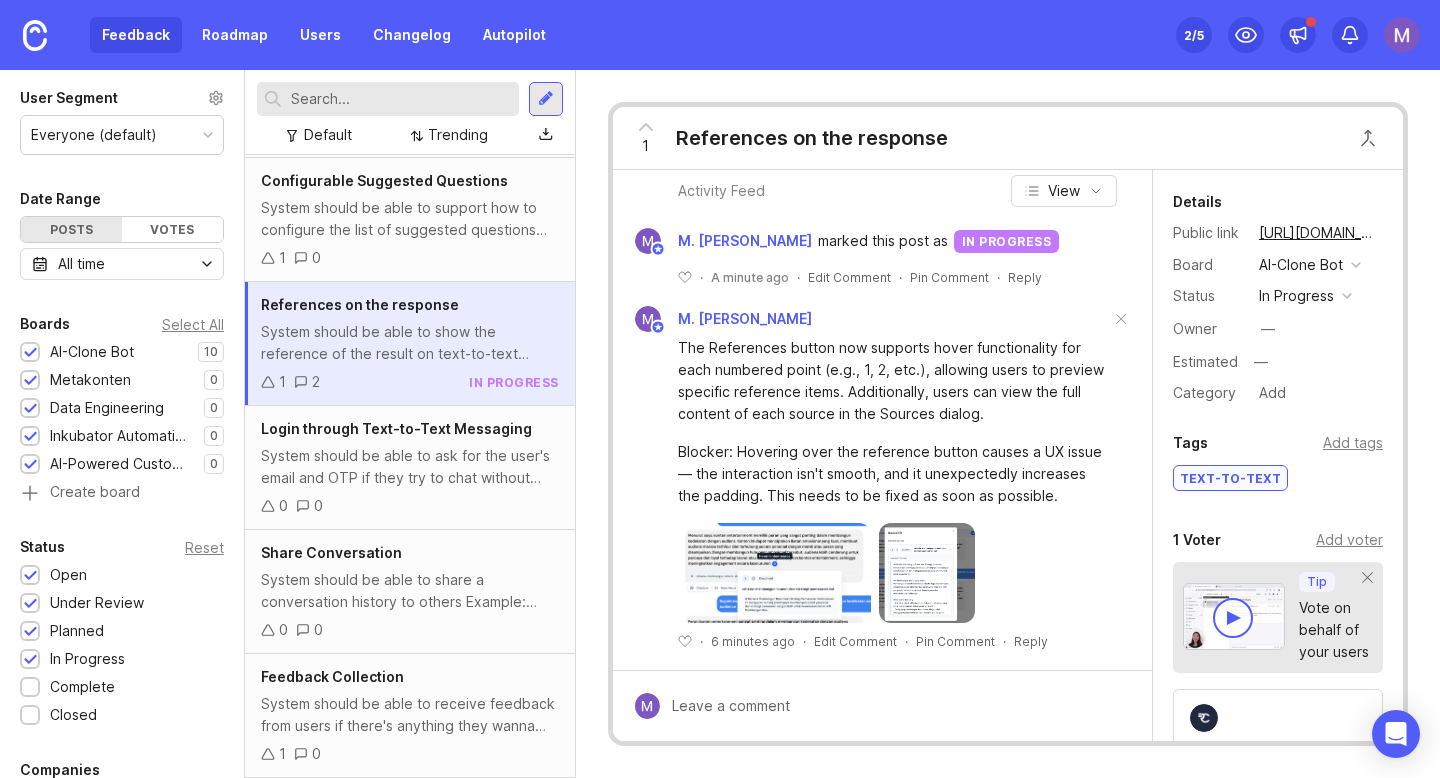 click at bounding box center (927, 573) 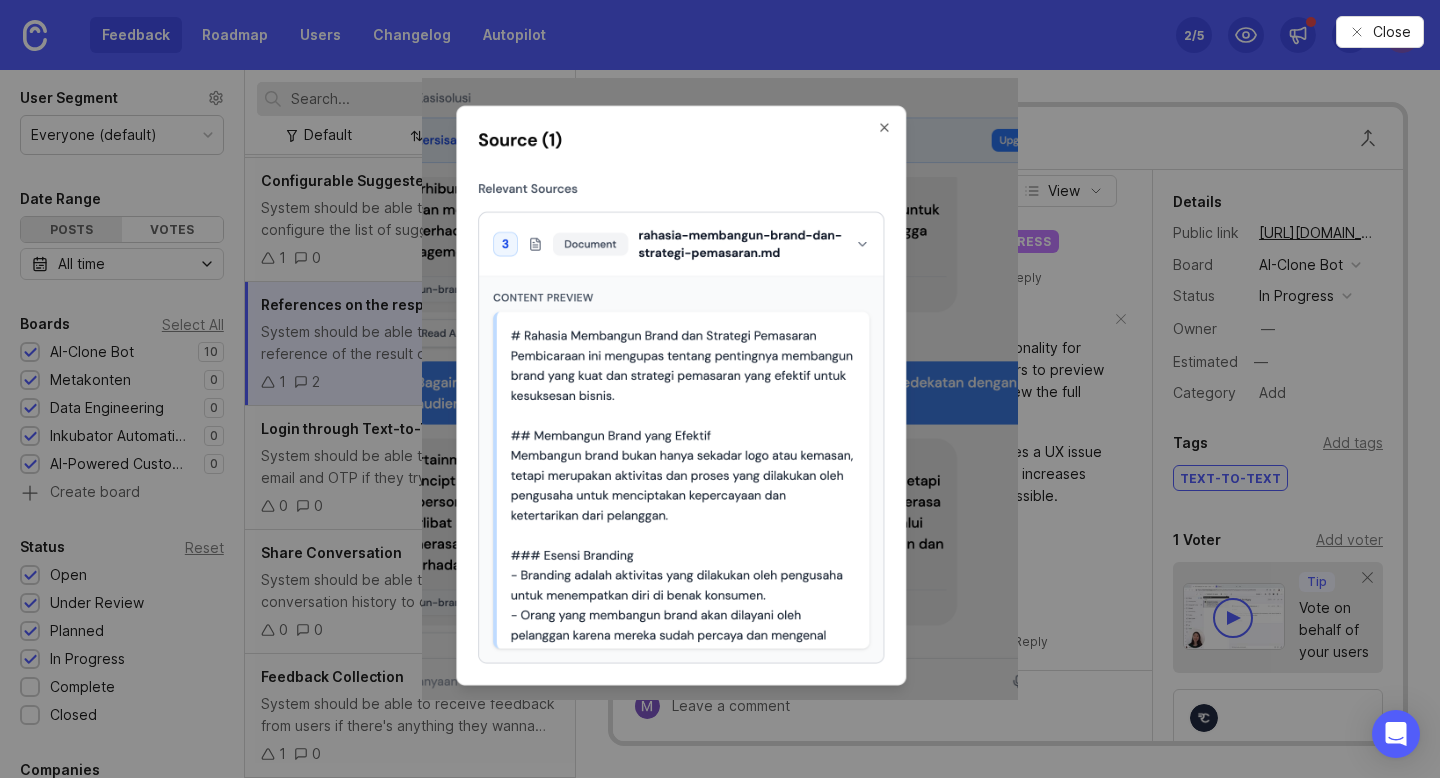 click at bounding box center [719, 389] 